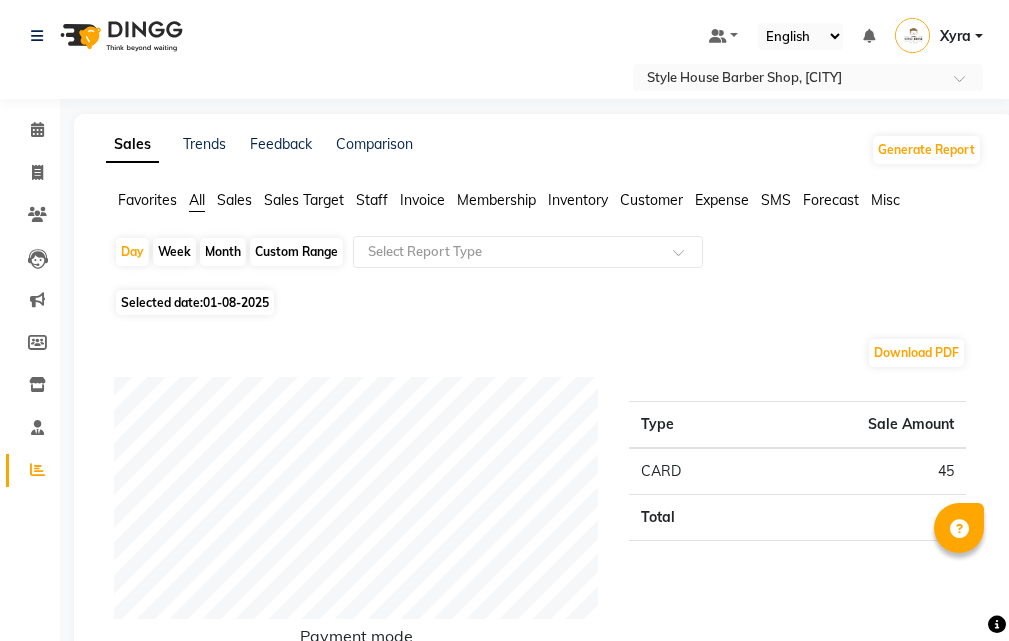 scroll, scrollTop: 300, scrollLeft: 0, axis: vertical 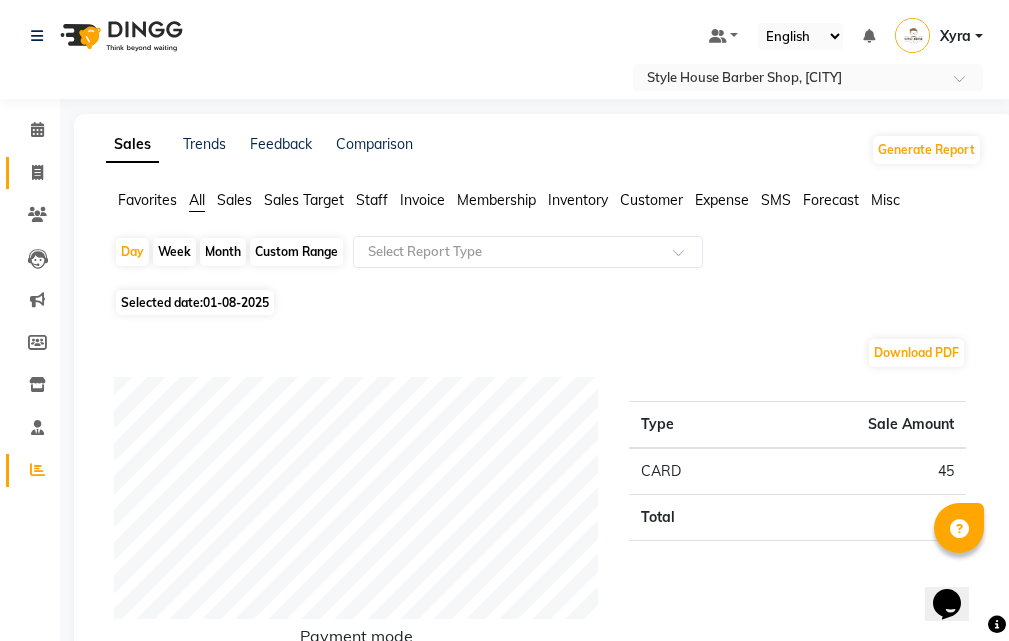 click on "Invoice" 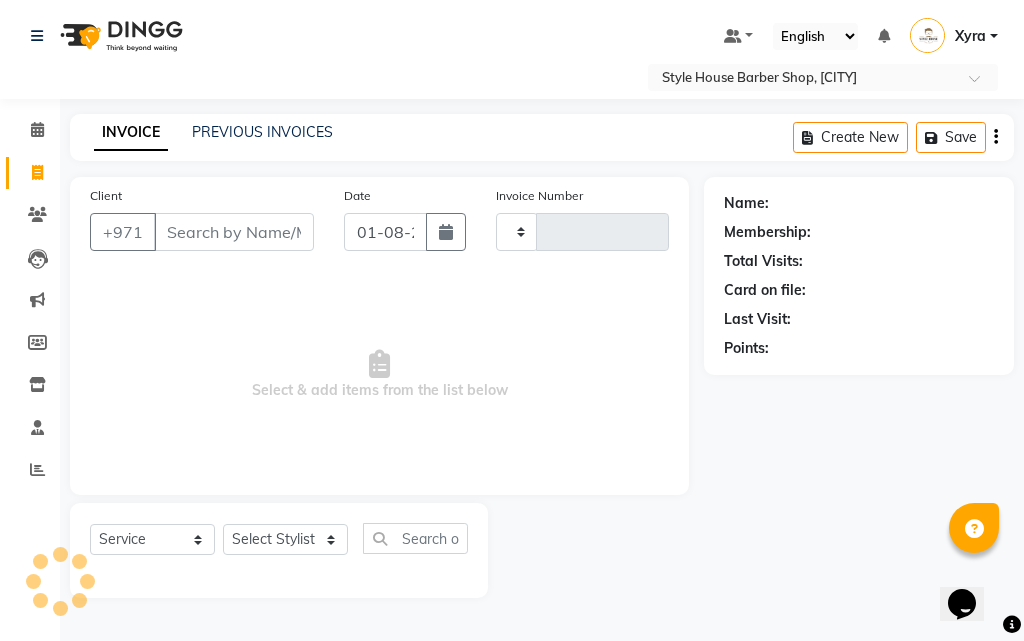 type on "0187" 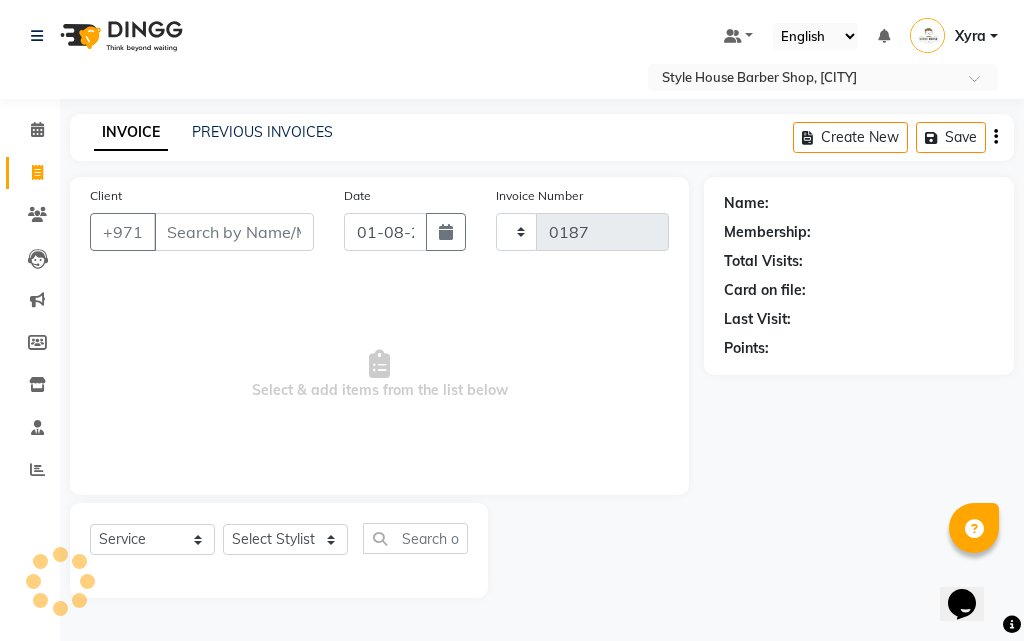 select on "8421" 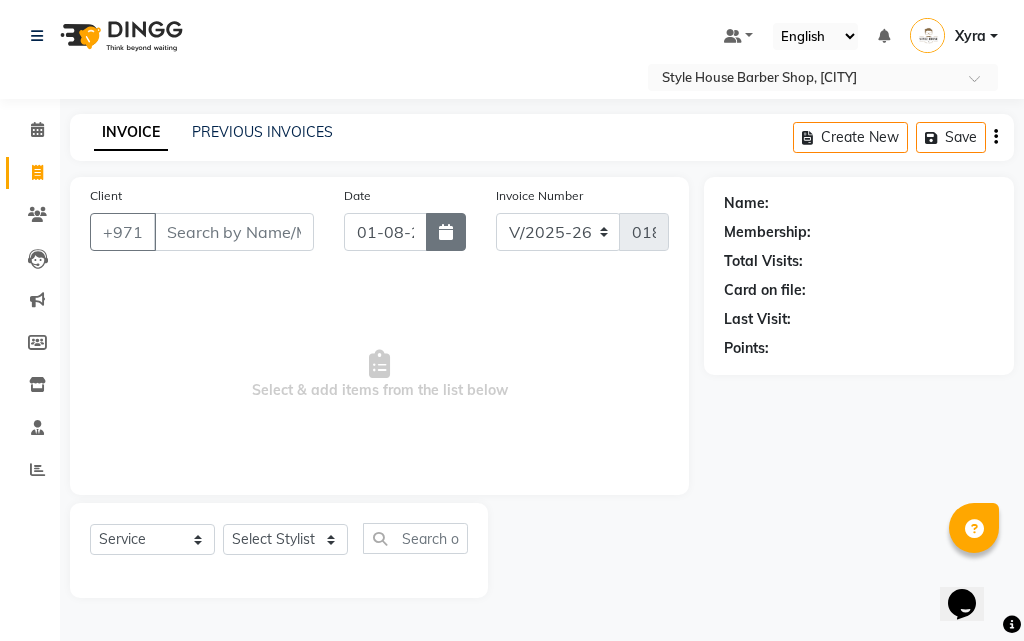 click 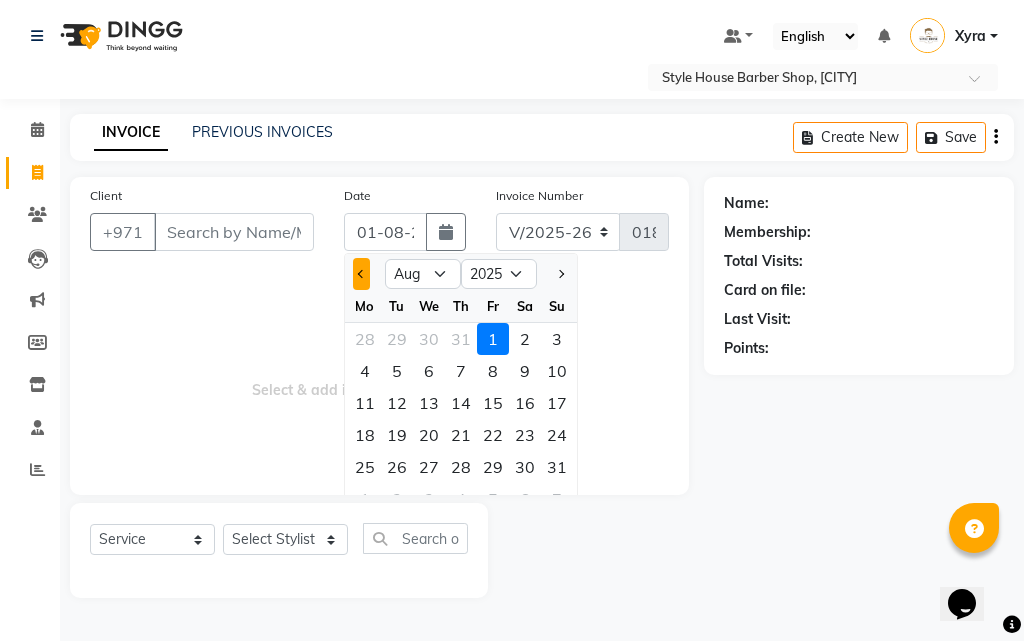 click 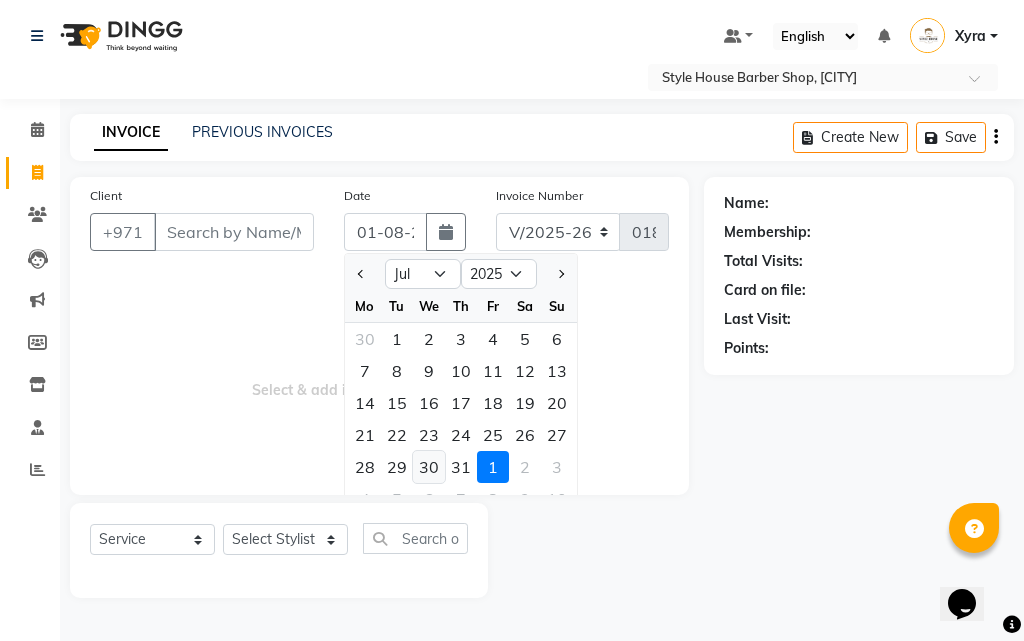 click on "30" 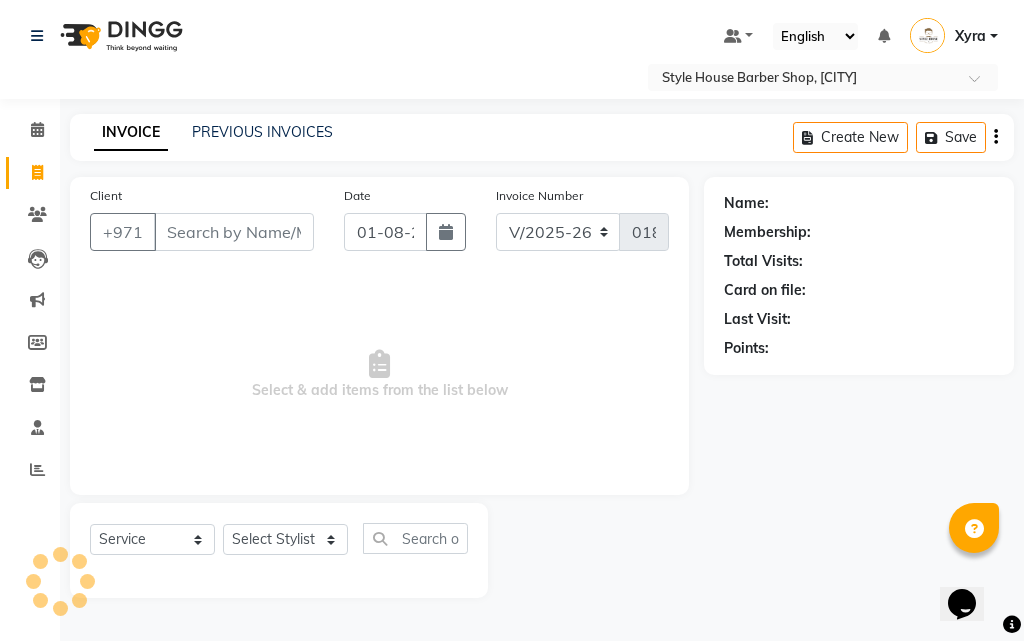 type on "30-07-2025" 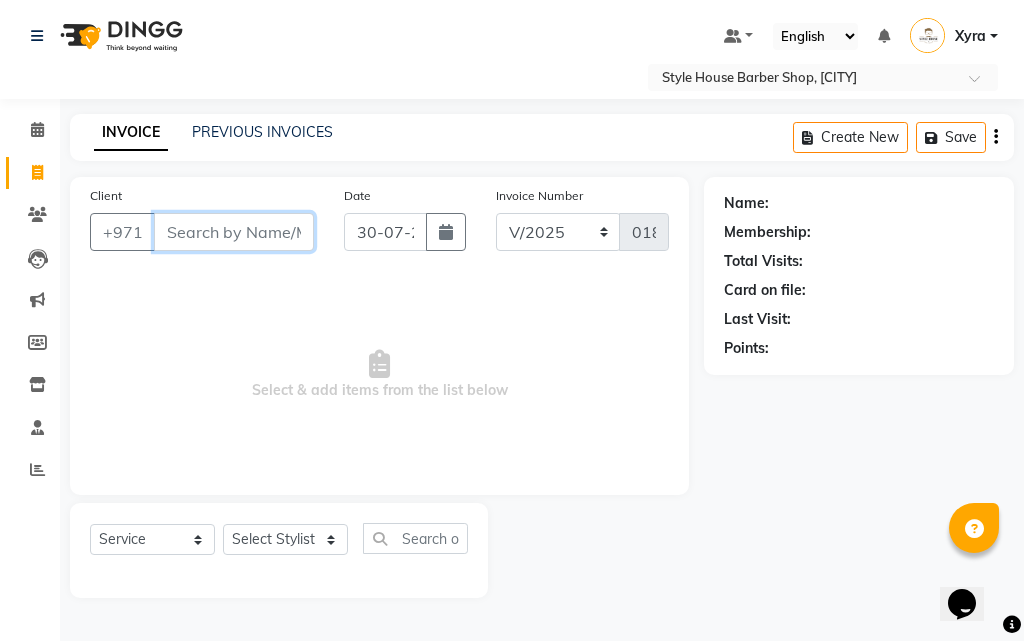 click on "Client" at bounding box center [234, 232] 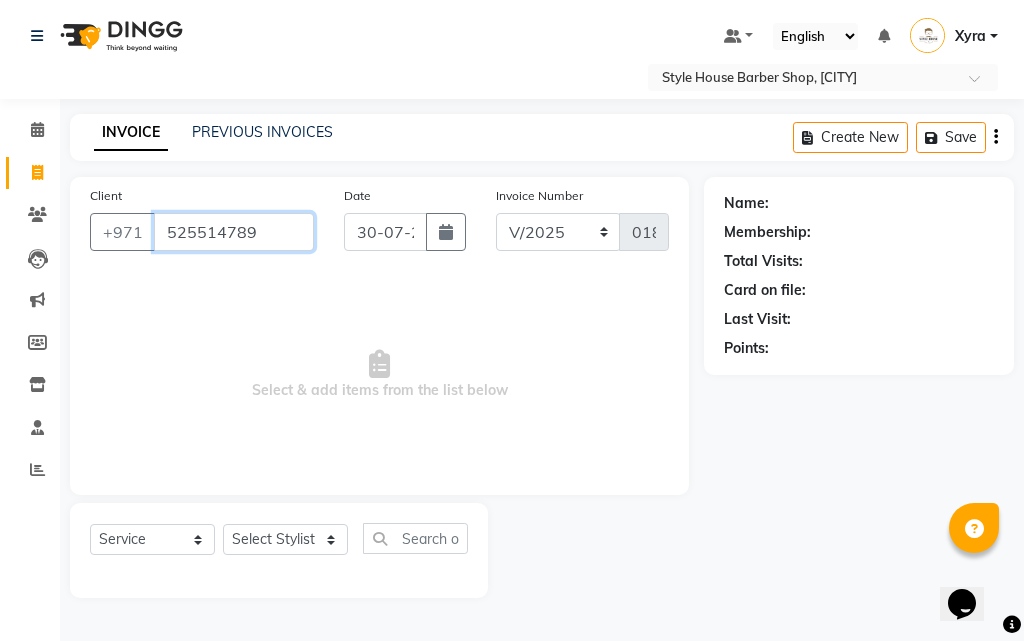 type on "525514789" 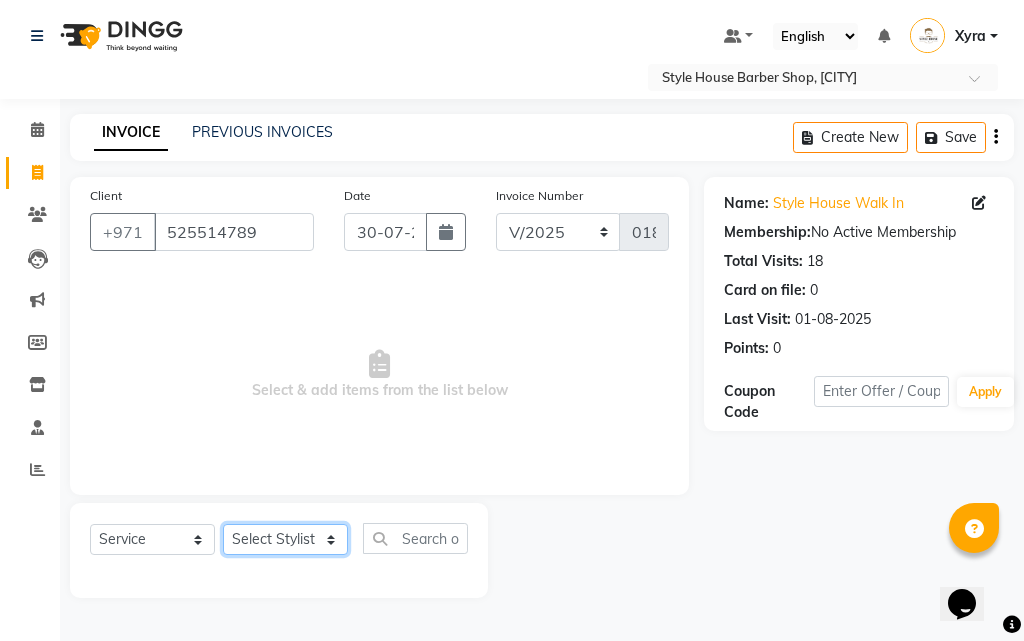 click on "Select Stylist [LAST] [LAST] [FIRST] [LAST] [LAST] [LAST] [FIRST] [LAST] [LAST] [LAST] [FIRST] [LAST] [LAST] [LAST] [FIRST] [LAST] [LAST] [LAST] [FIRST] [LAST] [LAST] [LAST] [FIRST] [LAST] [LAST] [LAST] Xyra" 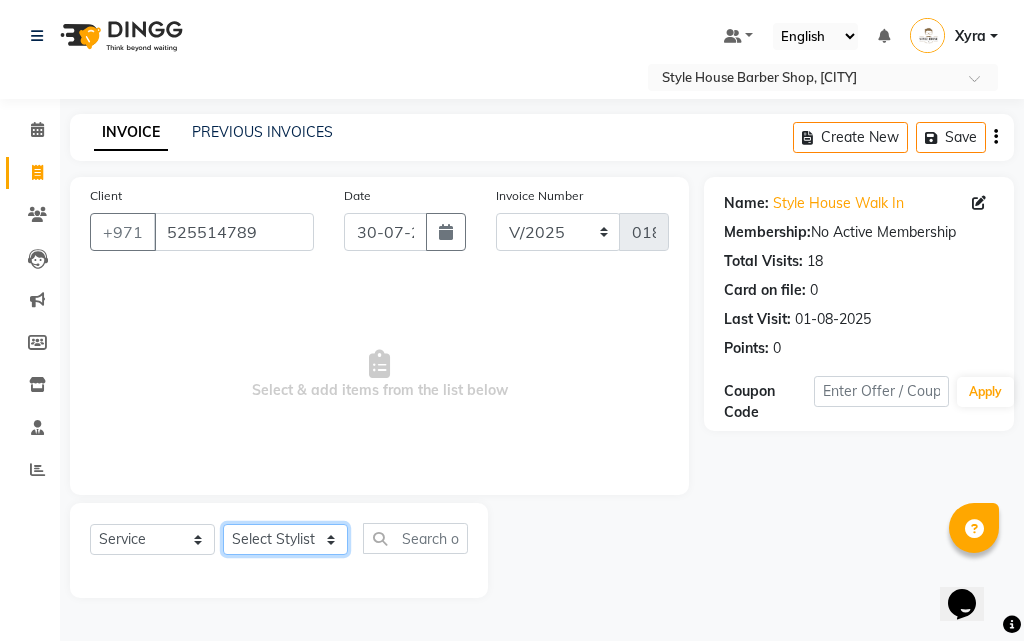 select on "83269" 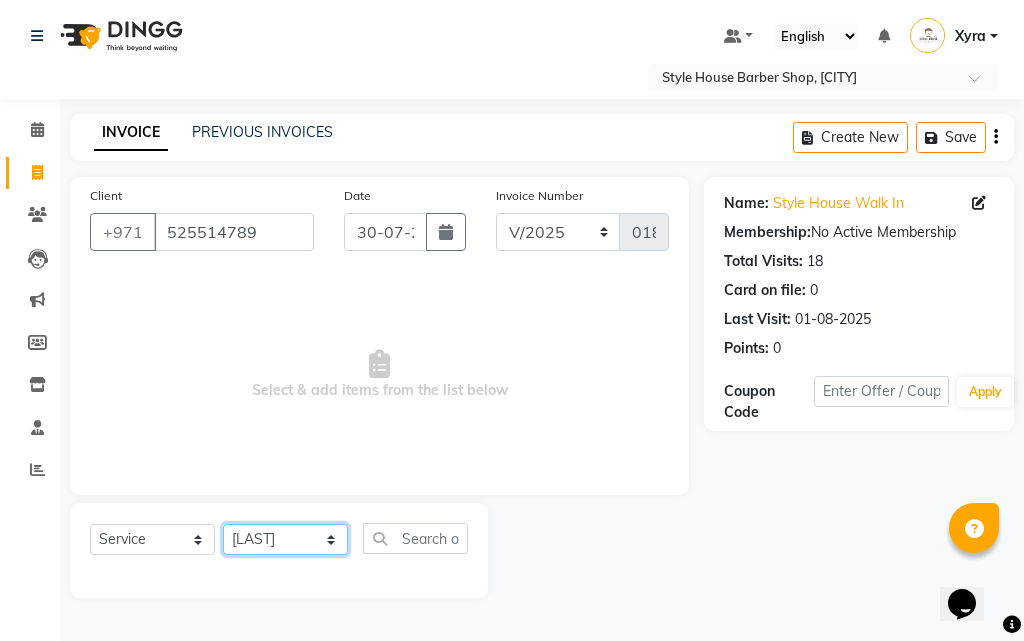 click on "Select Stylist [LAST] [LAST] [FIRST] [LAST] [LAST] [LAST] [FIRST] [LAST] [LAST] [LAST] [FIRST] [LAST] [LAST] [LAST] [FIRST] [LAST] [LAST] [LAST] [FIRST] [LAST] [LAST] [LAST] [FIRST] [LAST] [LAST] [LAST] Xyra" 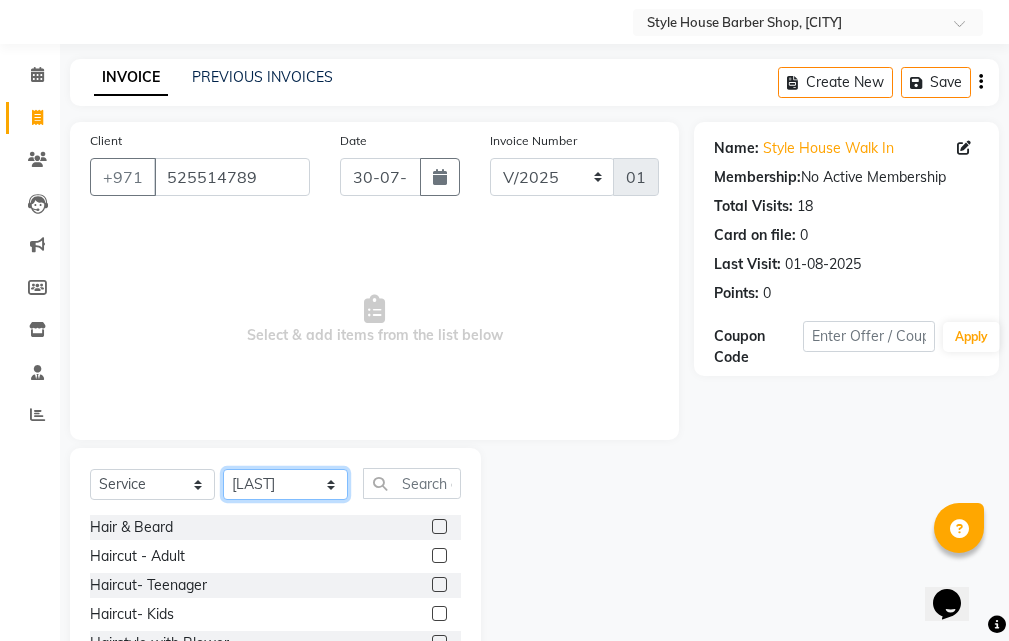 scroll, scrollTop: 100, scrollLeft: 0, axis: vertical 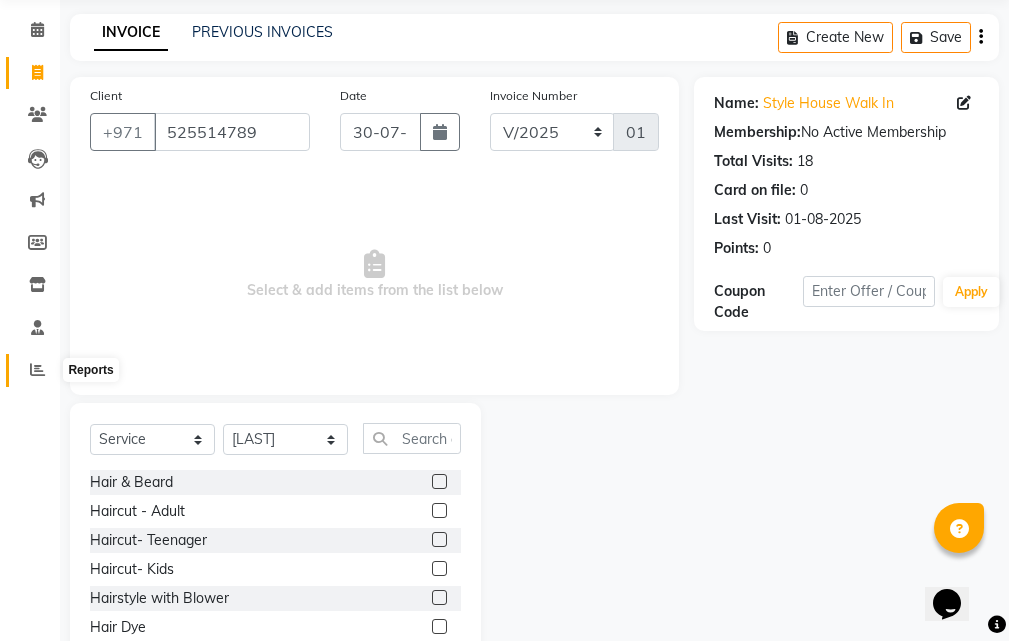 click 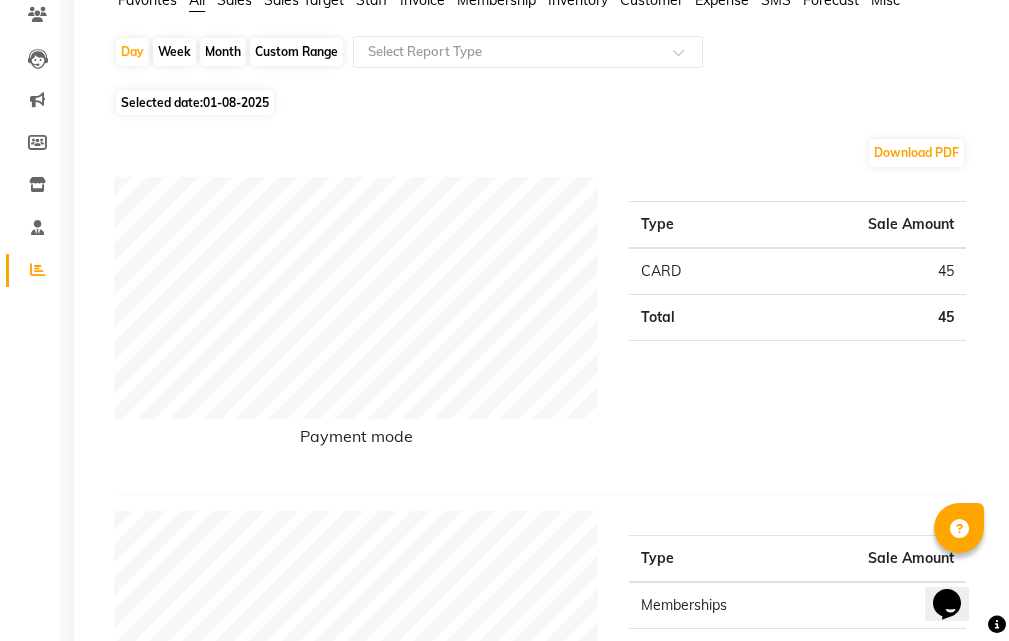 scroll, scrollTop: 0, scrollLeft: 0, axis: both 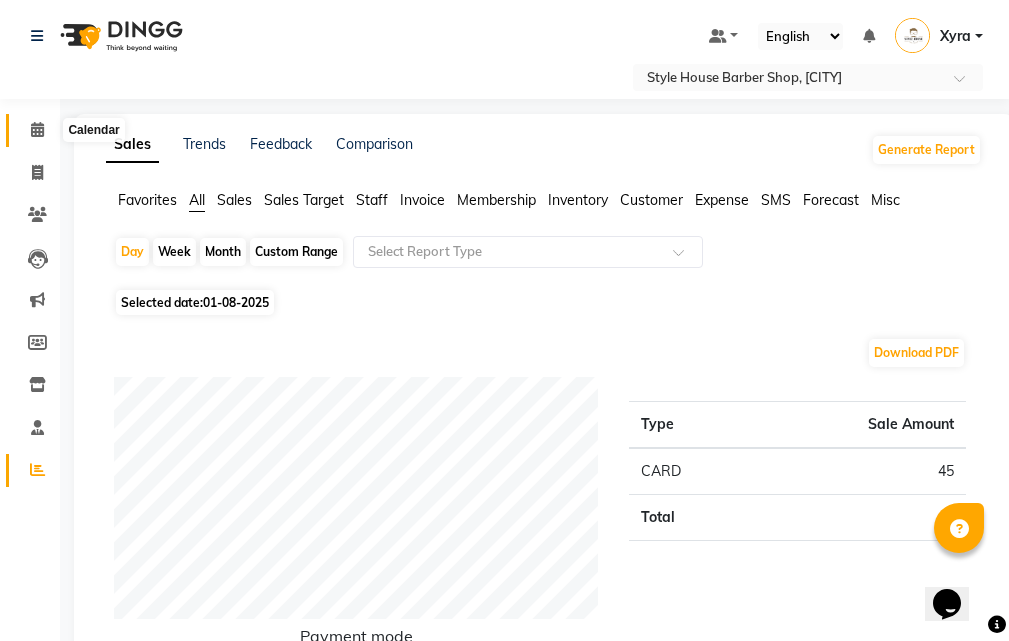 click 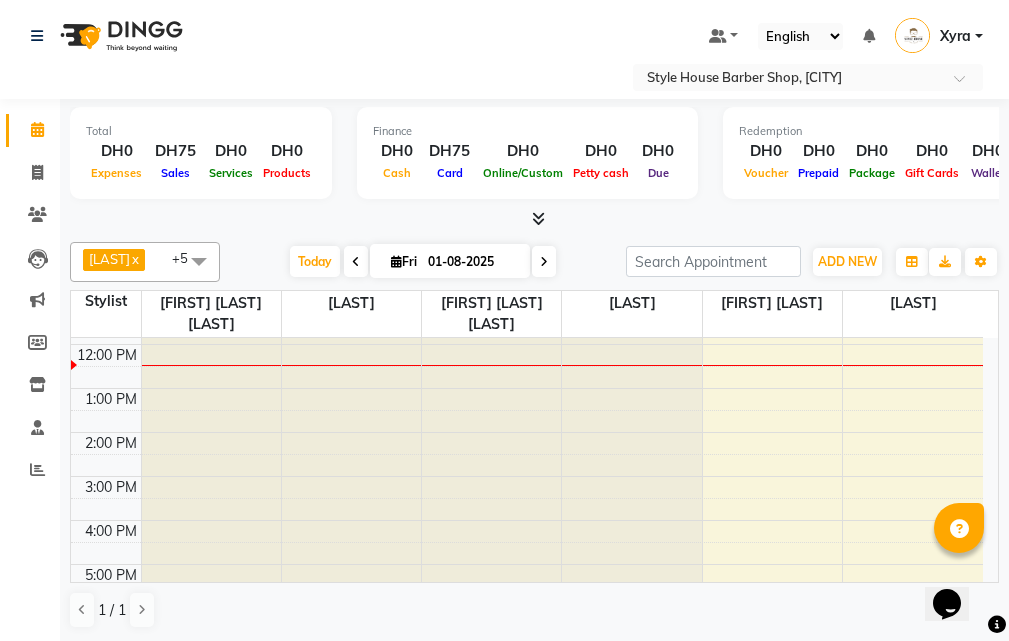 scroll, scrollTop: 69, scrollLeft: 0, axis: vertical 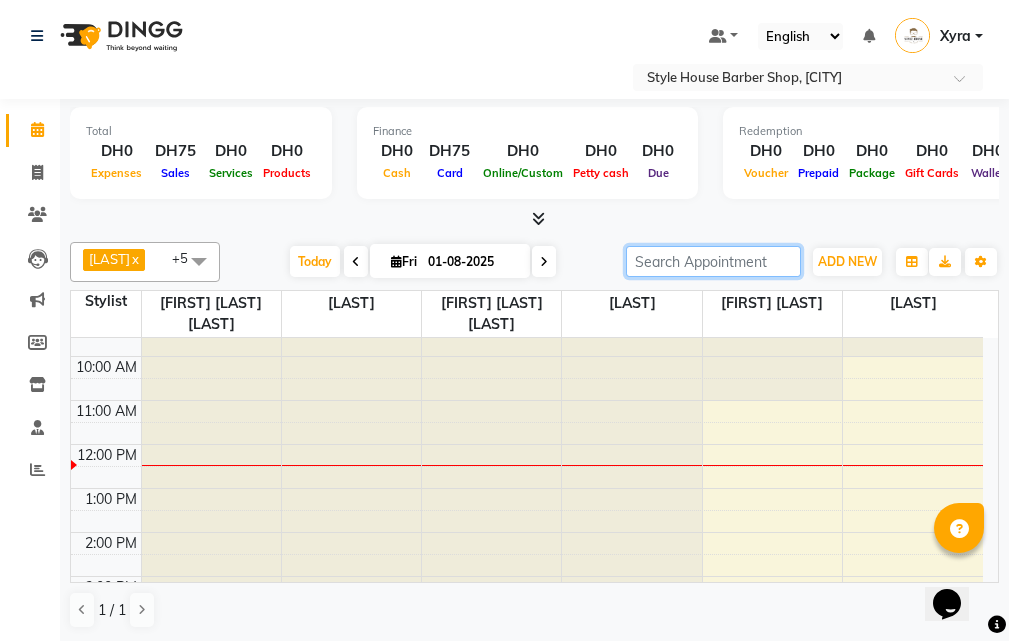 click at bounding box center (713, 261) 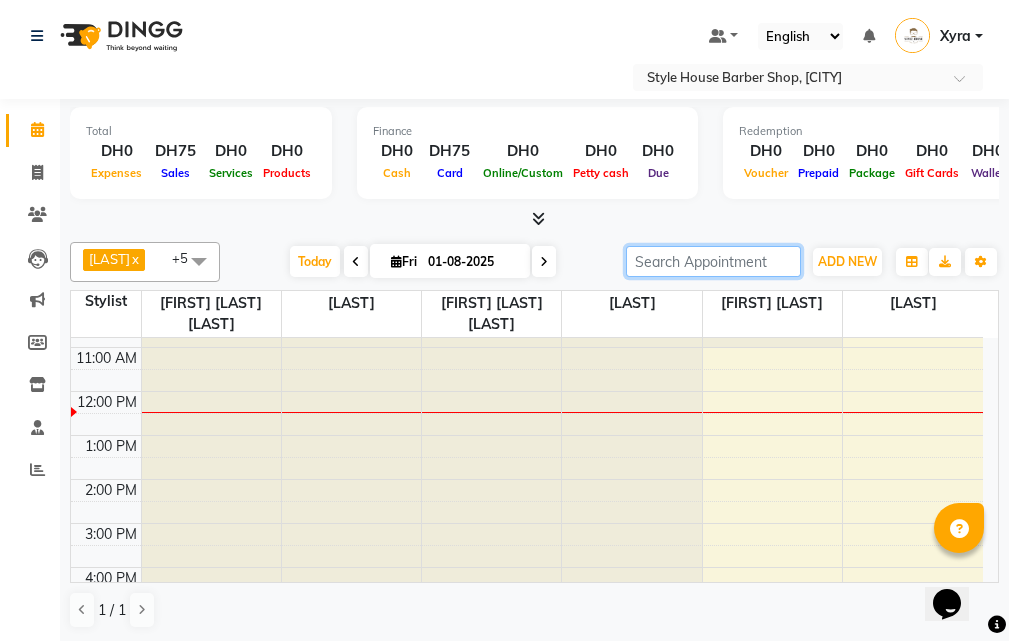 scroll, scrollTop: 169, scrollLeft: 0, axis: vertical 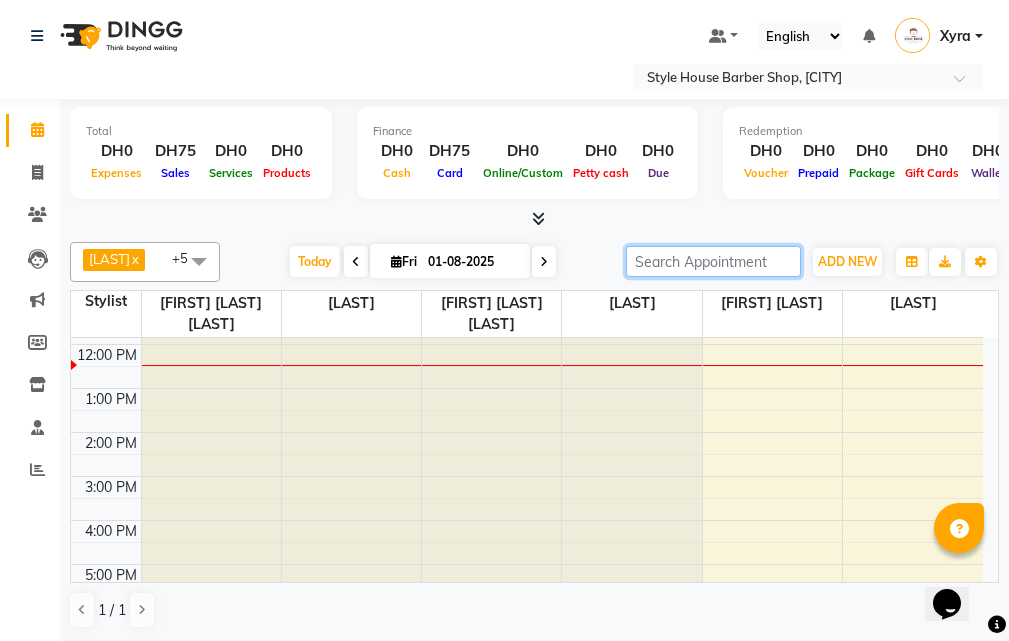 click at bounding box center (713, 261) 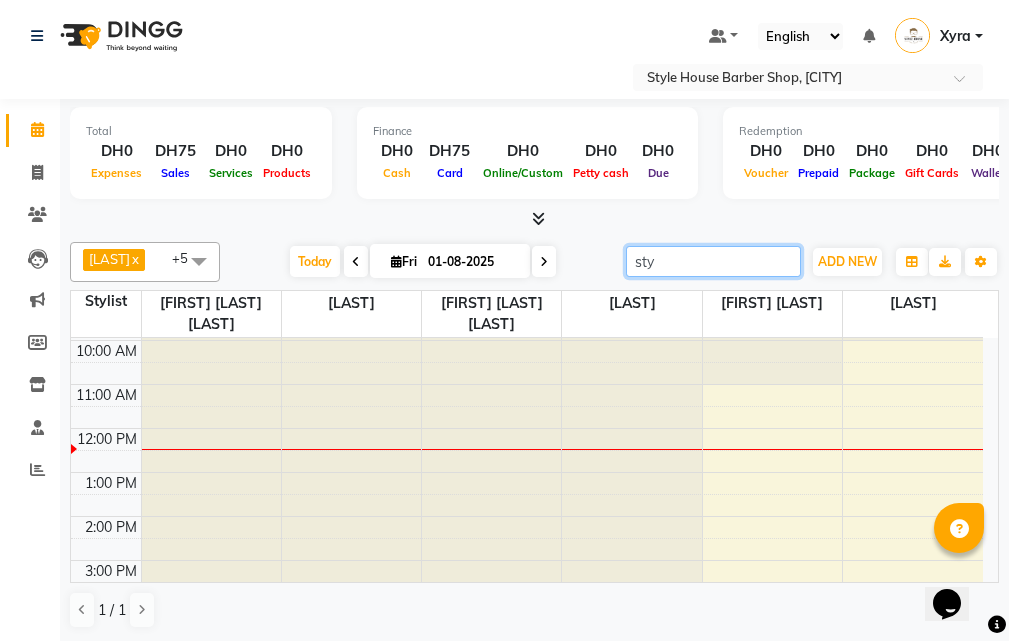 scroll, scrollTop: 0, scrollLeft: 0, axis: both 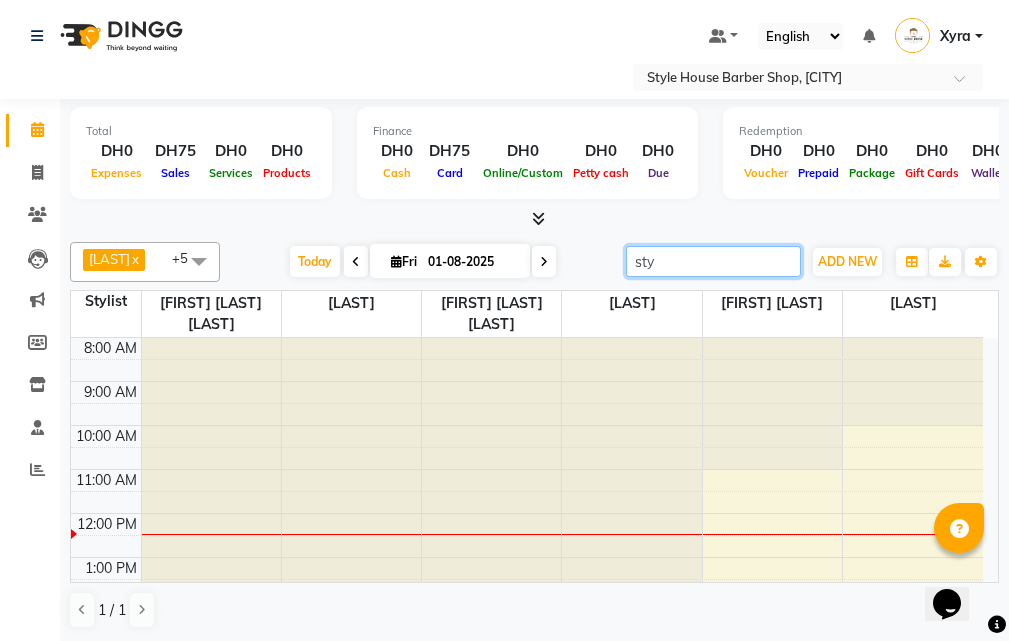 type on "sty" 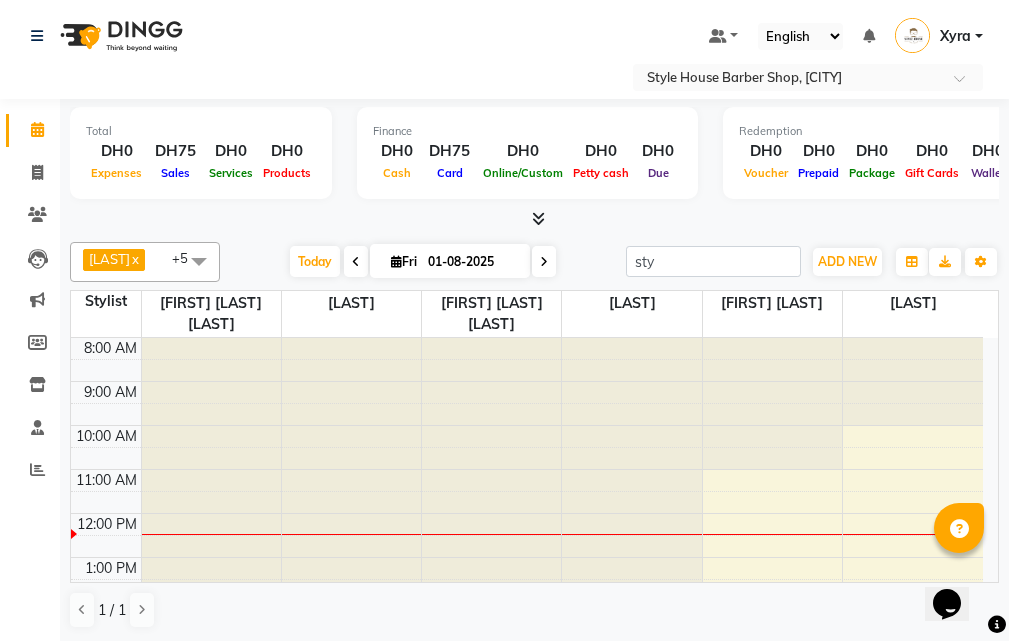 click at bounding box center [199, 261] 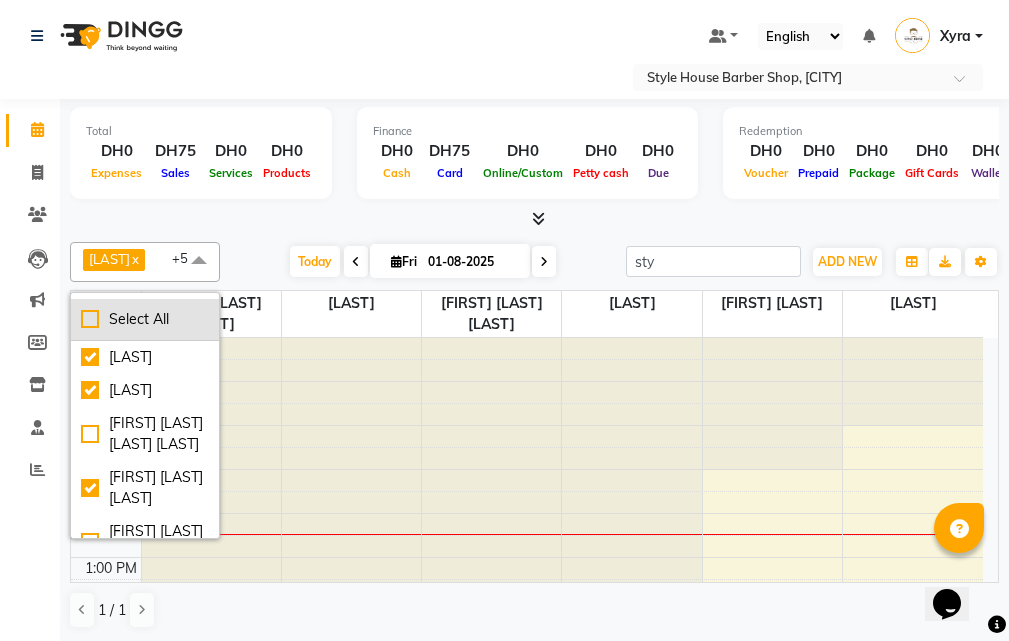 click on "Select All" at bounding box center (145, 319) 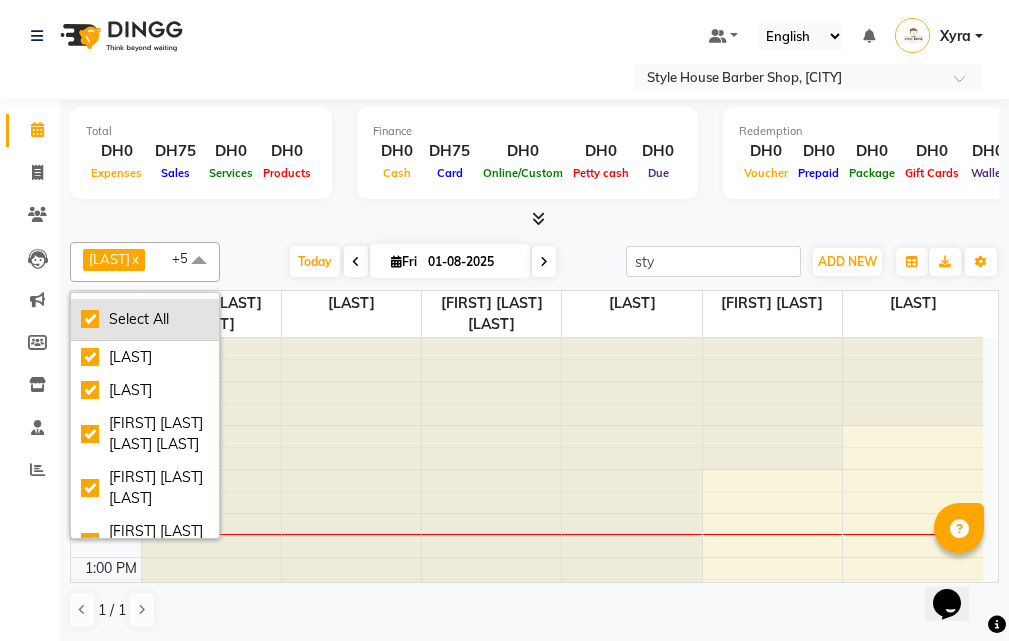 checkbox on "true" 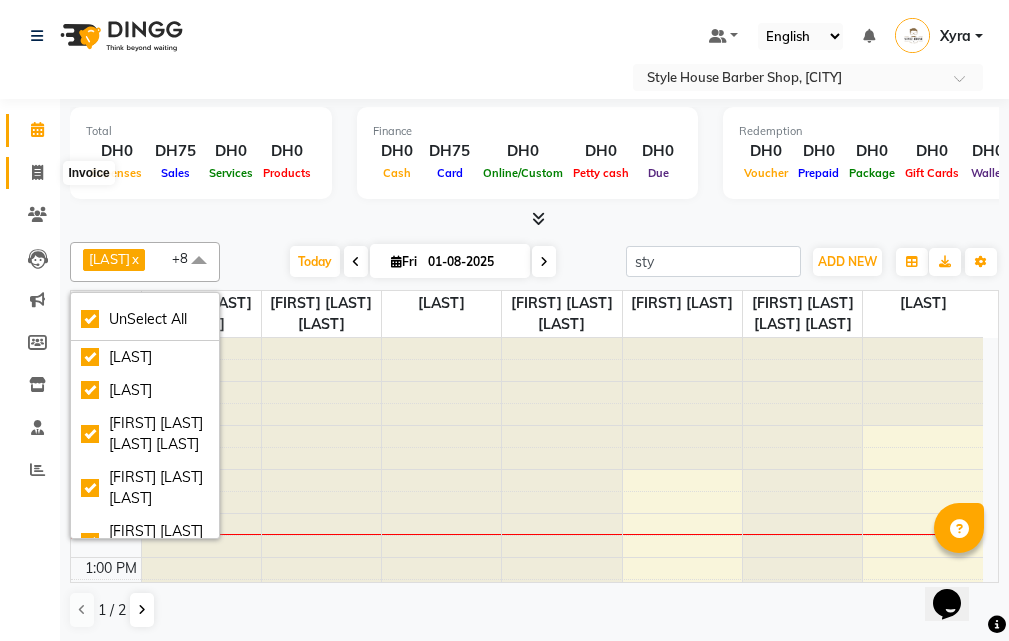 click 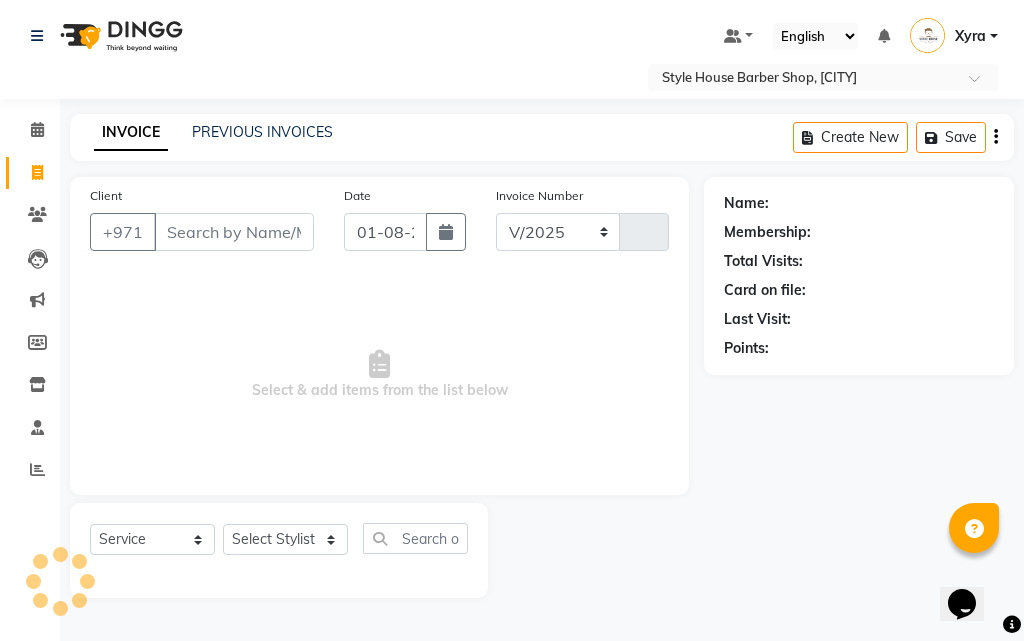 select on "8421" 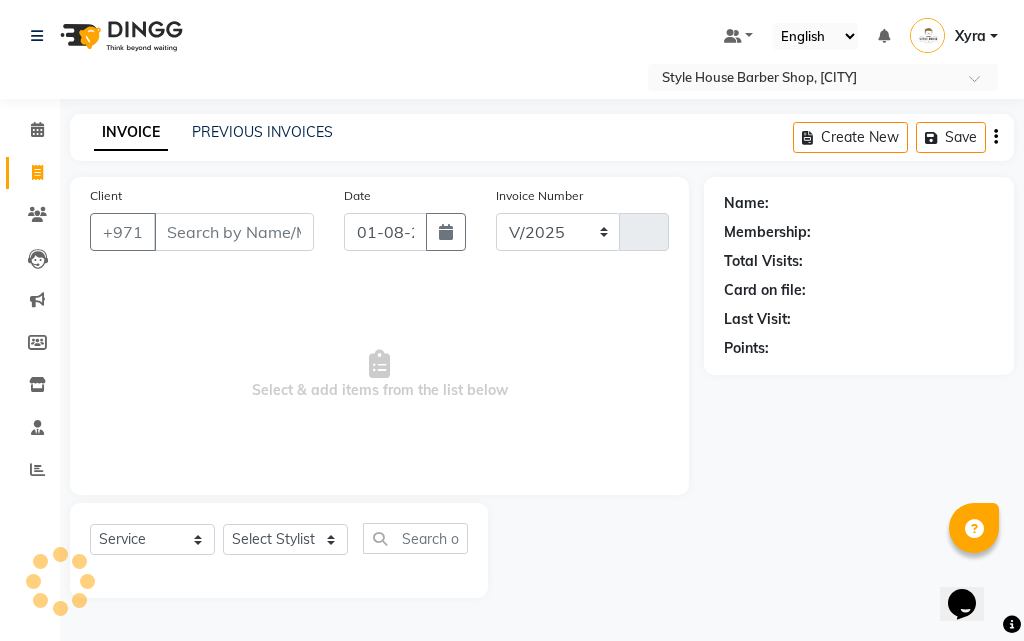 type on "0187" 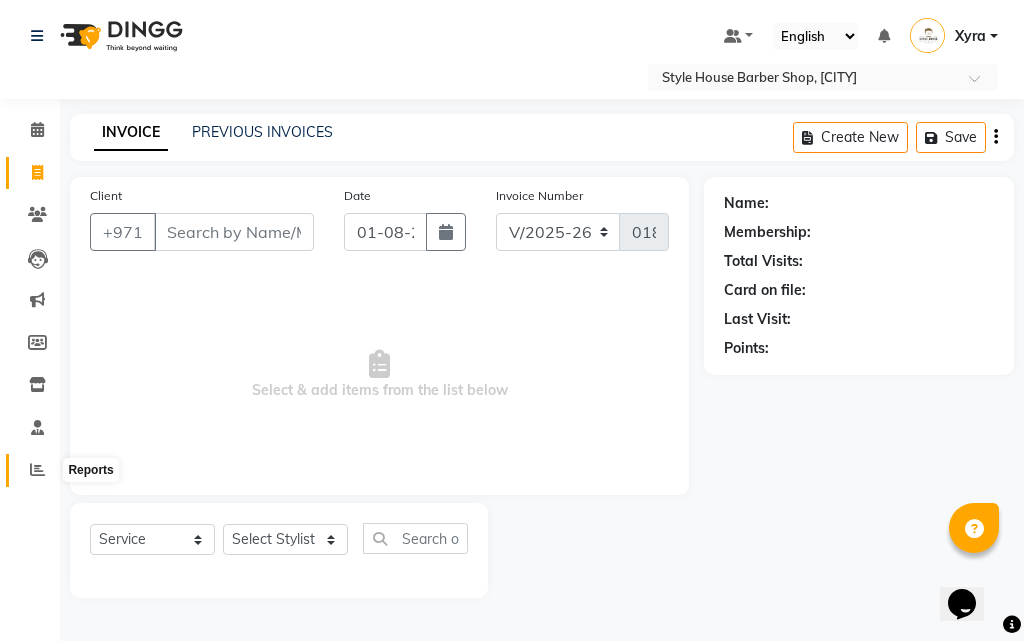 click 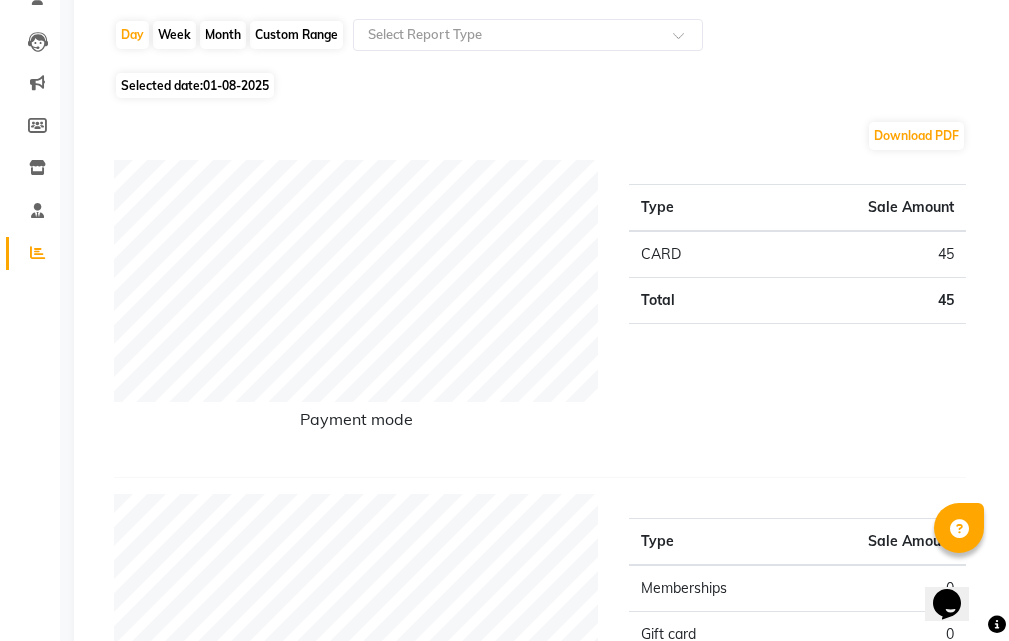 scroll, scrollTop: 0, scrollLeft: 0, axis: both 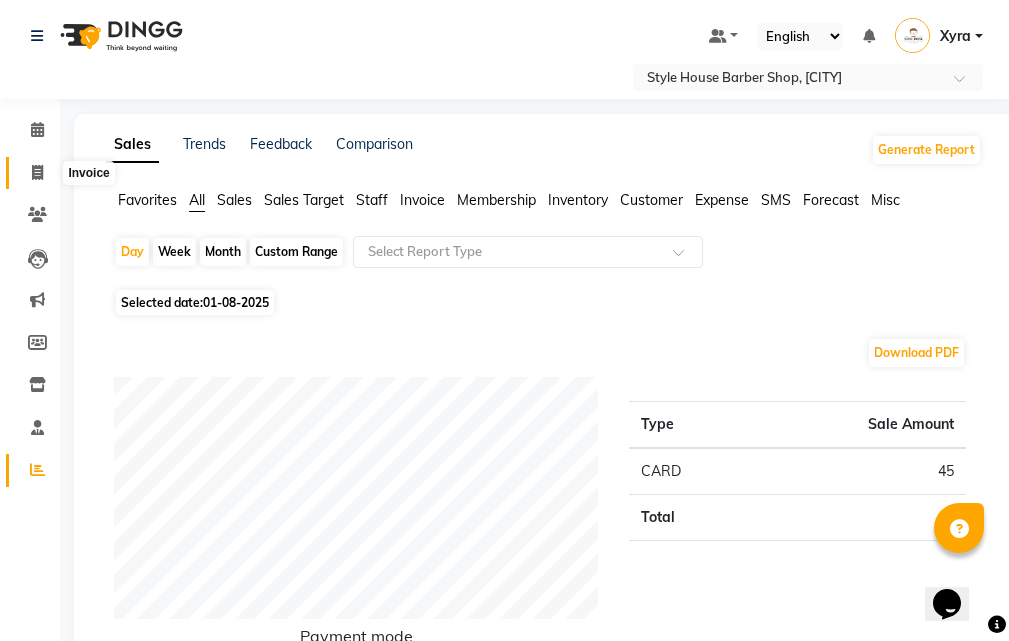 click 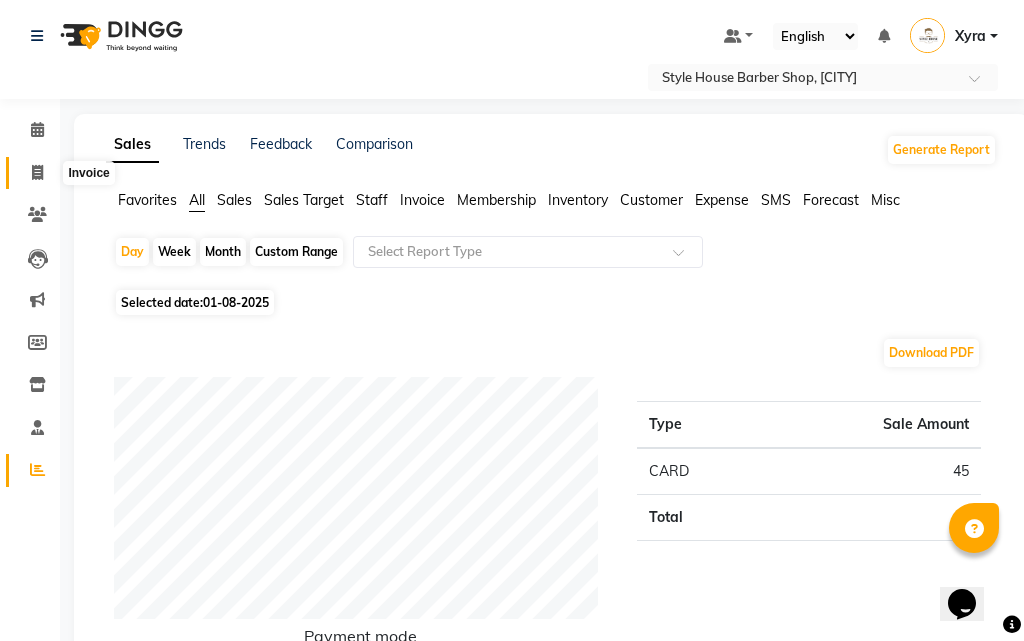 select on "service" 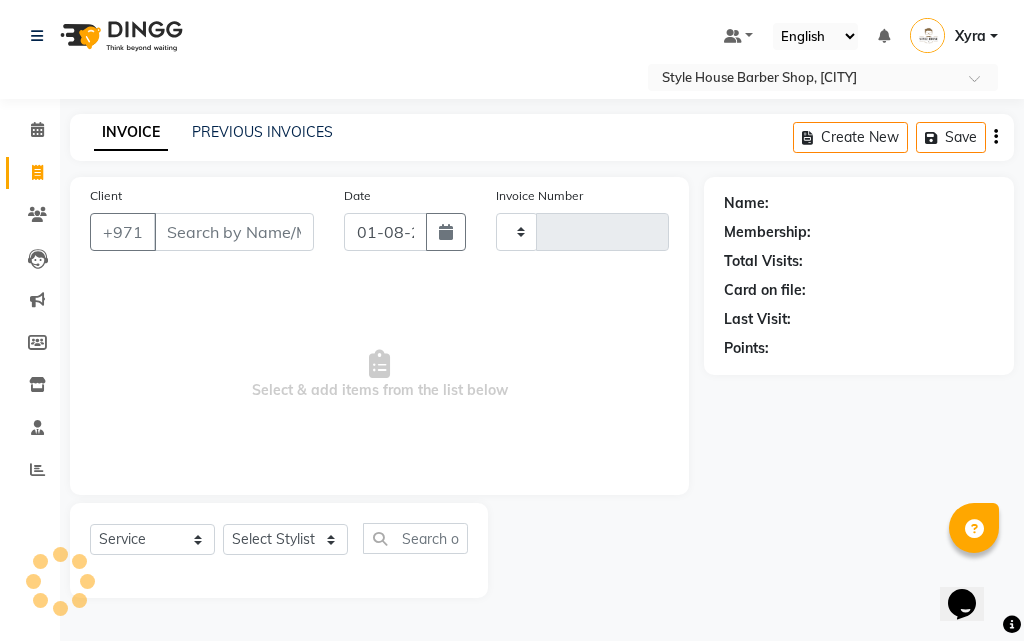 type on "0187" 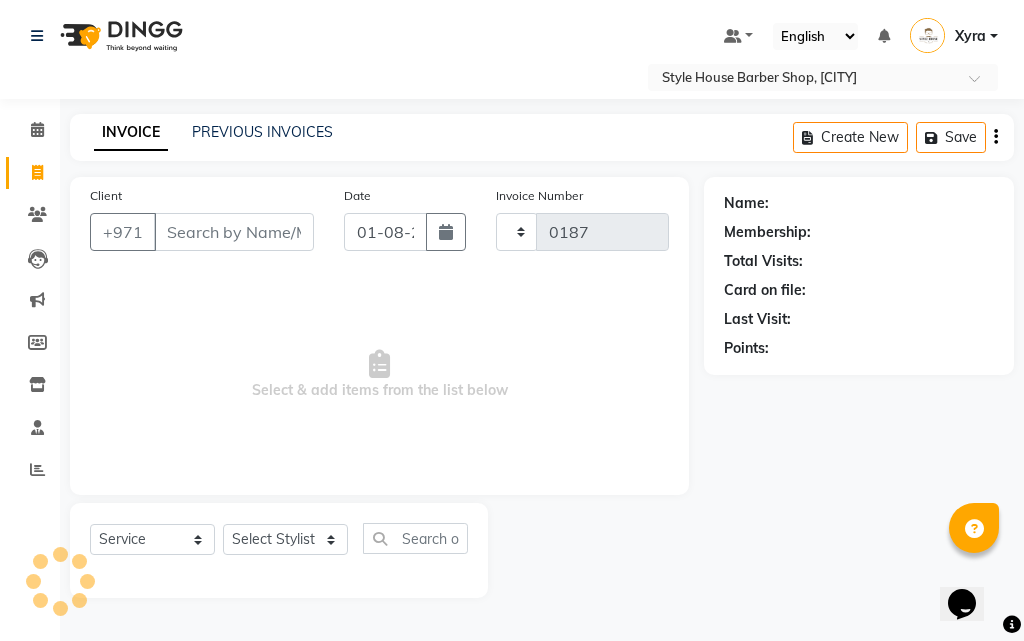 select on "8421" 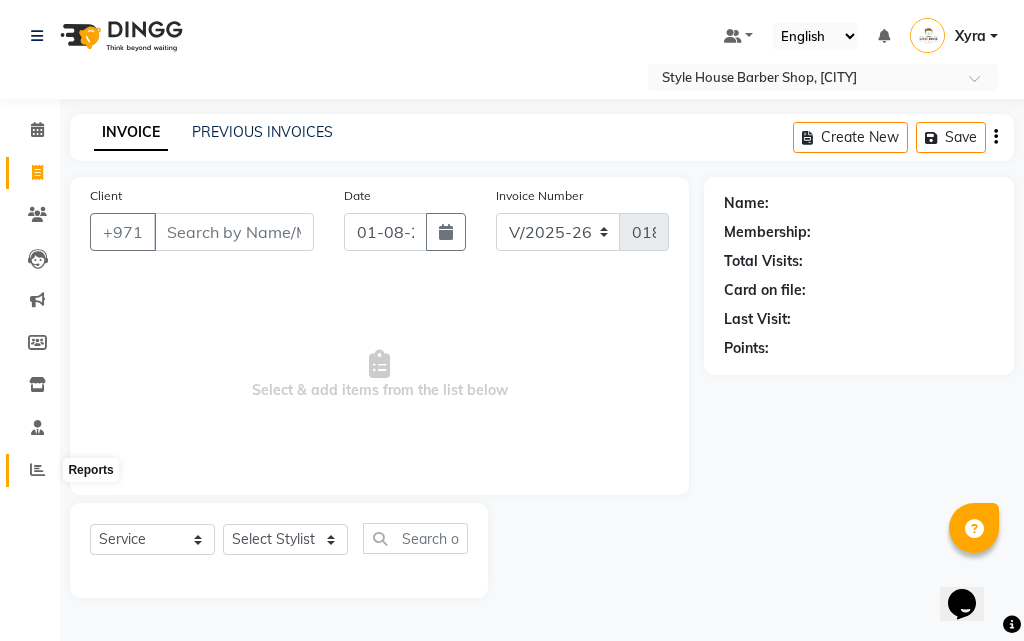 click 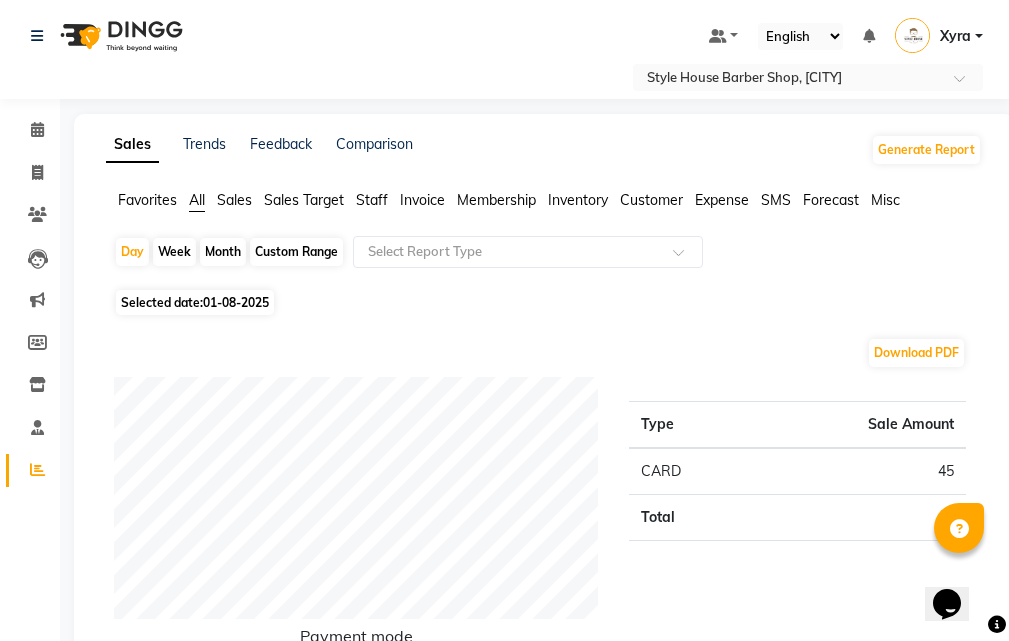 click on "01-08-2025" 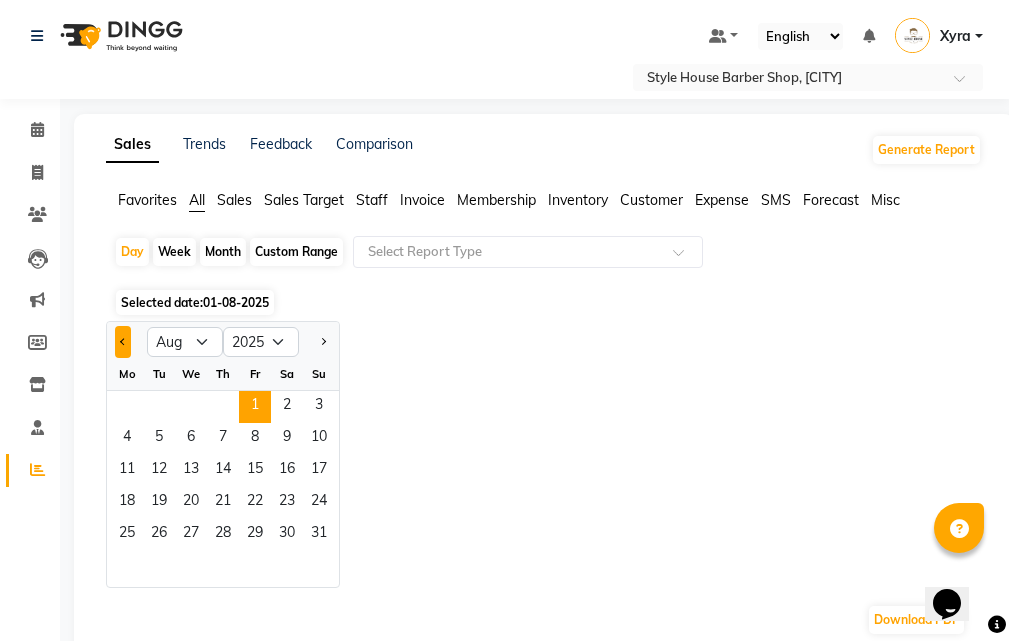 click 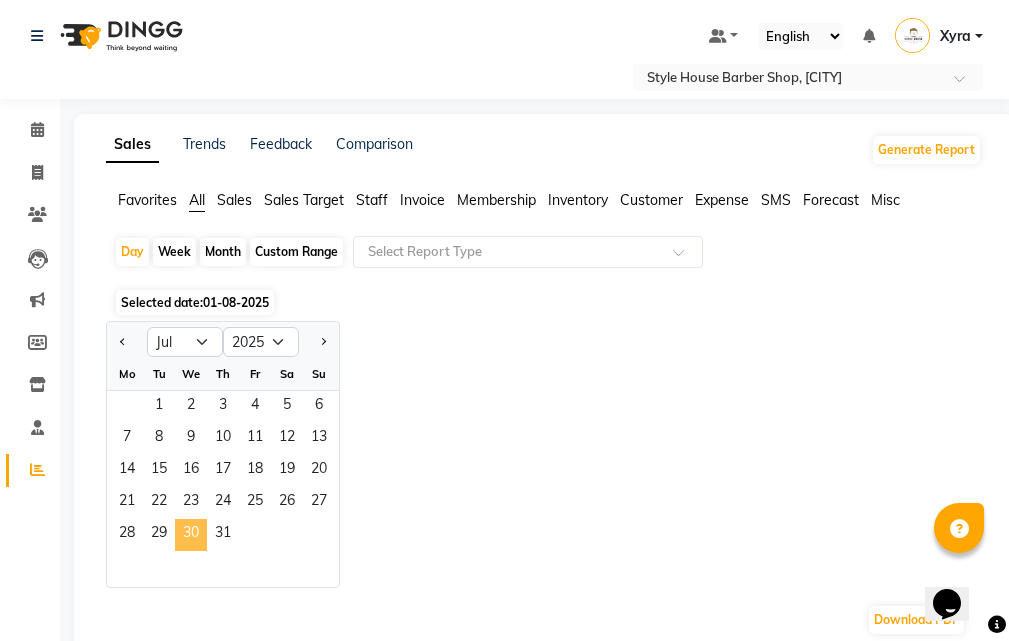 click on "30" 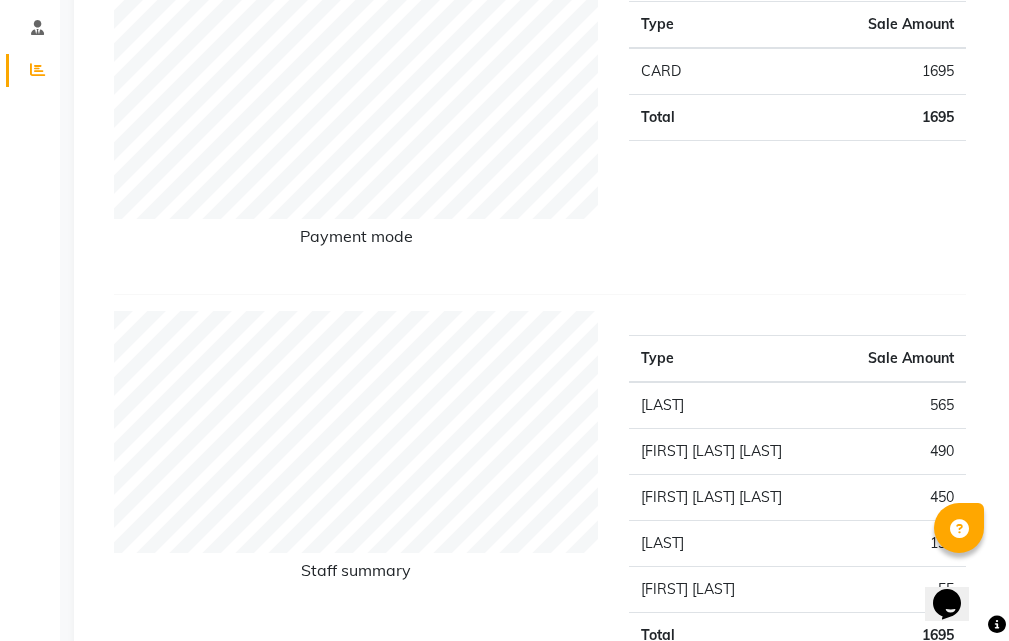 scroll, scrollTop: 100, scrollLeft: 0, axis: vertical 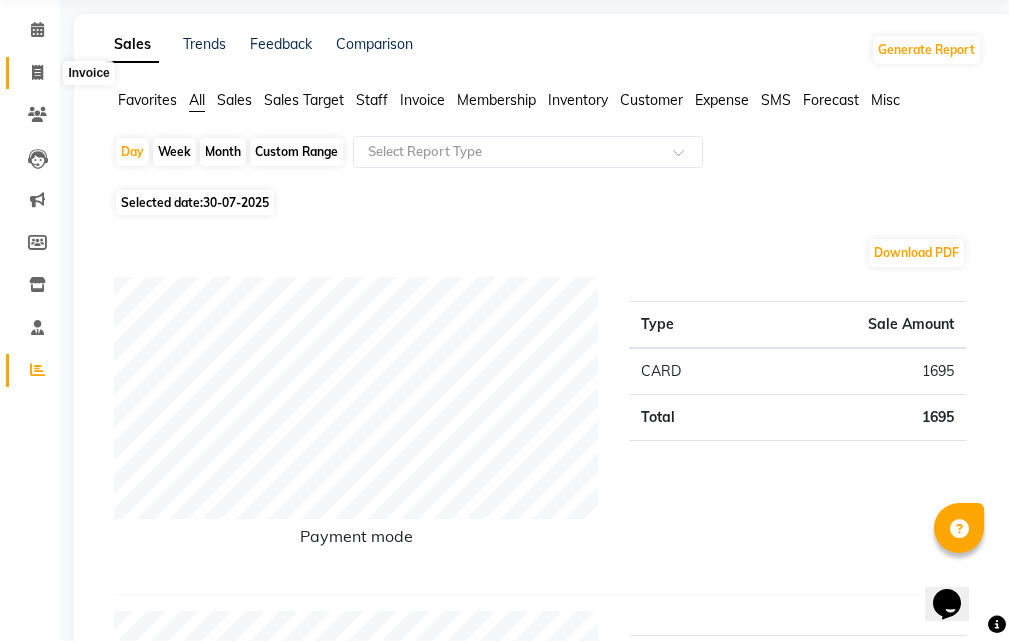click 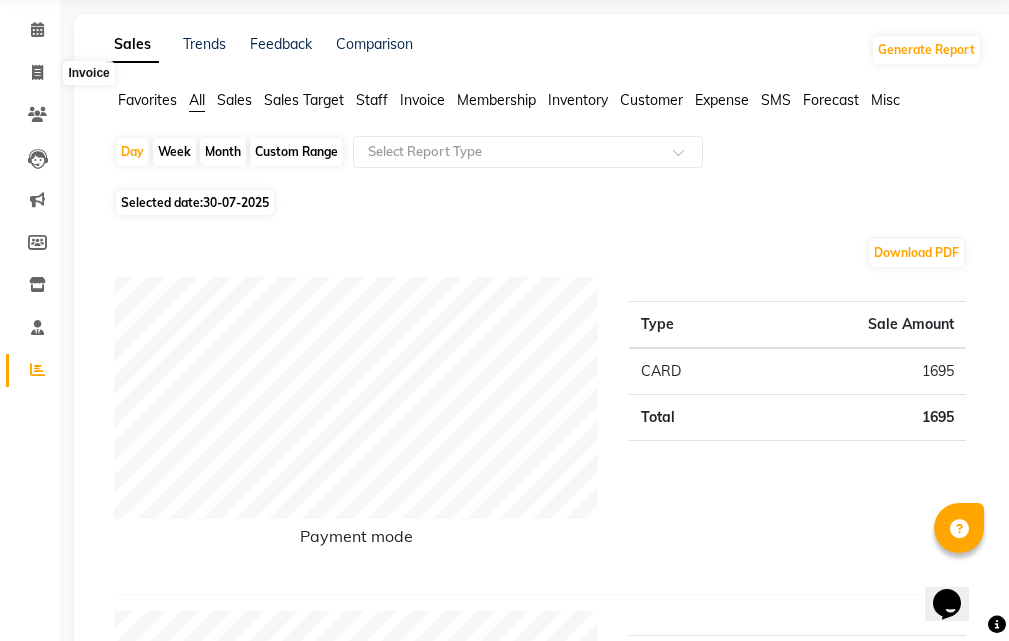 select on "service" 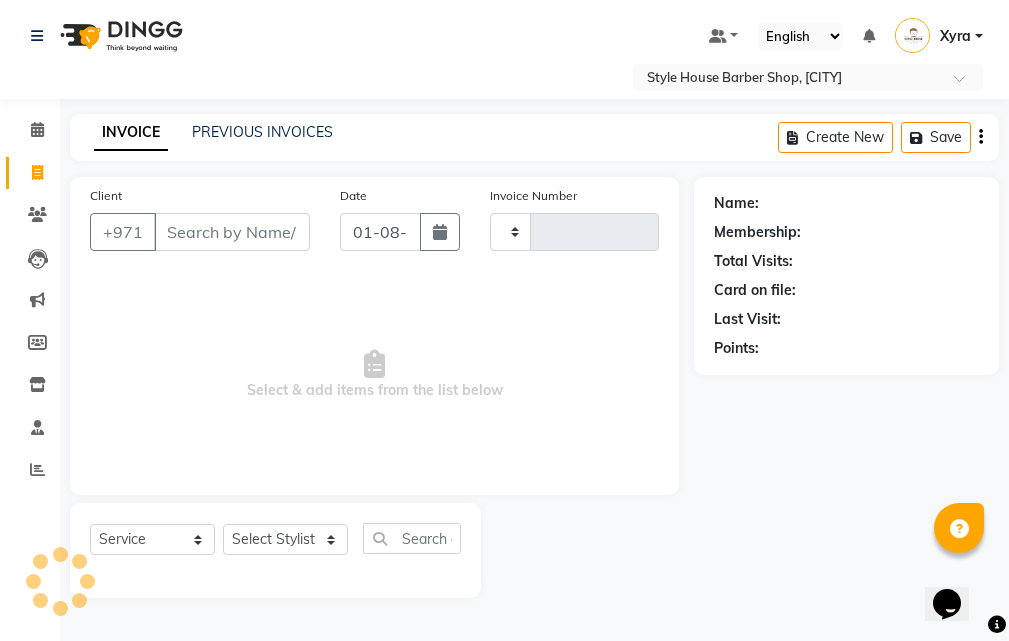 type on "0187" 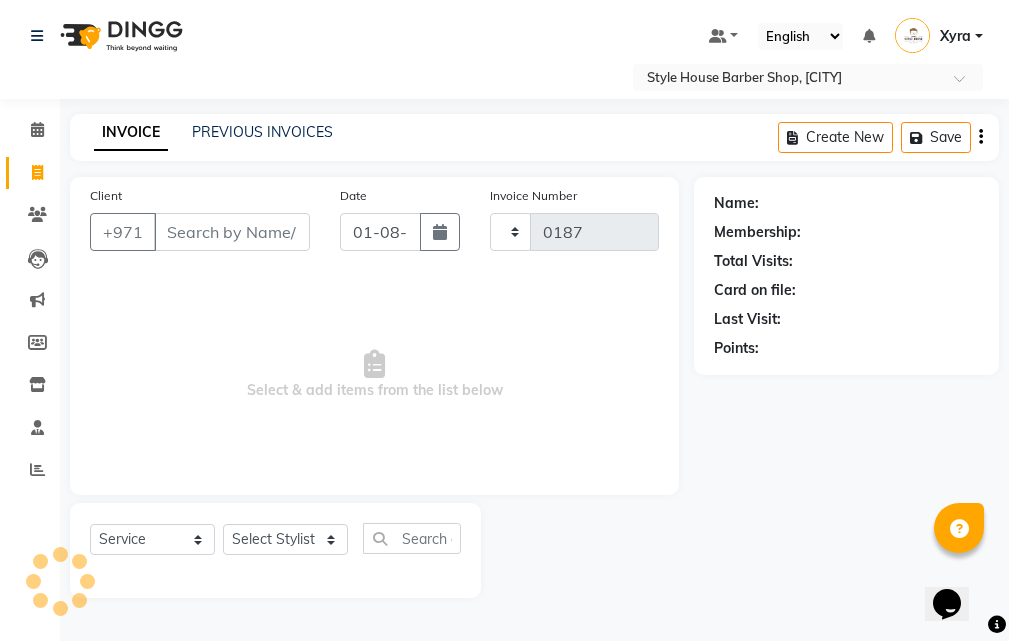 scroll, scrollTop: 0, scrollLeft: 0, axis: both 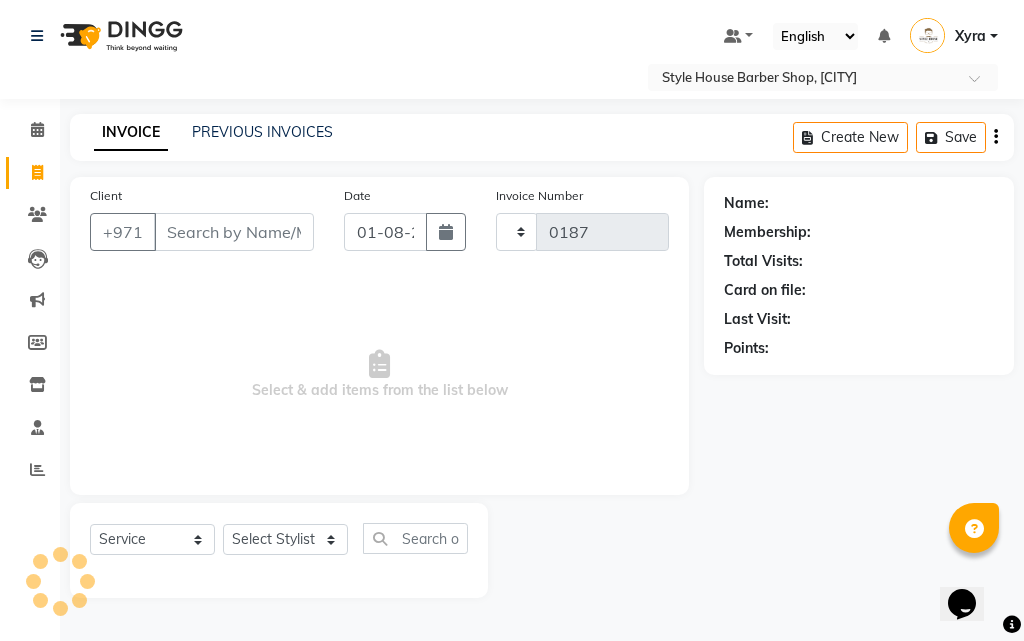 select on "8421" 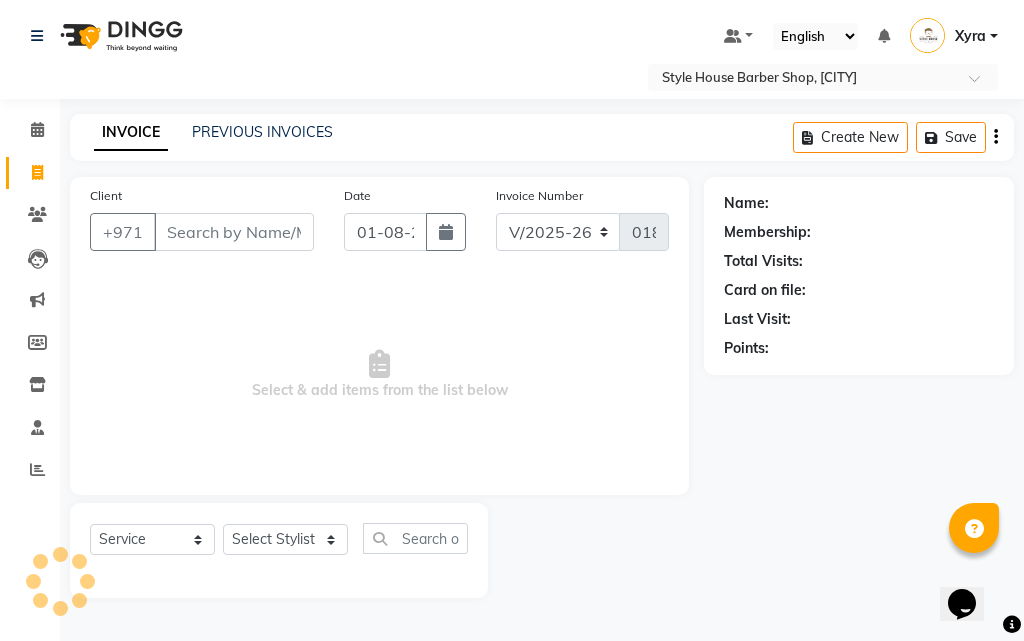 click on "Client" at bounding box center (234, 232) 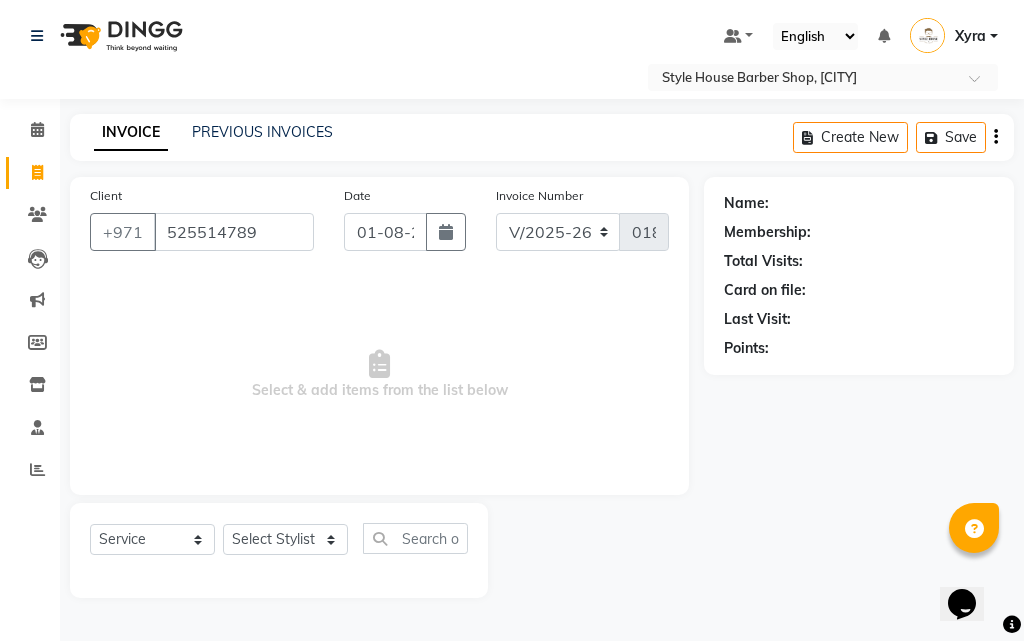 type on "525514789" 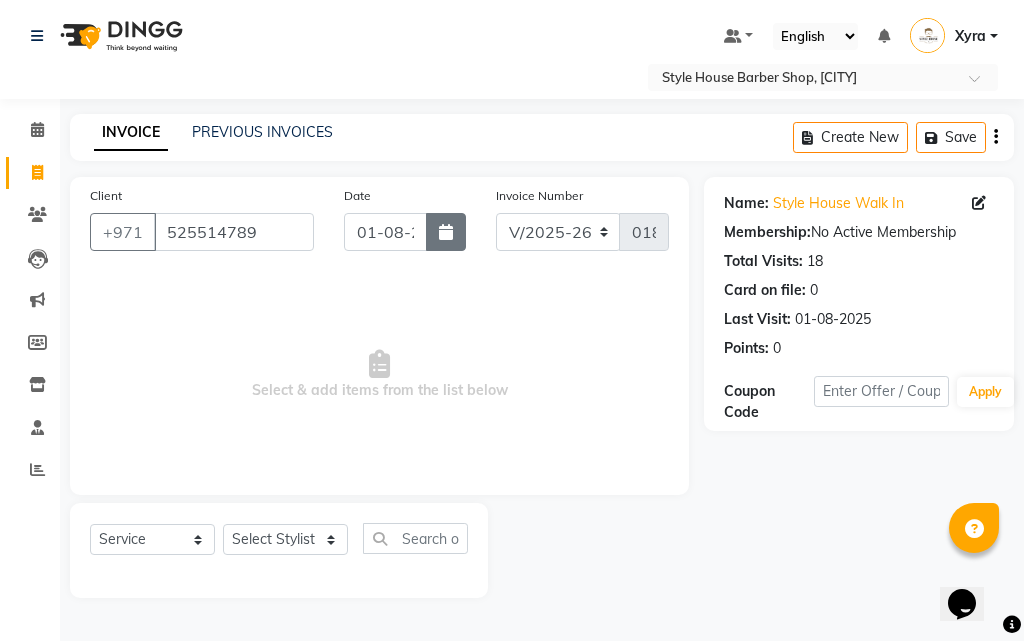 click 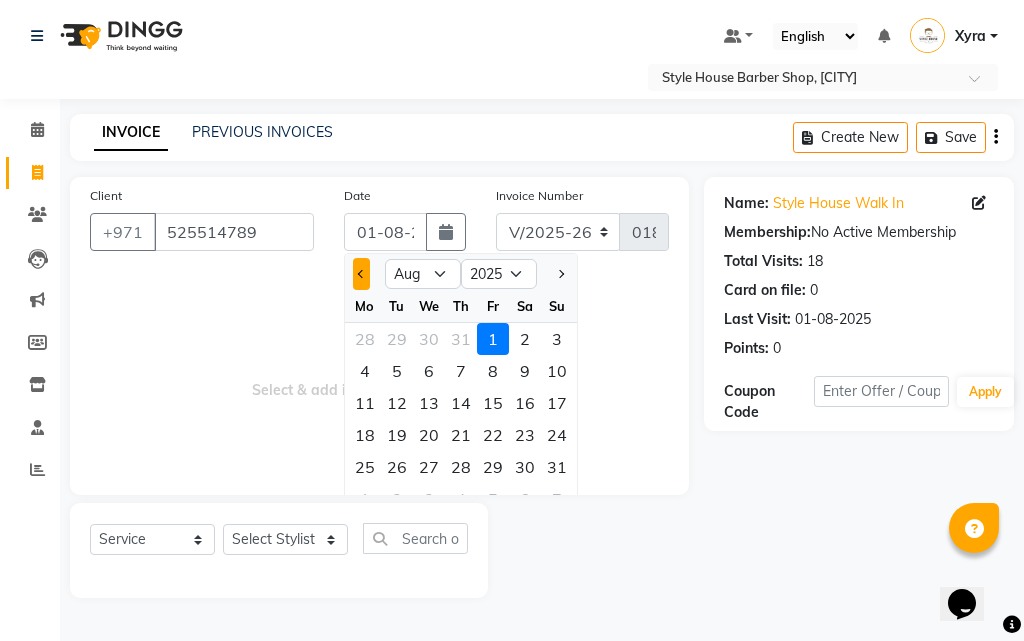 click 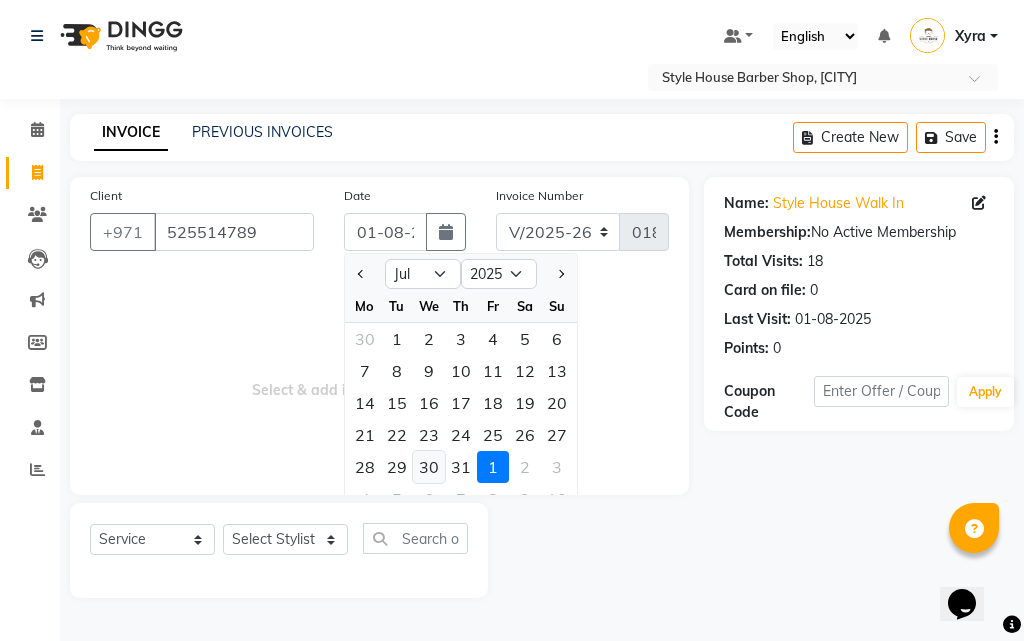click on "30" 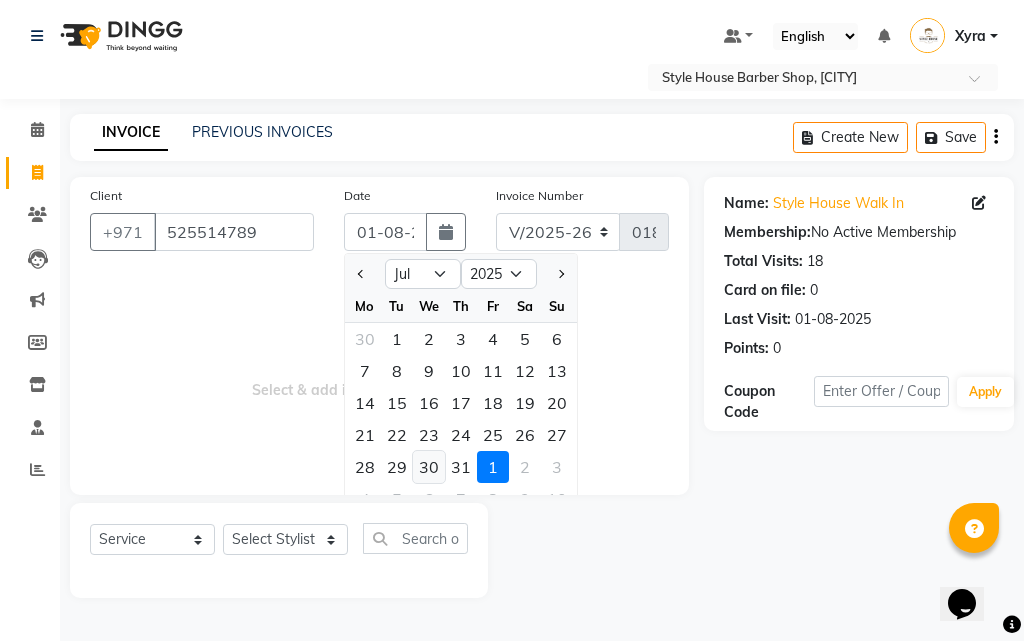 type on "30-07-2025" 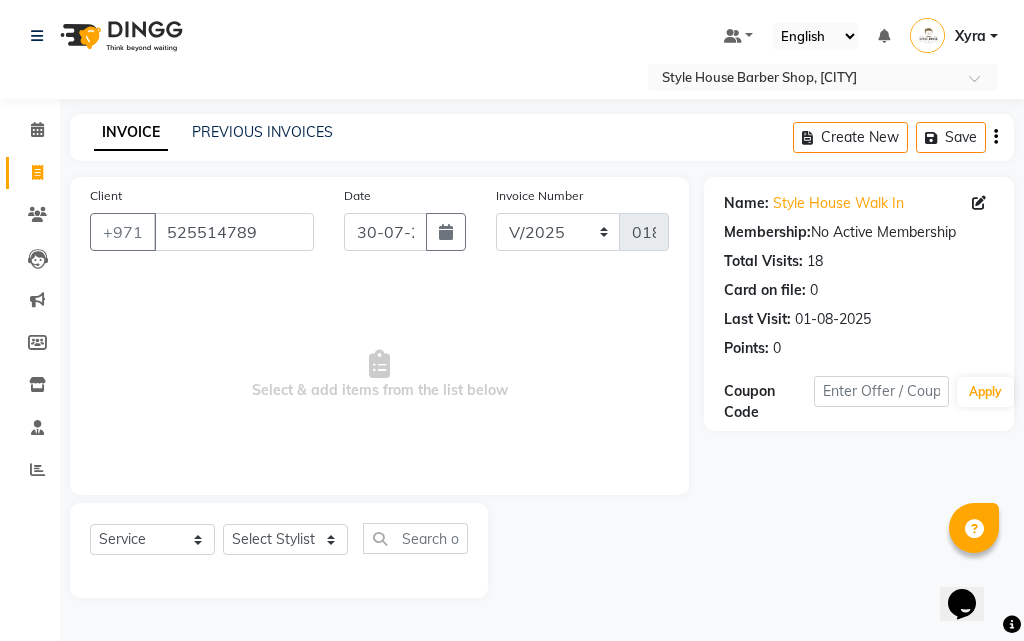 click on "Select Service Product Membership Package Voucher Prepaid Gift Card Select Stylist [LAST] [LAST] [FIRST] [LAST] [LAST] [LAST] [FIRST] [LAST] [LAST] [LAST] [FIRST] [LAST] [LAST] [LAST] [FIRST] [LAST] [LAST] [LAST] [FIRST] [LAST] [LAST] [LAST] Xyra" 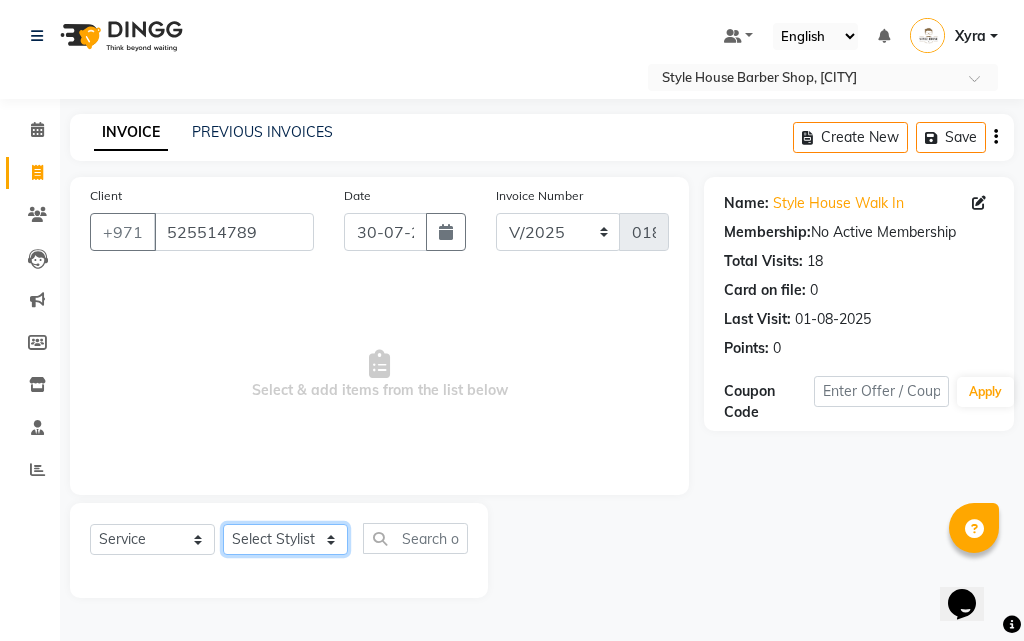 click on "Select Stylist [LAST] [LAST] [FIRST] [LAST] [LAST] [LAST] [FIRST] [LAST] [LAST] [LAST] [FIRST] [LAST] [LAST] [LAST] [FIRST] [LAST] [LAST] [LAST] [FIRST] [LAST] [LAST] [LAST] [FIRST] [LAST] [LAST] [LAST] Xyra" 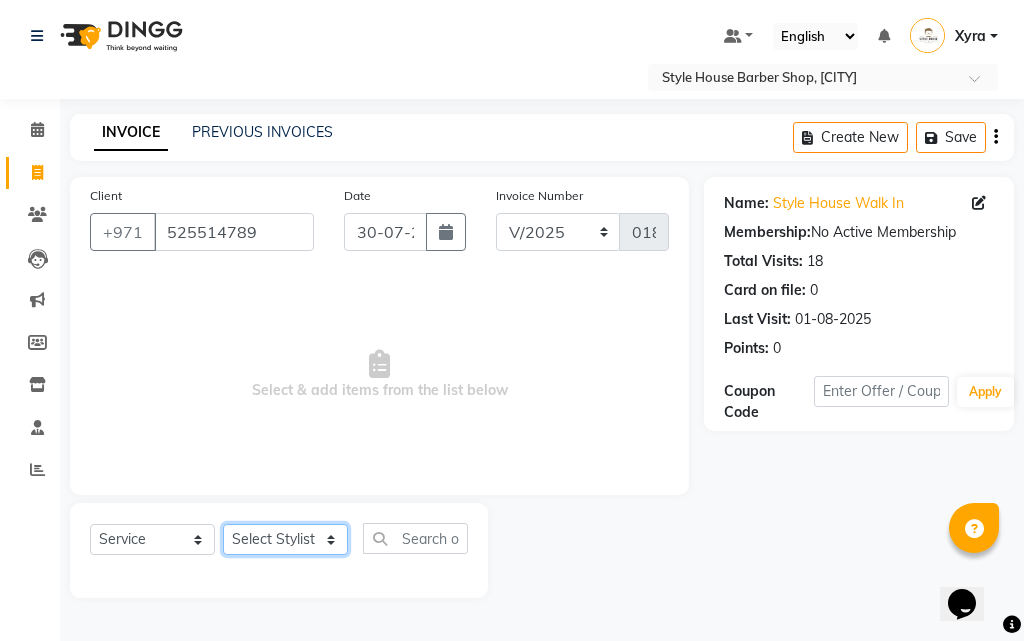 select on "83269" 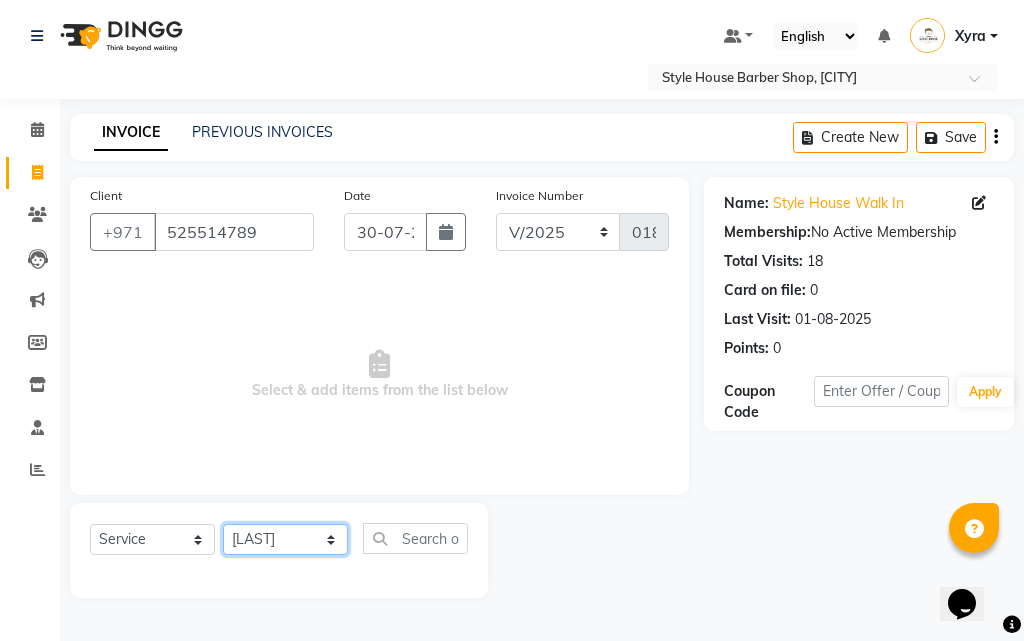 click on "Select Stylist [LAST] [LAST] [FIRST] [LAST] [LAST] [LAST] [FIRST] [LAST] [LAST] [LAST] [FIRST] [LAST] [LAST] [LAST] [FIRST] [LAST] [LAST] [LAST] [FIRST] [LAST] [LAST] [LAST] [FIRST] [LAST] [LAST] [LAST] Xyra" 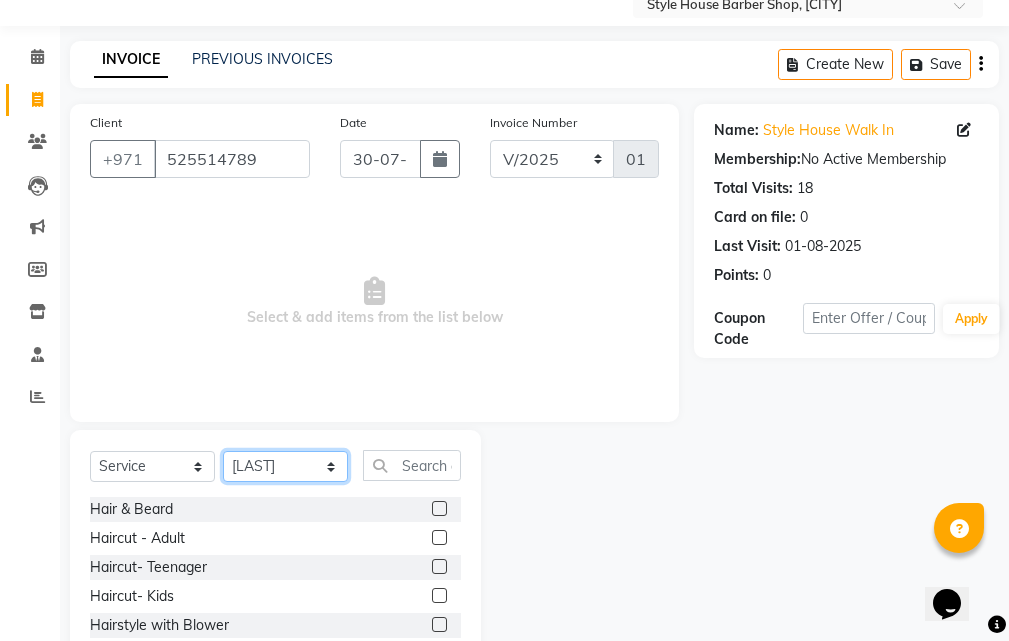 scroll, scrollTop: 187, scrollLeft: 0, axis: vertical 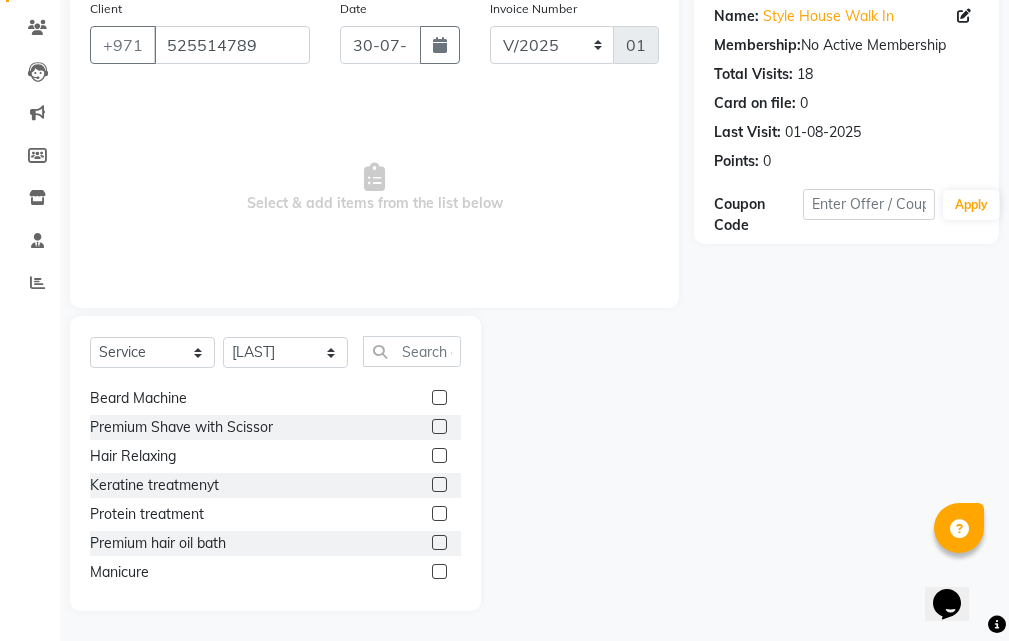 click 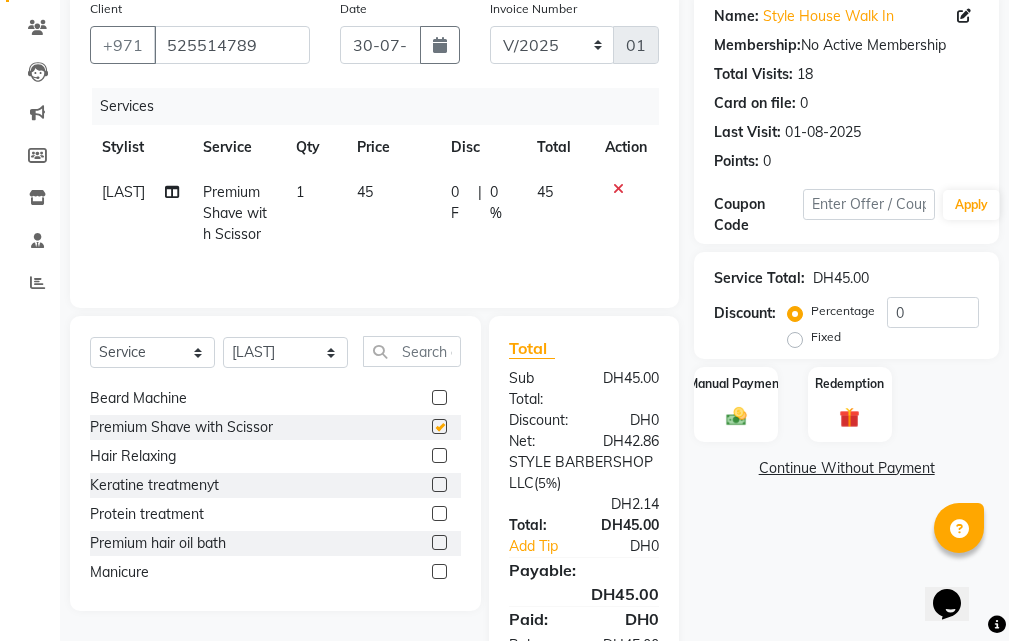 checkbox on "false" 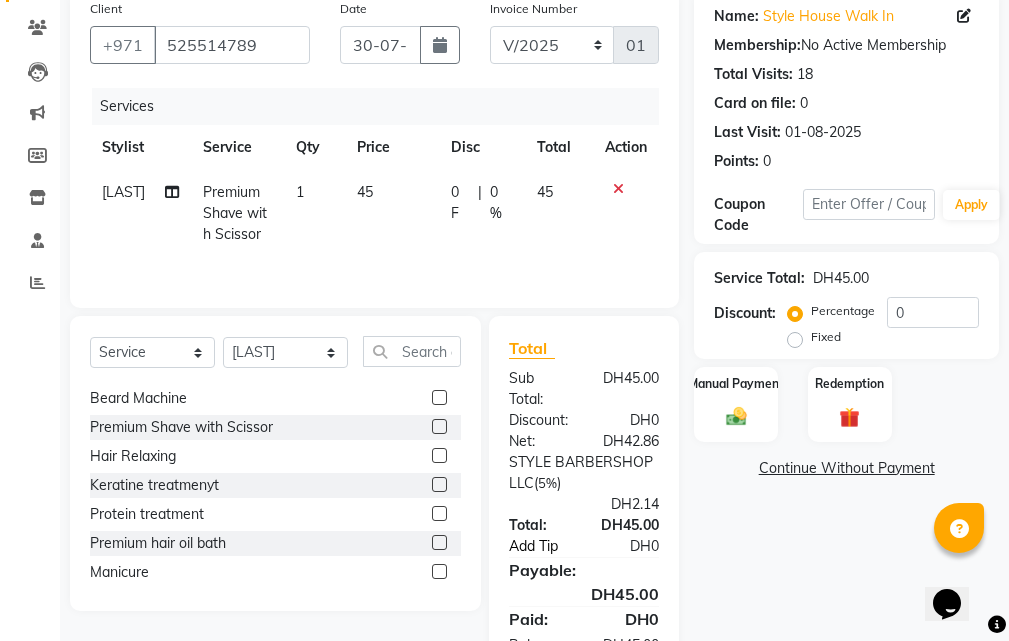 scroll, scrollTop: 273, scrollLeft: 0, axis: vertical 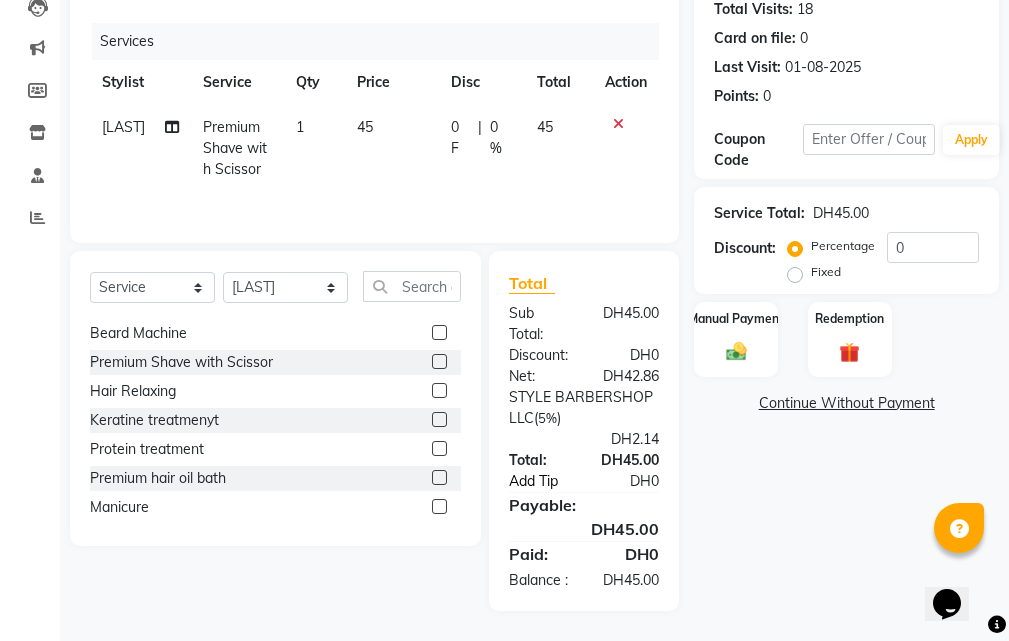 click on "Add Tip" 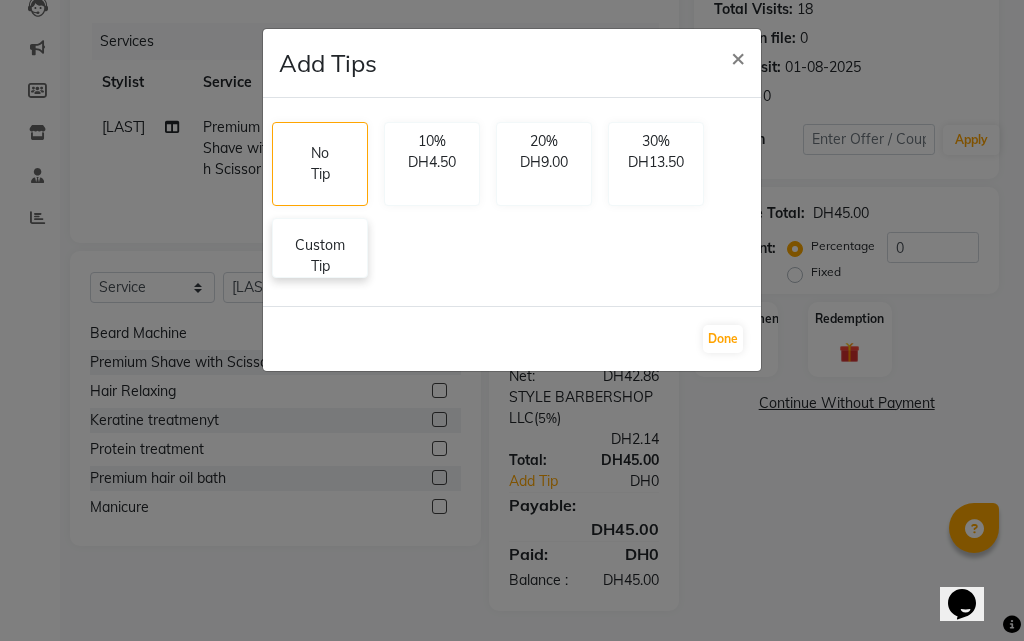 click on "Custom Tip" 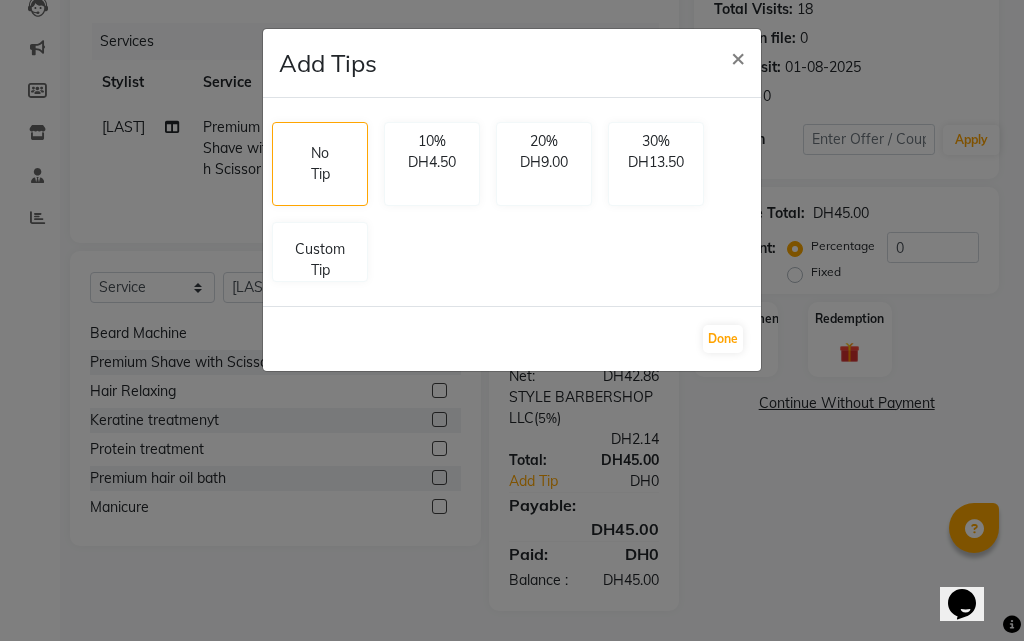 select on "83269" 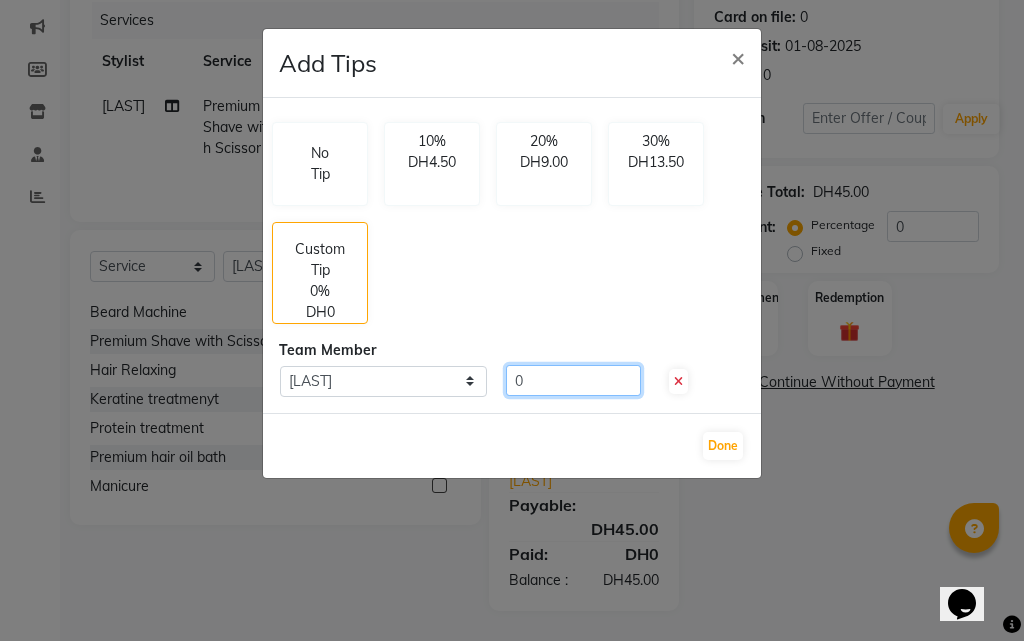 click on "0" 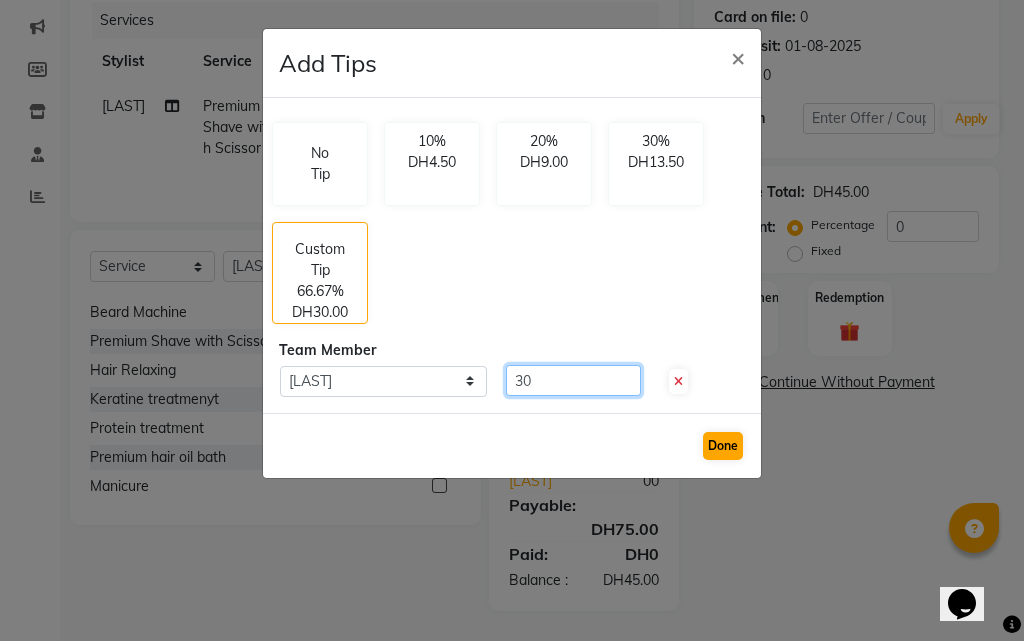 type on "30" 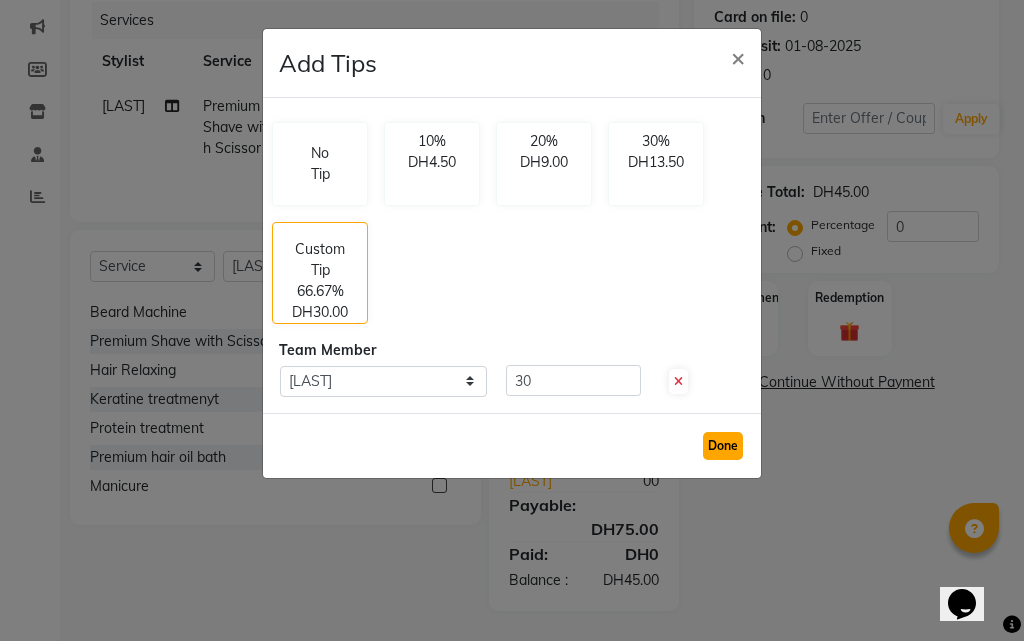 click on "Done" 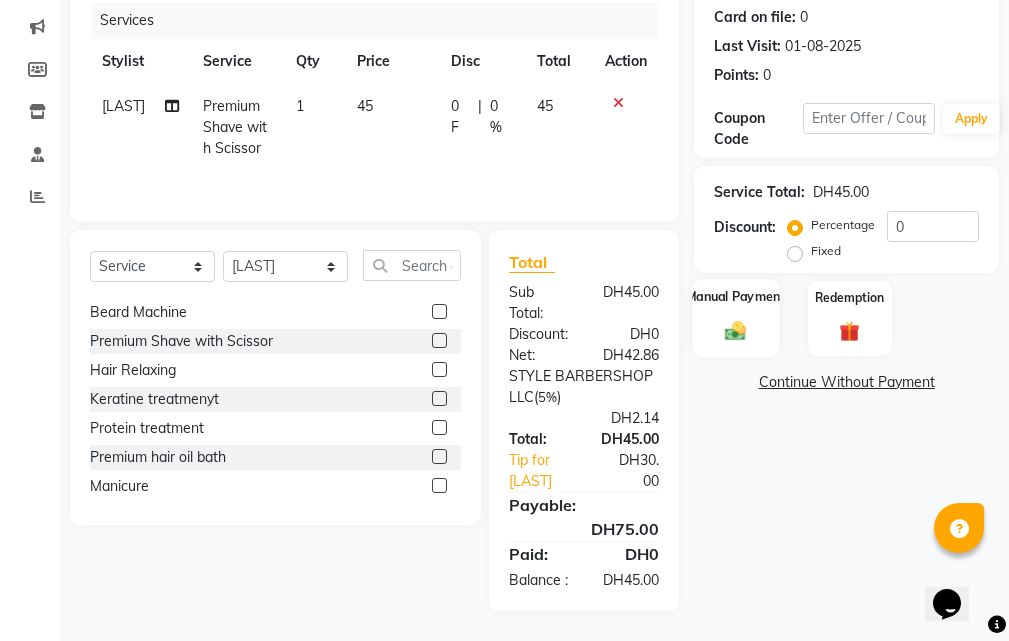 click on "Manual Payment" 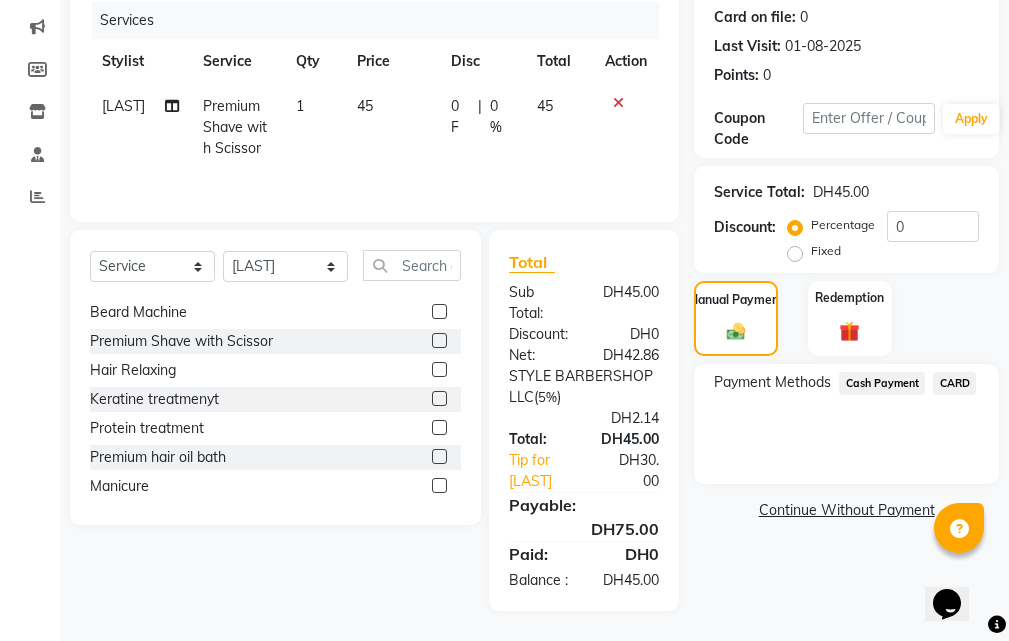 scroll, scrollTop: 336, scrollLeft: 0, axis: vertical 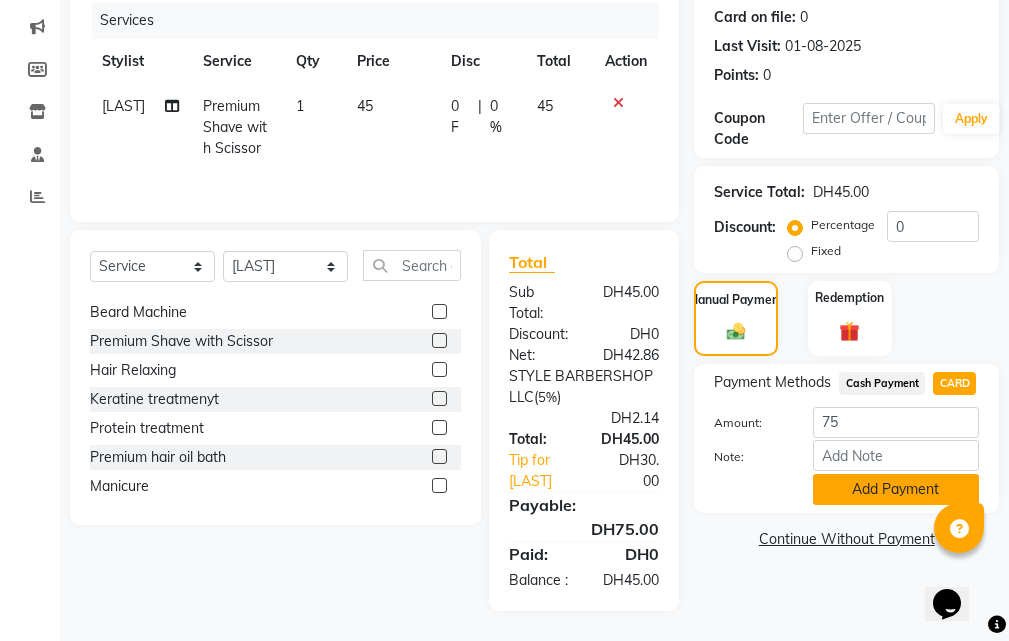 click on "Add Payment" 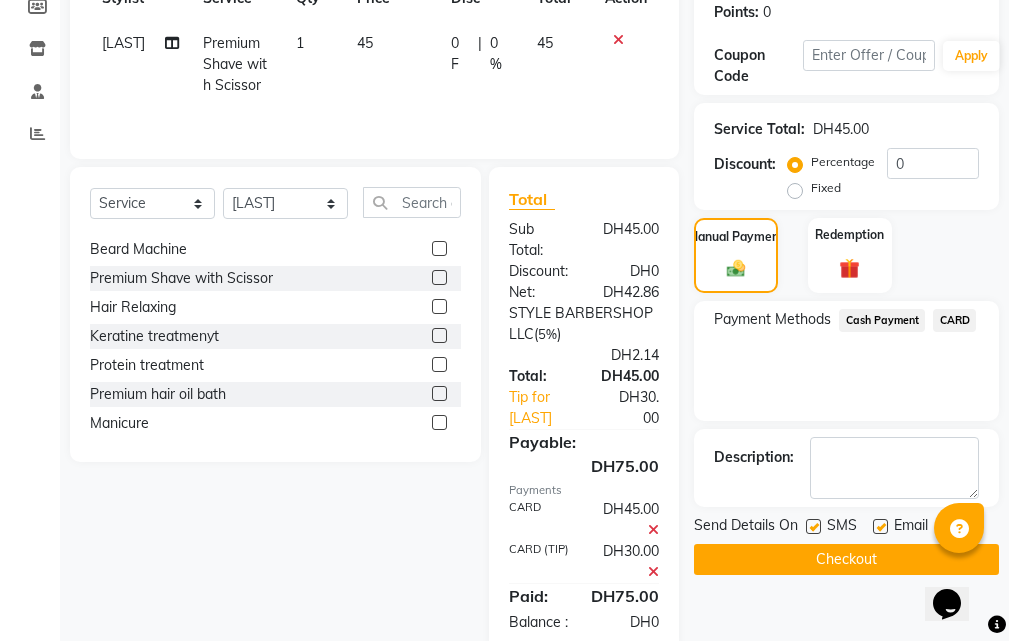 click on "Checkout" 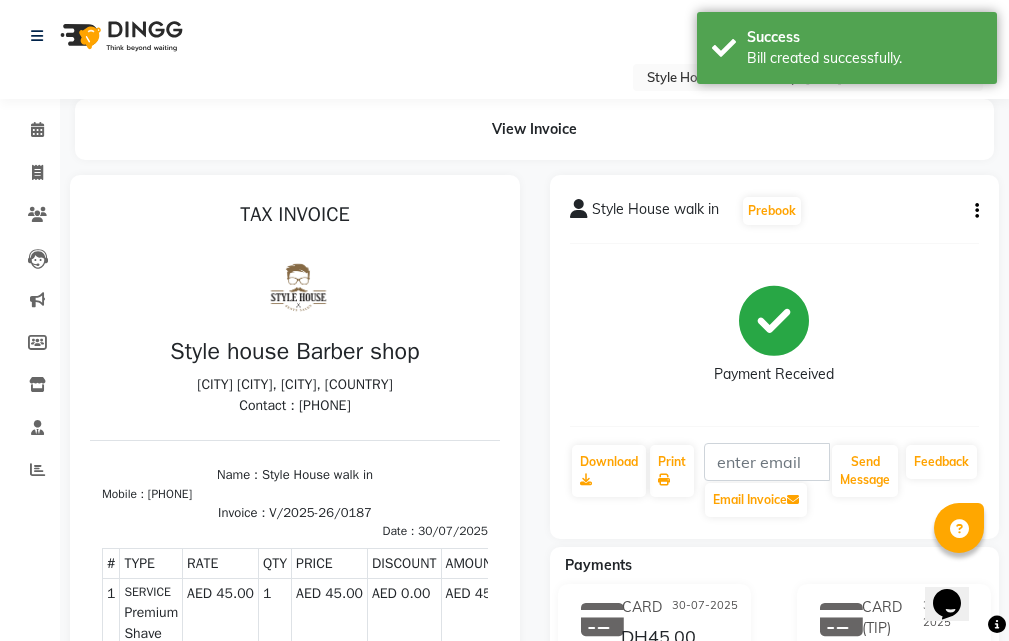 scroll, scrollTop: 0, scrollLeft: 0, axis: both 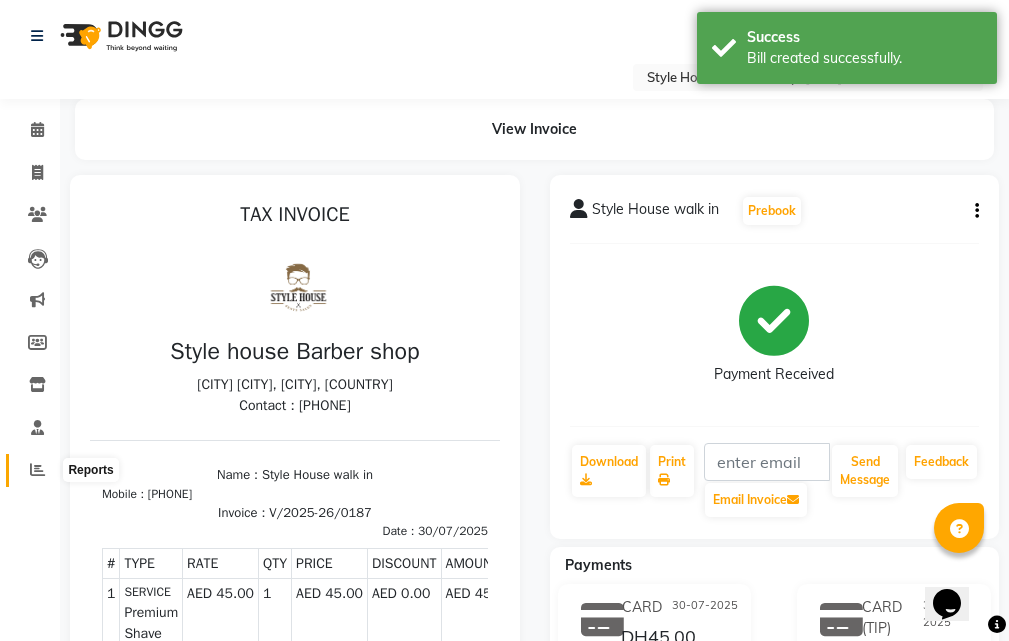 click 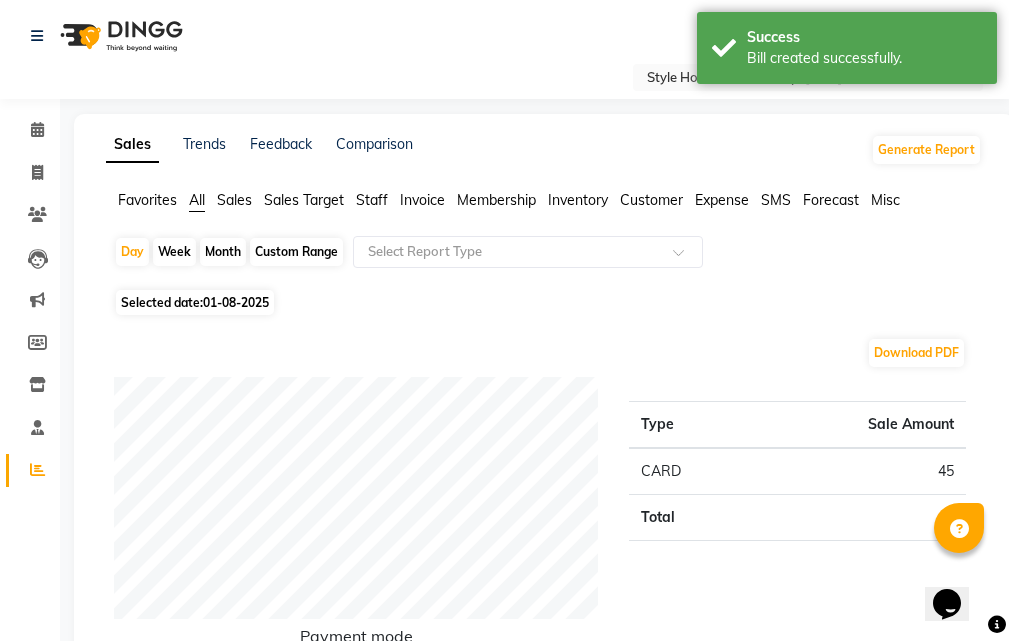 click on "01-08-2025" 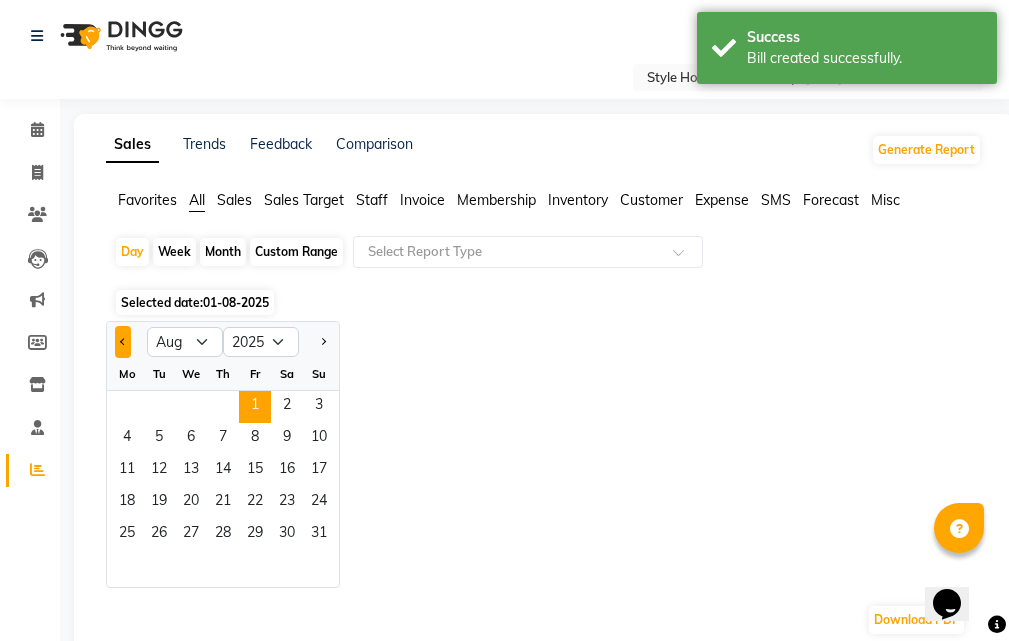 click 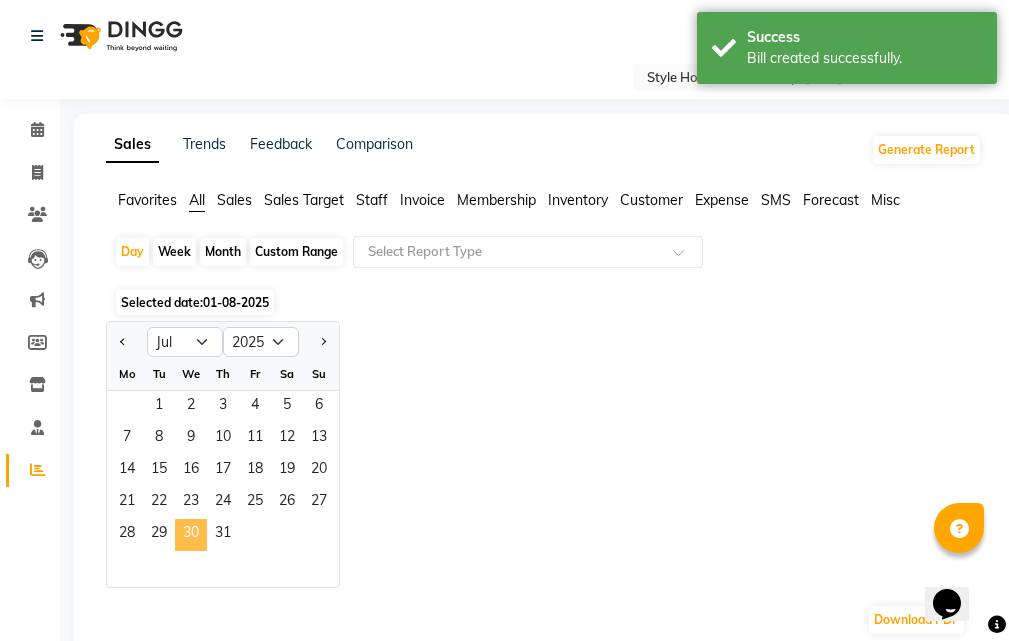 click on "30" 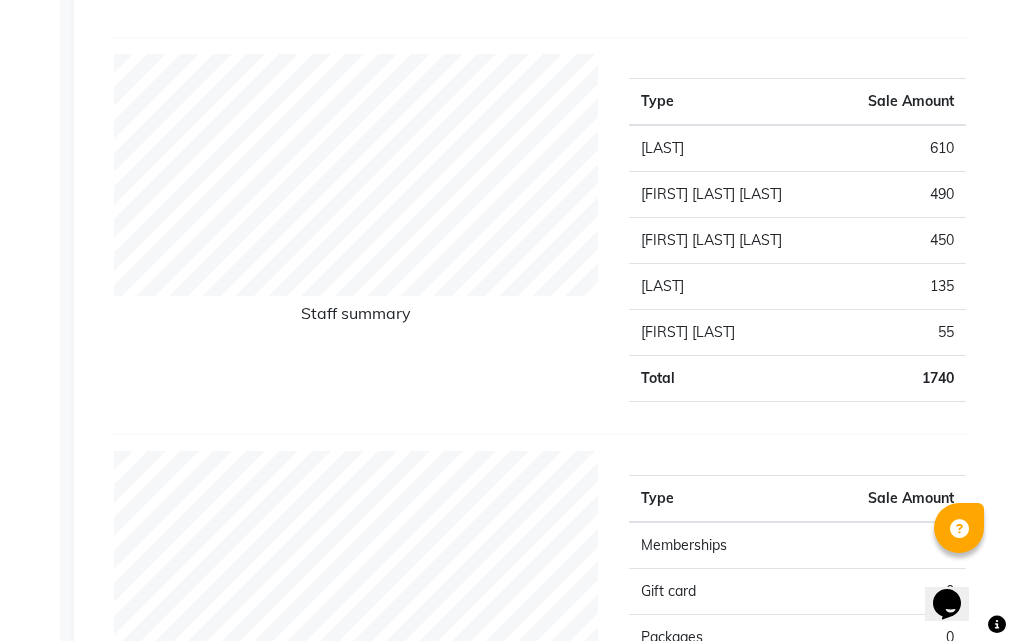 scroll, scrollTop: 500, scrollLeft: 0, axis: vertical 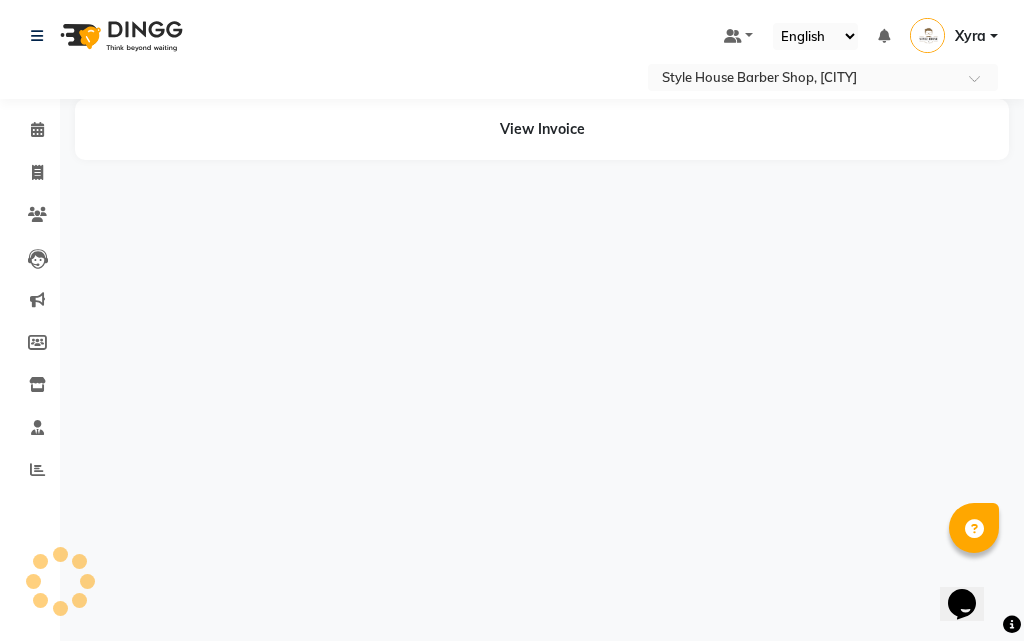select on "service" 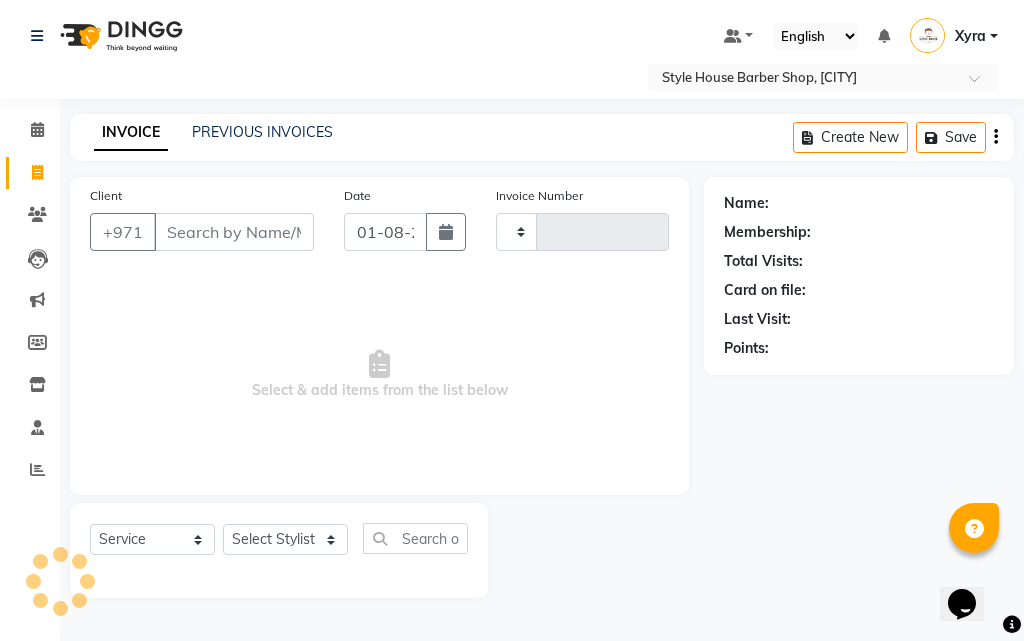 type on "0188" 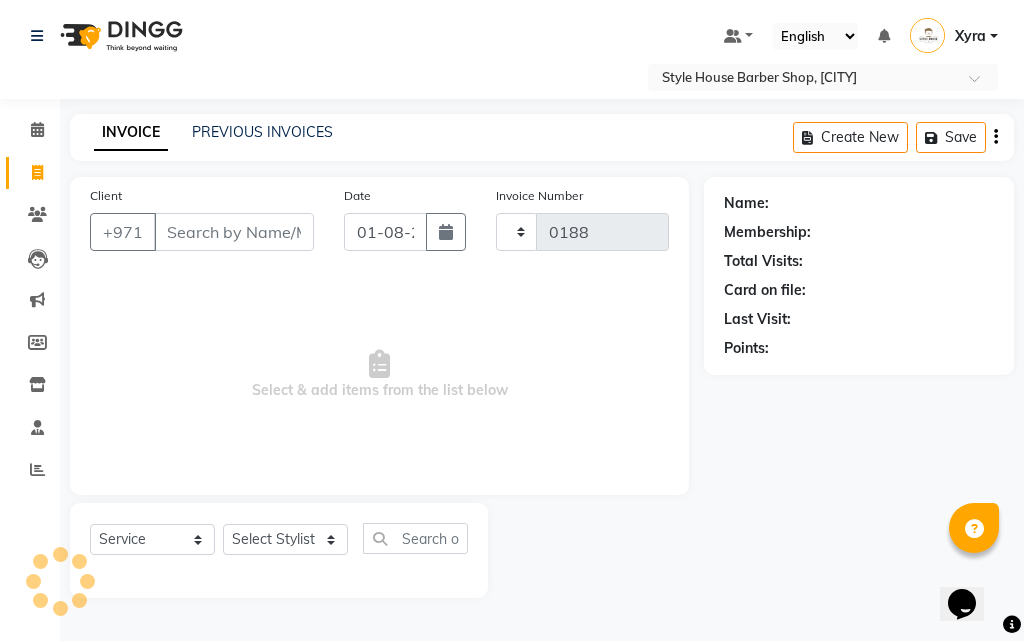 select on "8421" 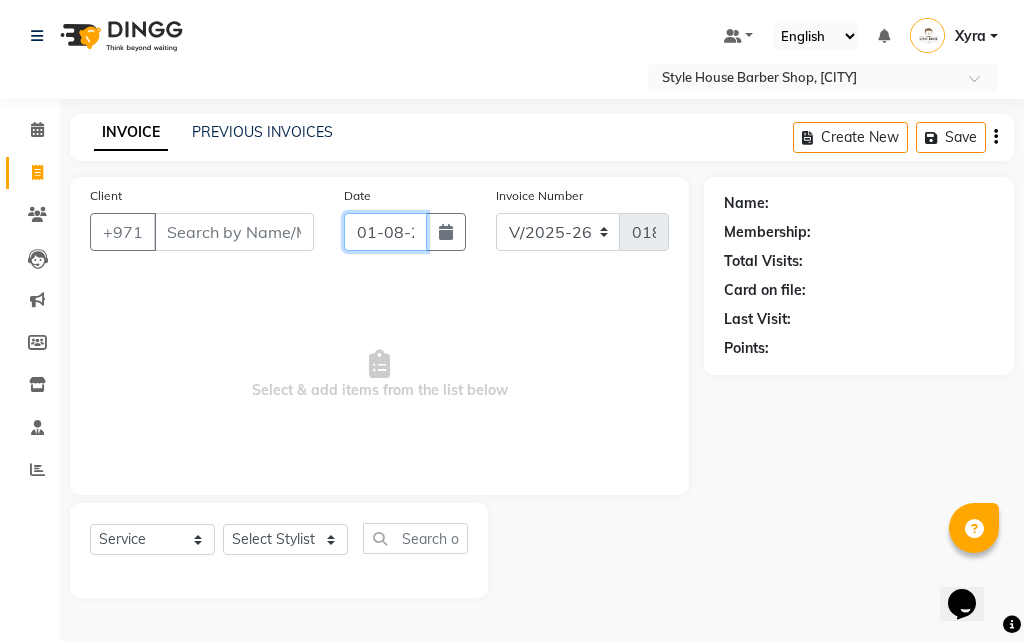 click on "01-08-2025" 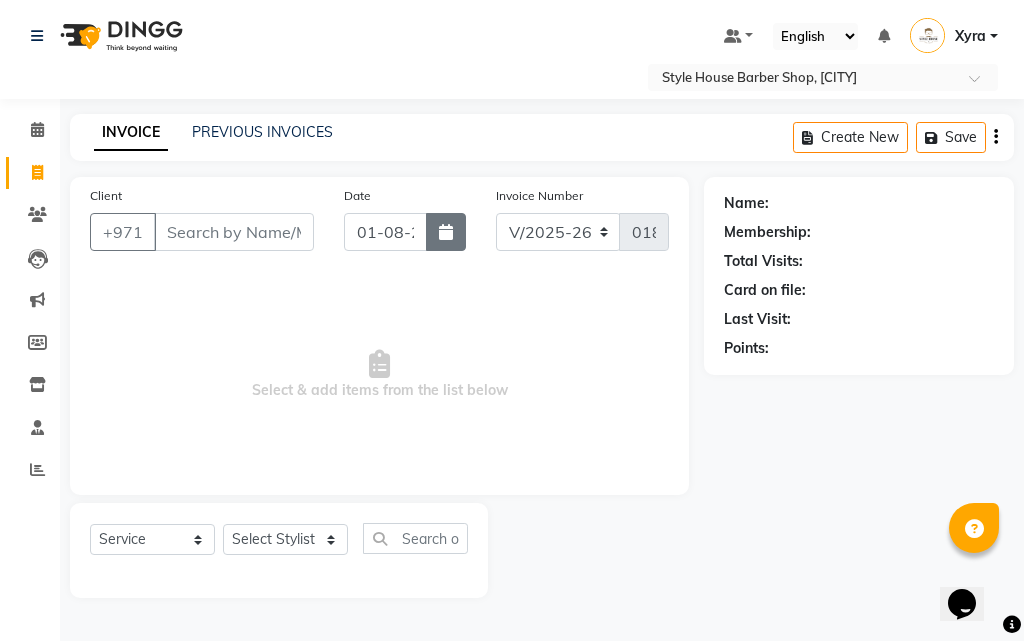 select on "8" 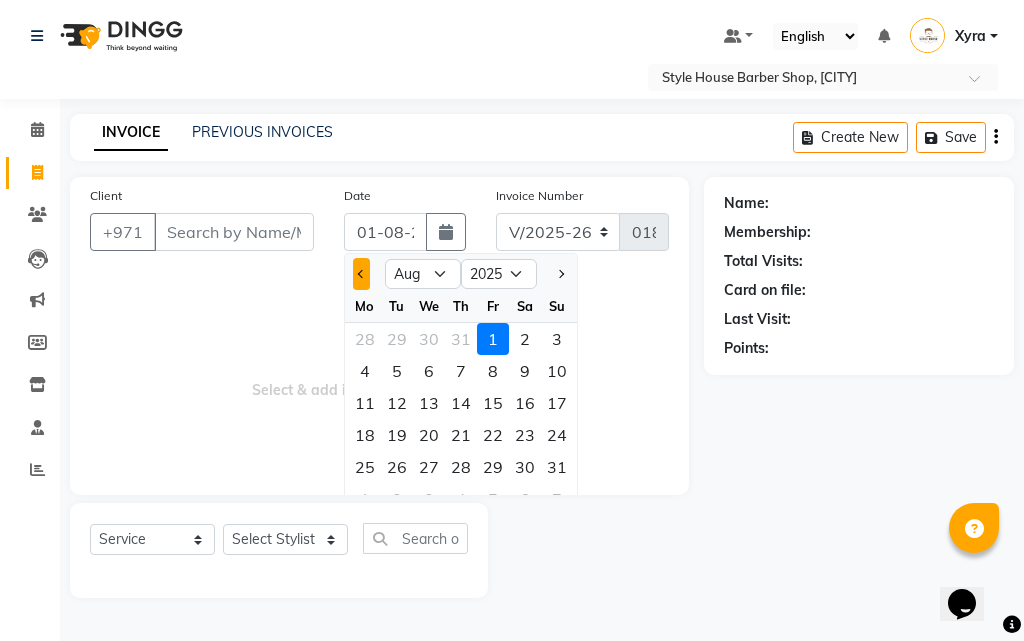 click 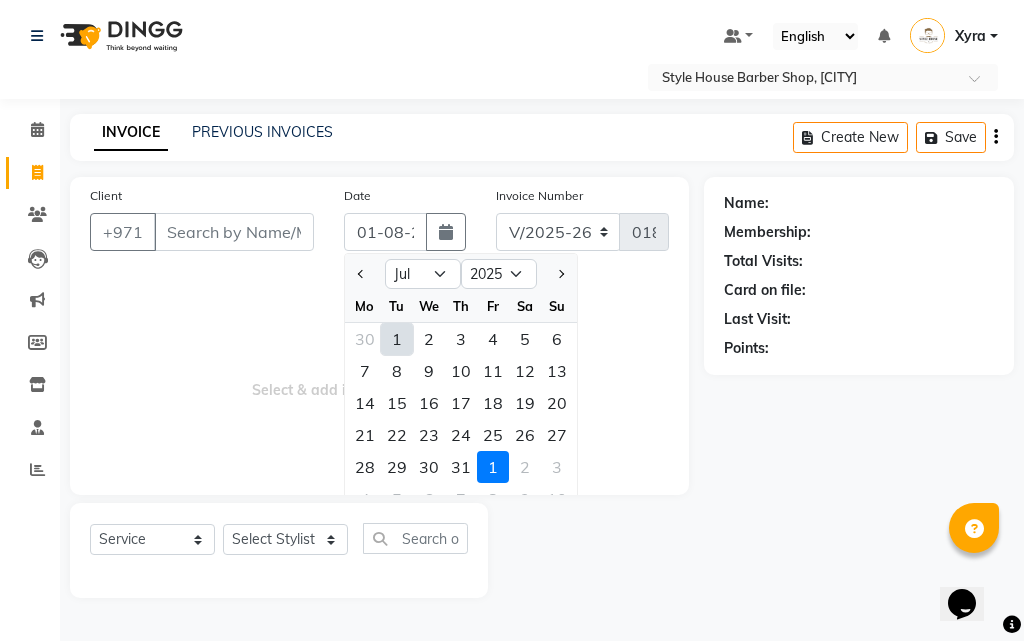 click on "30" 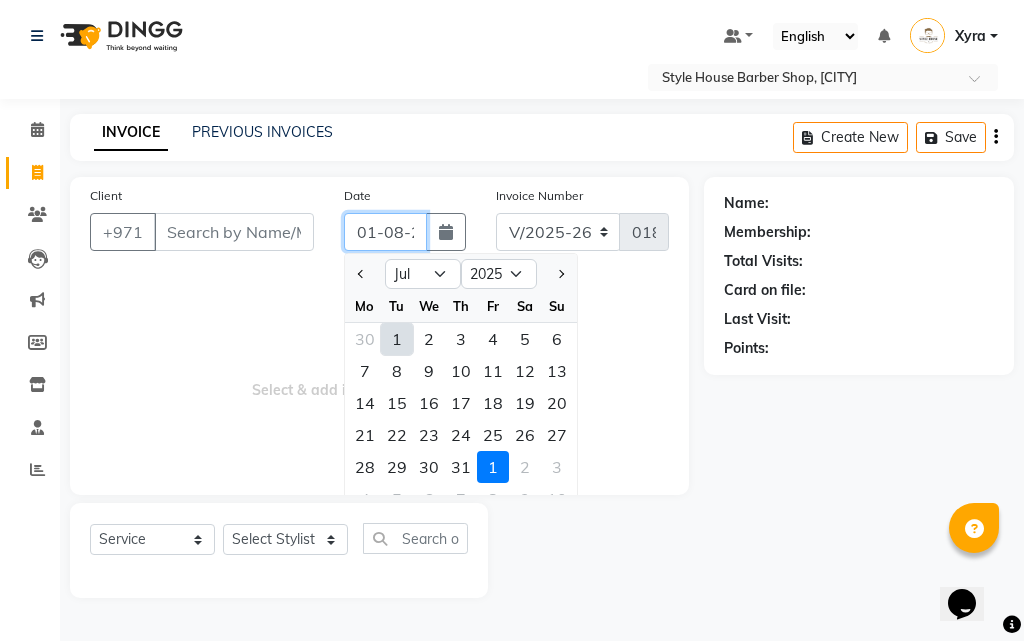 type on "30-07-2025" 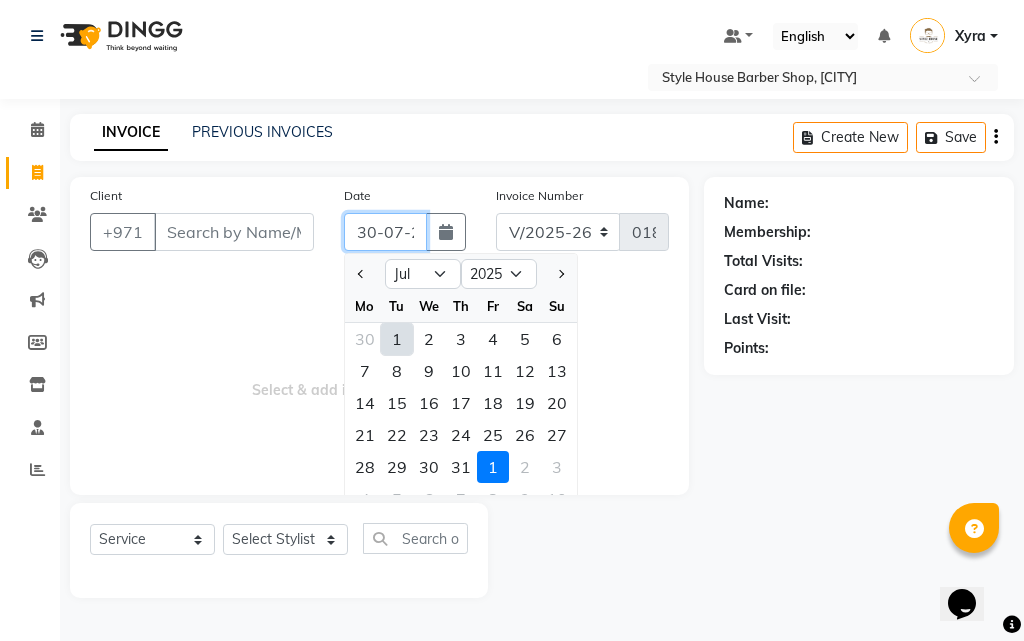 scroll, scrollTop: 0, scrollLeft: 37, axis: horizontal 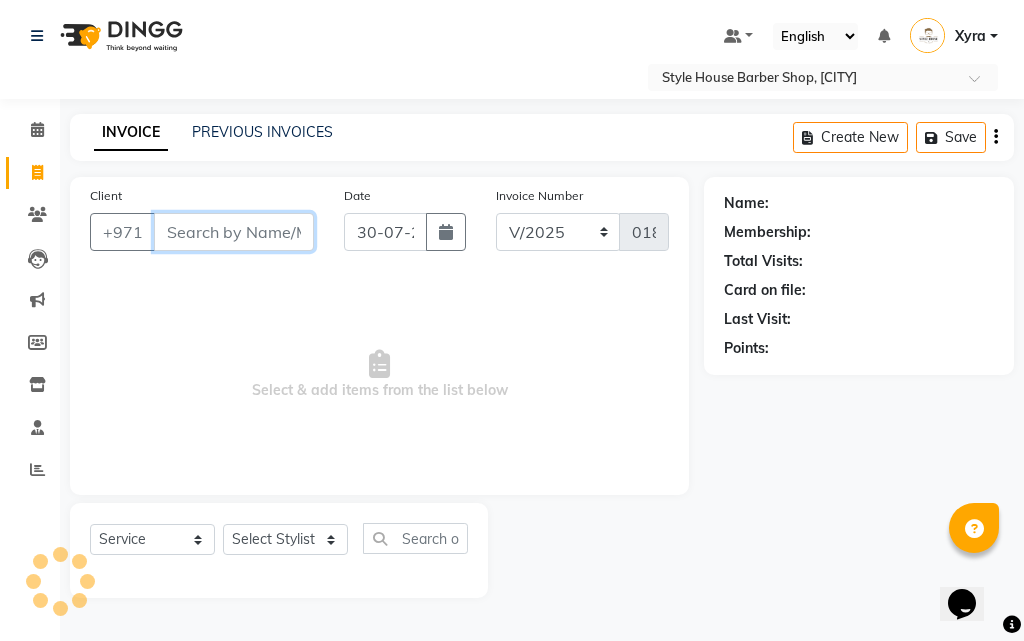 click on "Client" at bounding box center (234, 232) 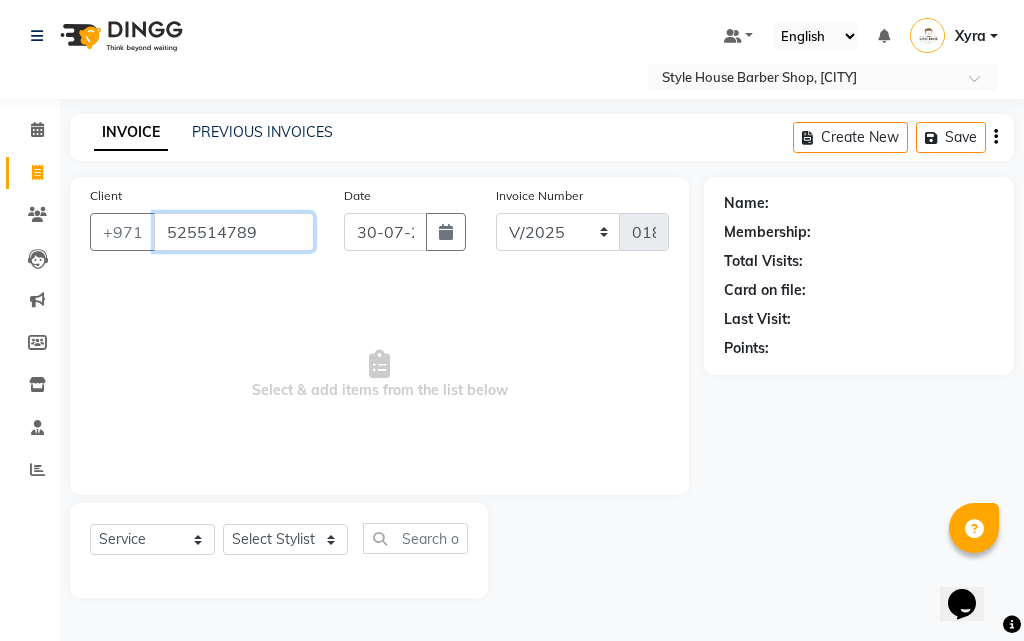 type on "525514789" 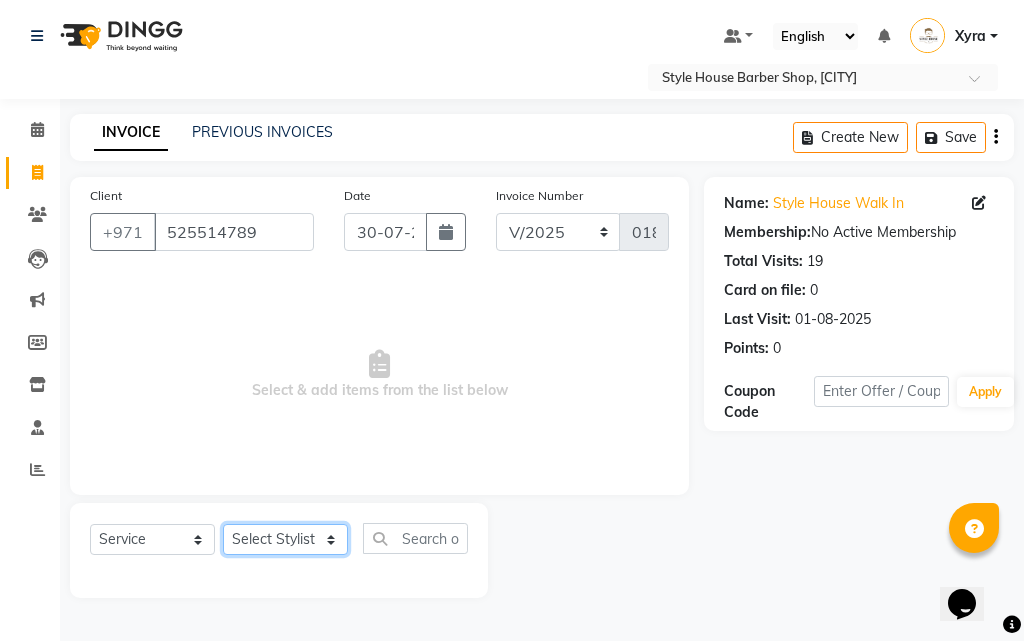 click on "Select Stylist [LAST] [LAST] [FIRST] [LAST] [LAST] [LAST] [FIRST] [LAST] [LAST] [LAST] [FIRST] [LAST] [LAST] [LAST] [FIRST] [LAST] [LAST] [LAST] [FIRST] [LAST] [LAST] [LAST] [FIRST] [LAST] [LAST] [LAST] Xyra" 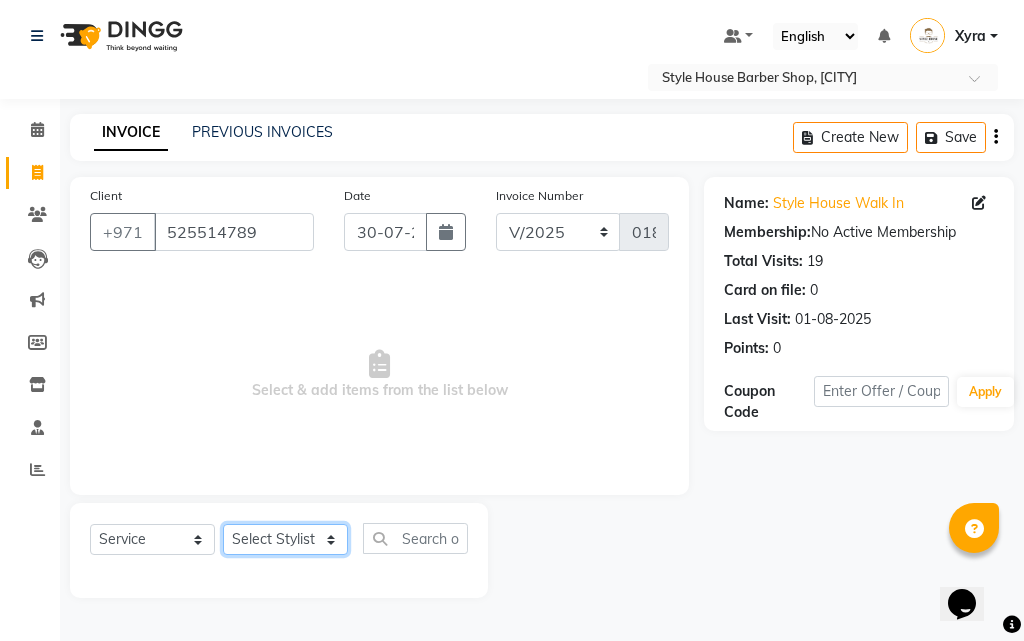 select on "[NUMBER]" 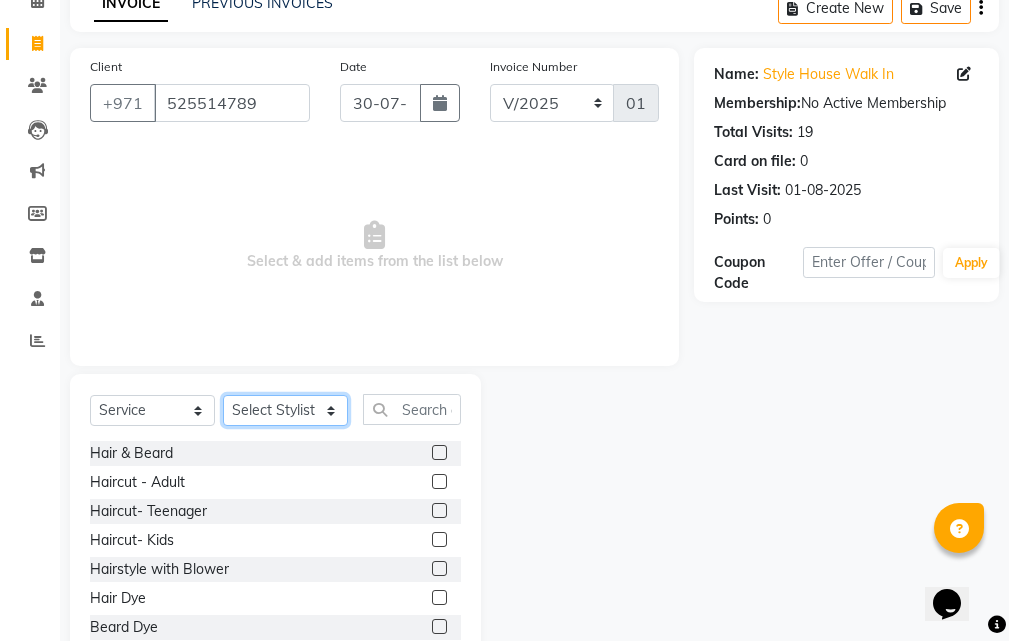 scroll, scrollTop: 187, scrollLeft: 0, axis: vertical 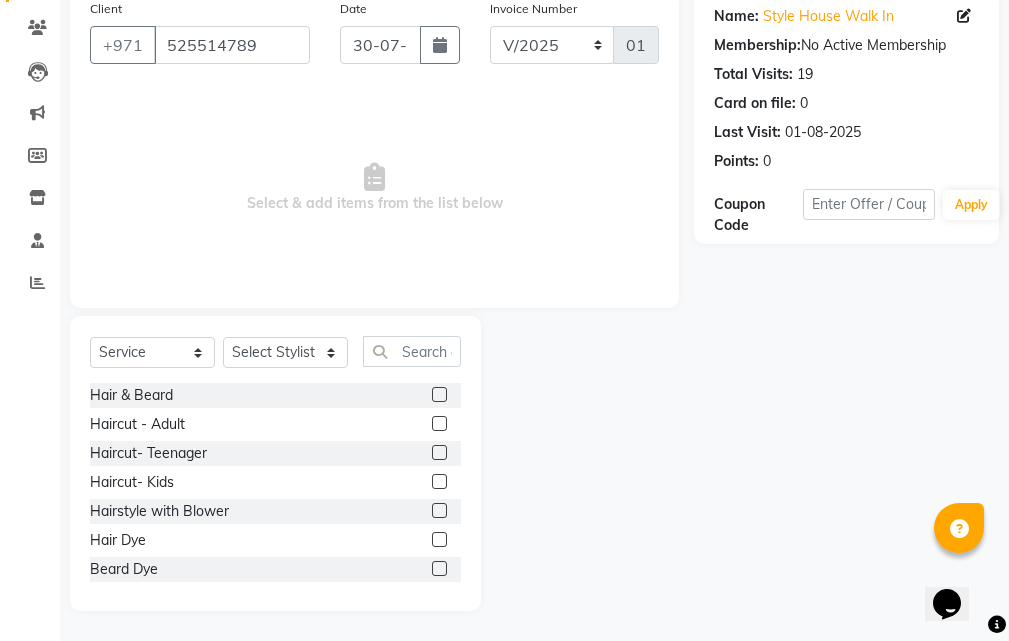 click 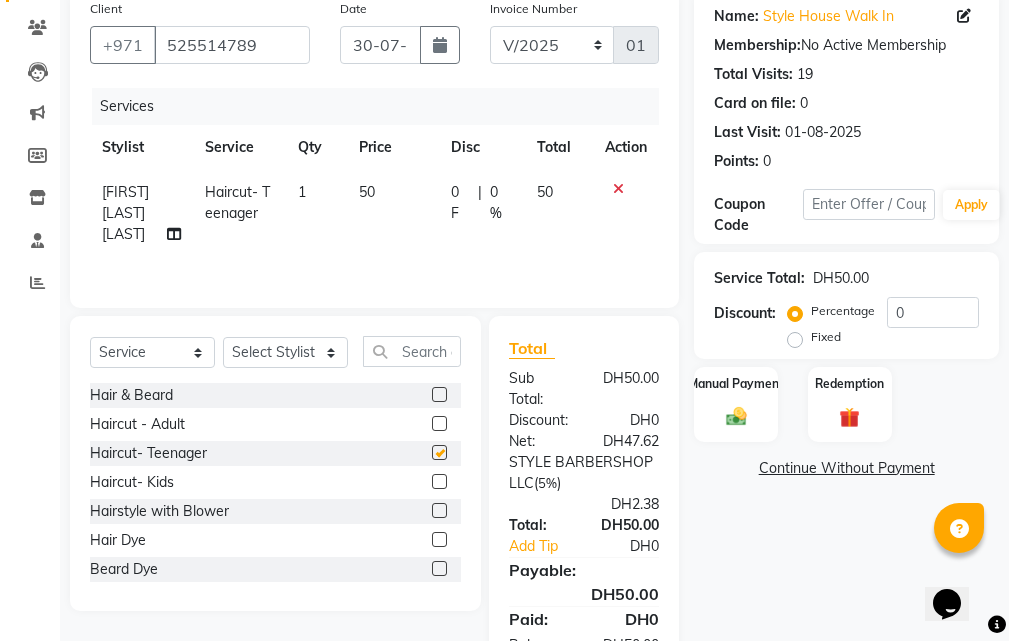 checkbox on "false" 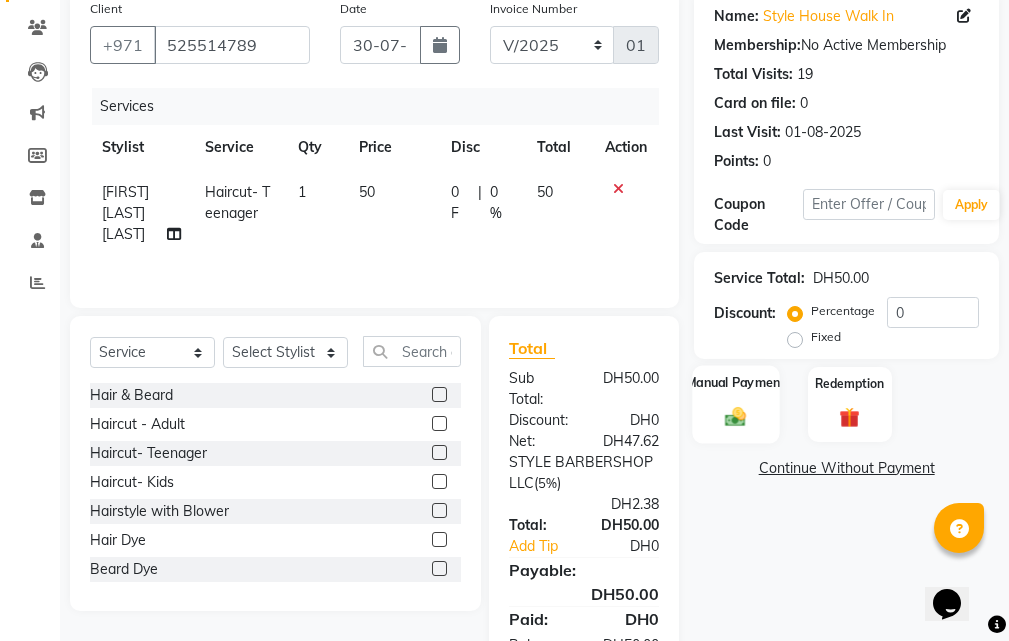click on "Manual Payment" 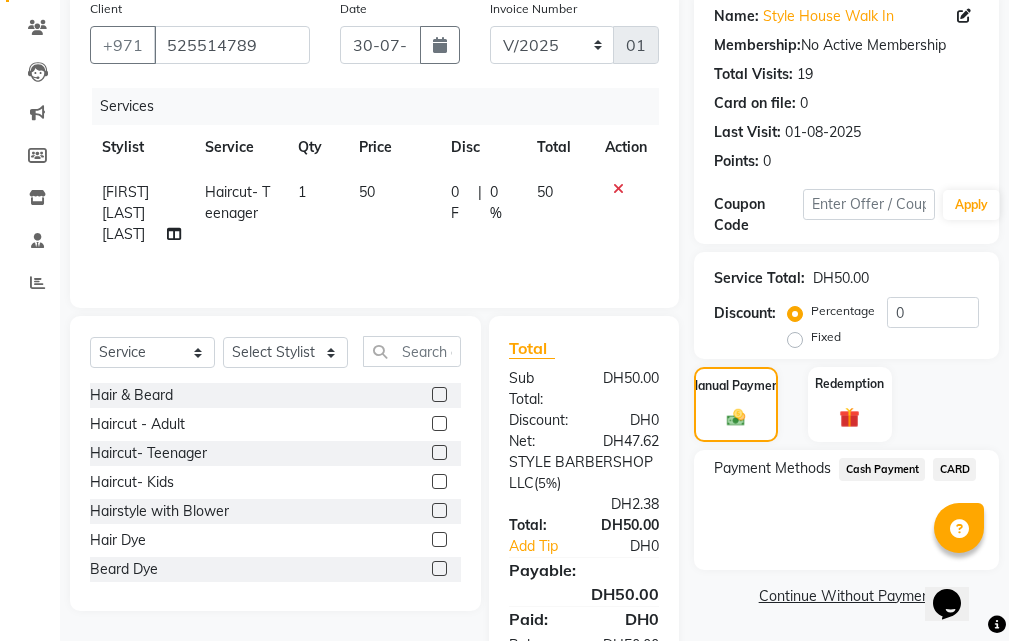 click 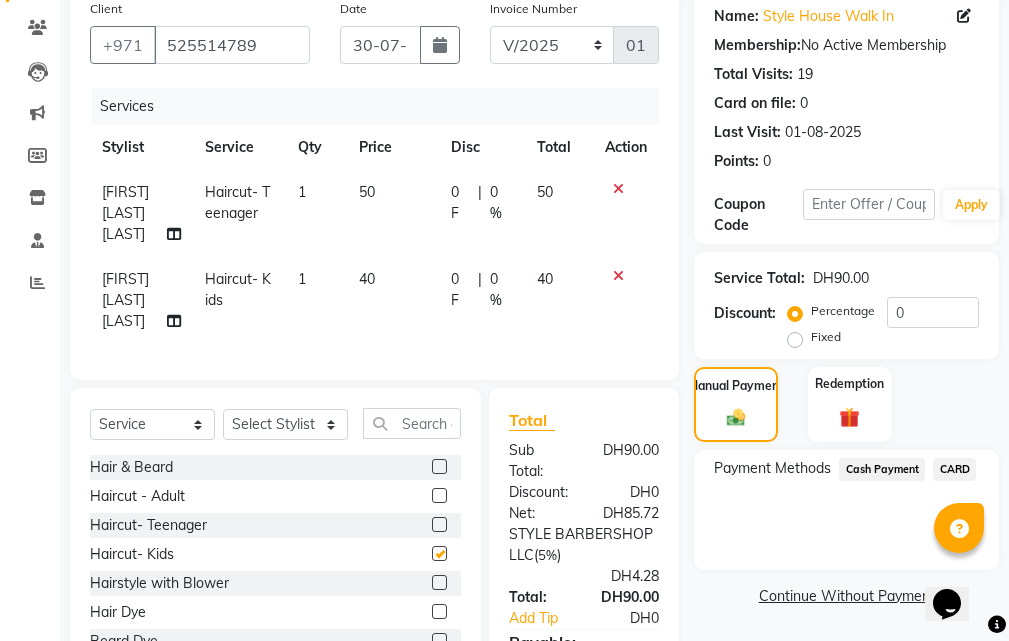 checkbox on "false" 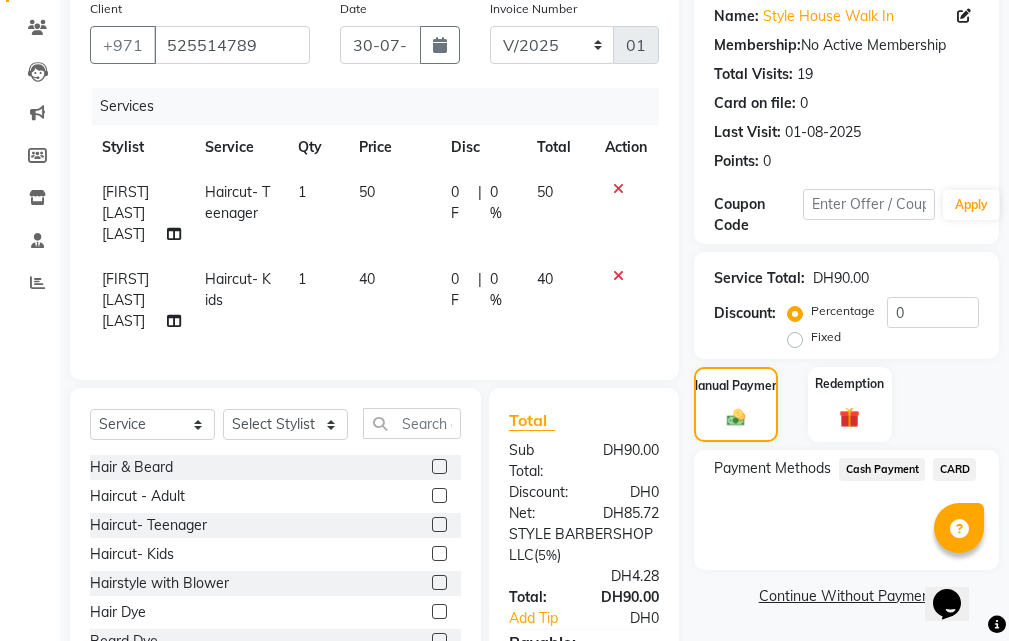 click 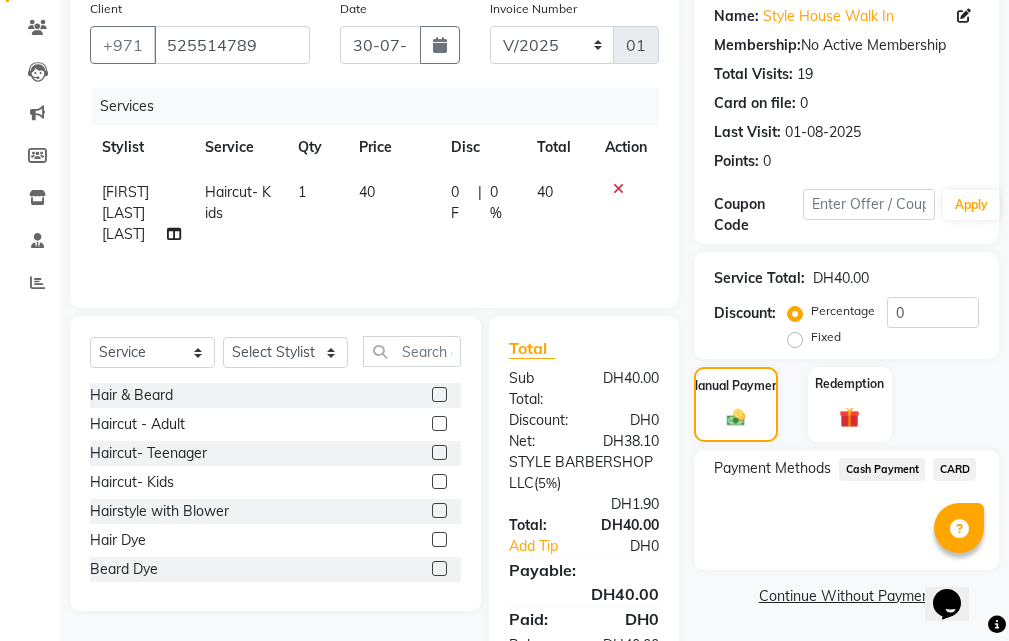 click on "CARD" 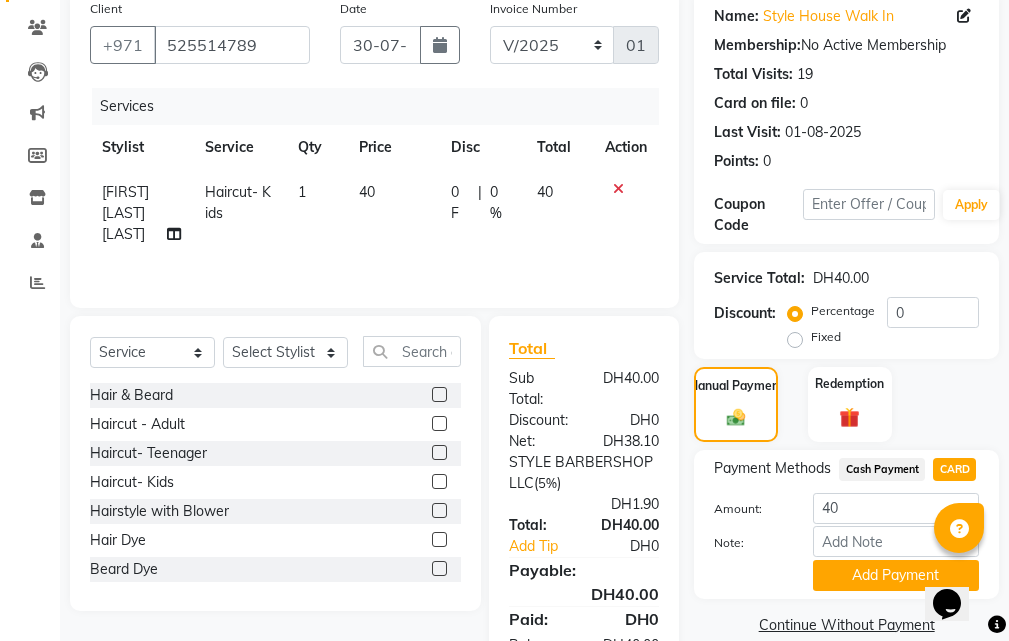 scroll, scrollTop: 294, scrollLeft: 0, axis: vertical 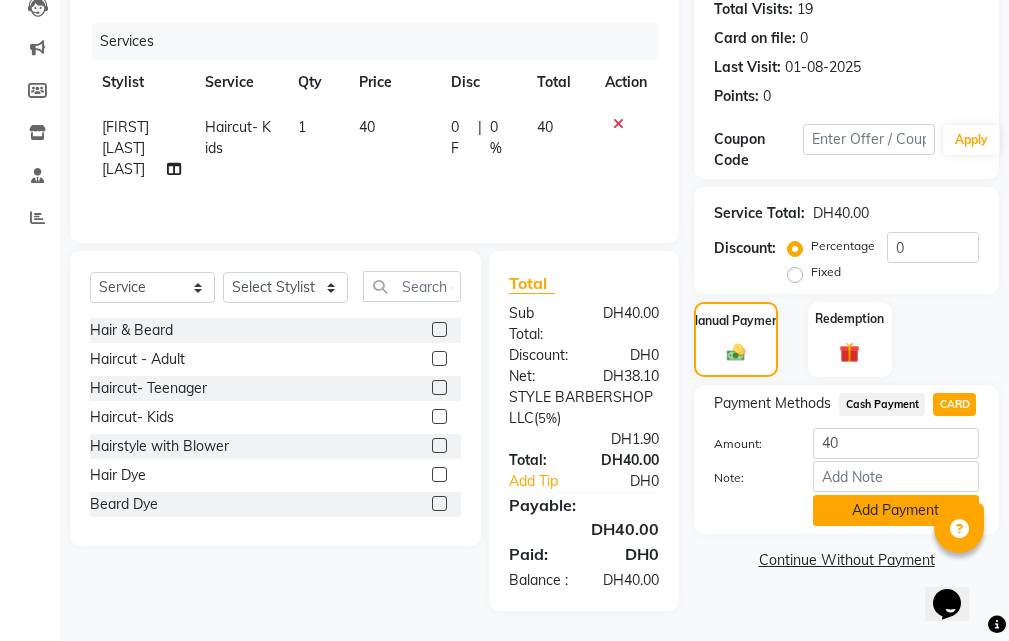 click on "Add Payment" 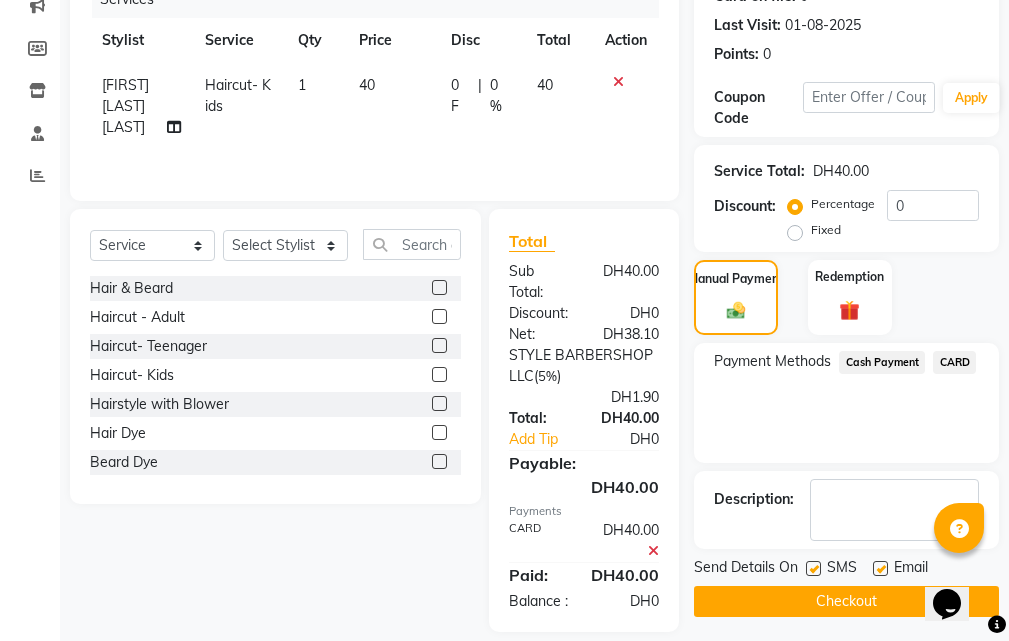 scroll, scrollTop: 357, scrollLeft: 0, axis: vertical 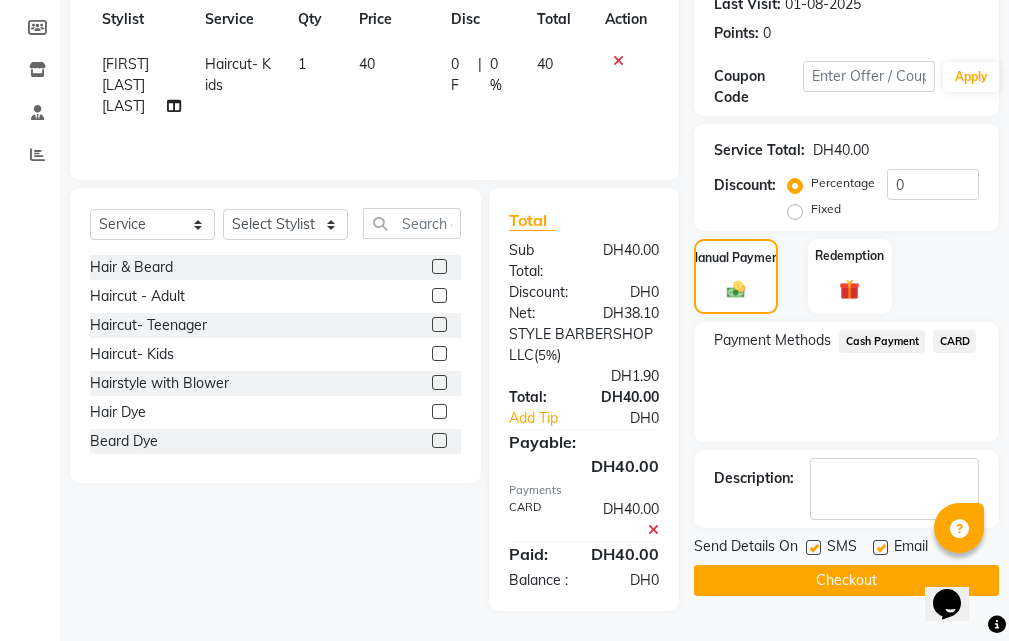 click on "Checkout" 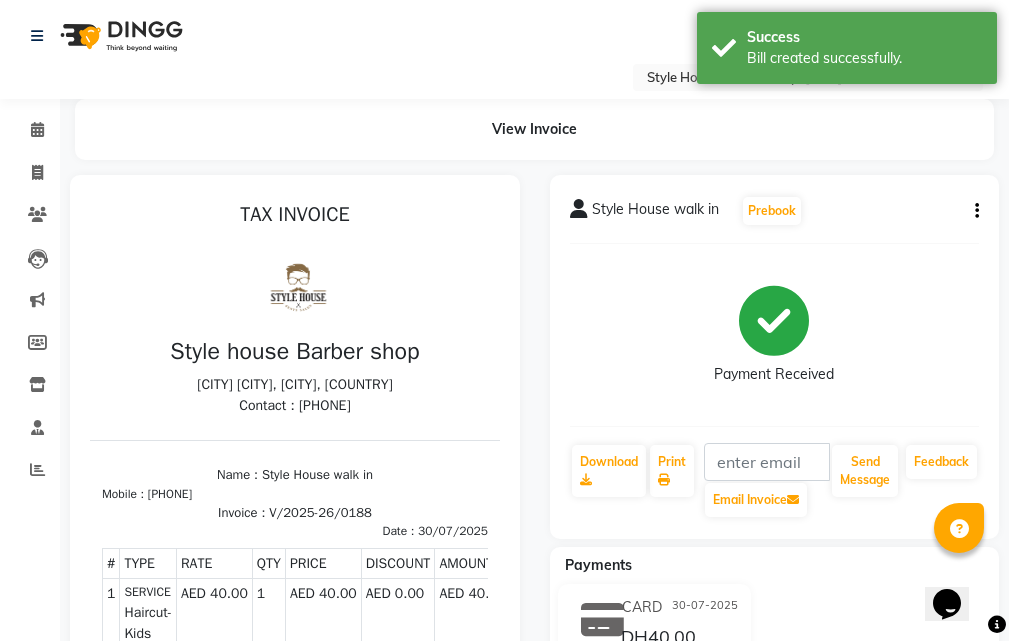 scroll, scrollTop: 0, scrollLeft: 0, axis: both 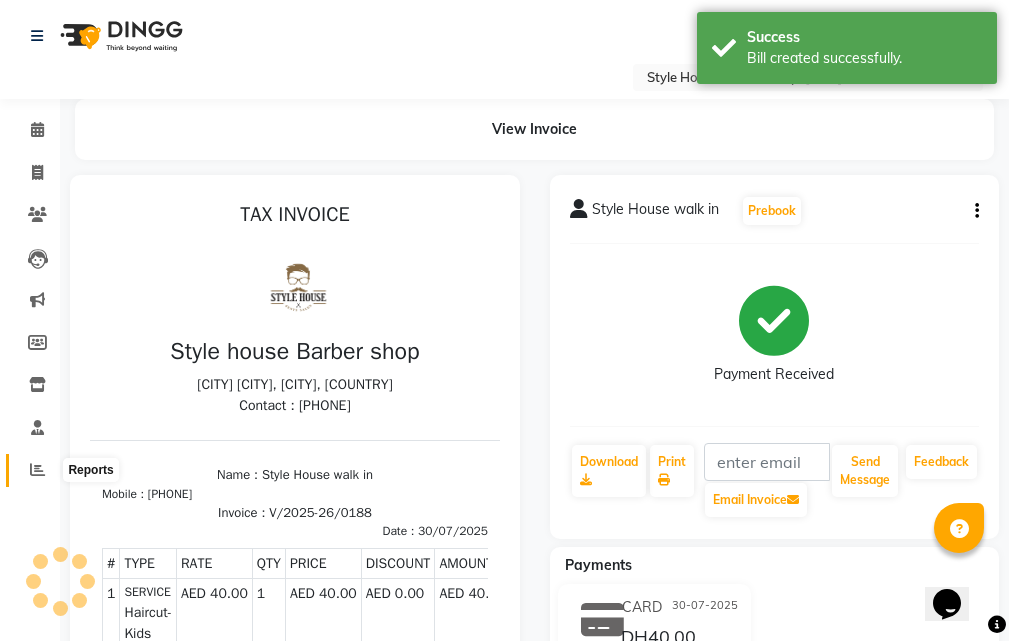 click 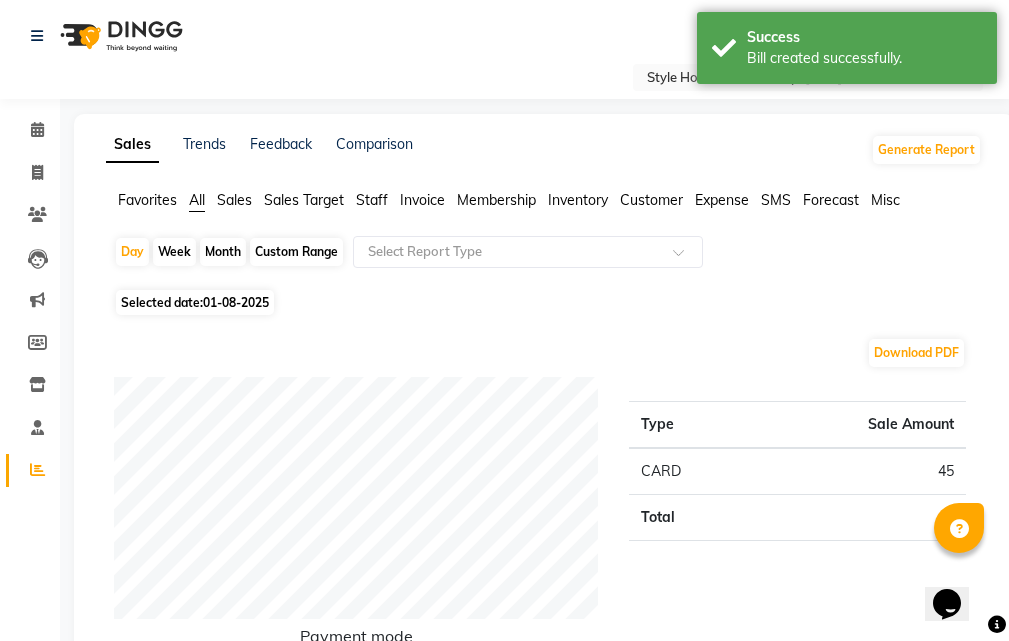 click on "01-08-2025" 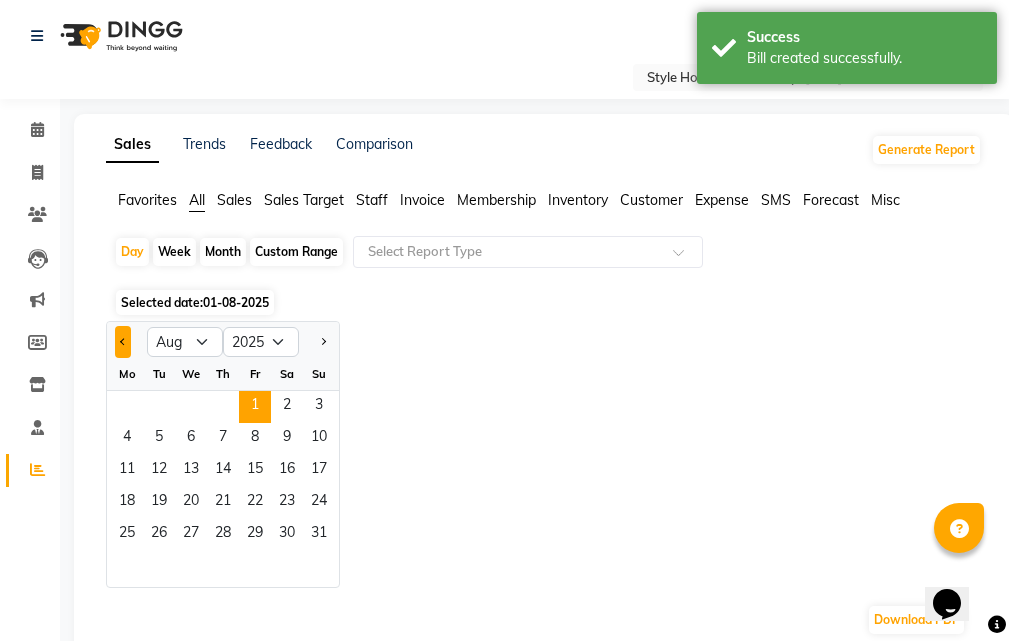 click 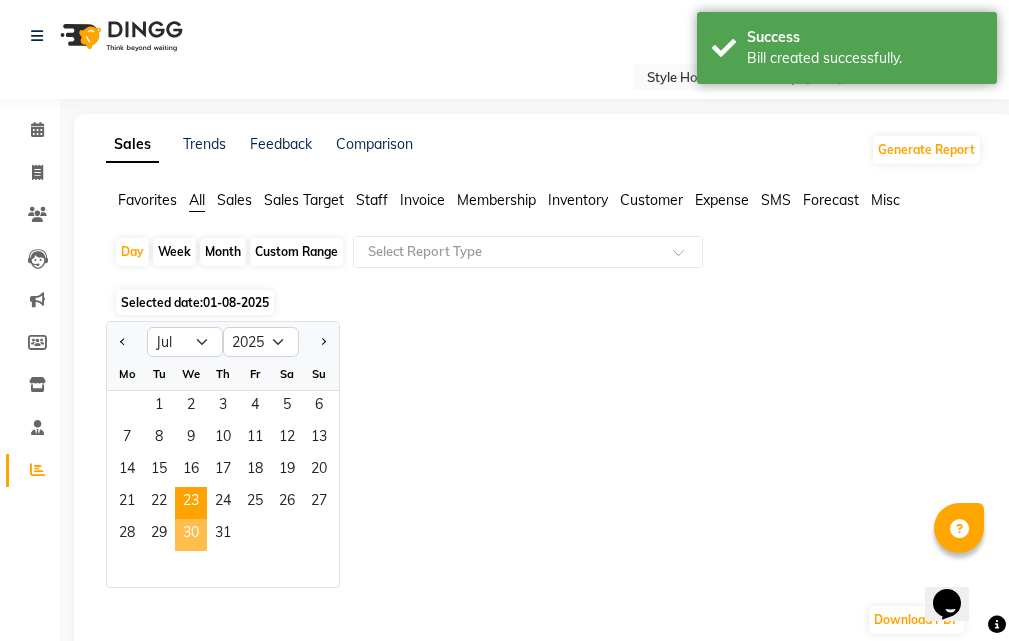 click on "Mo Tu We Th Fr Sa Su  1   2   3   4   5   6   7   8   9   10   11   12   13   14   15   16   17   18   19   20   21   22   23   24   25   26   27   28   29   30   31" 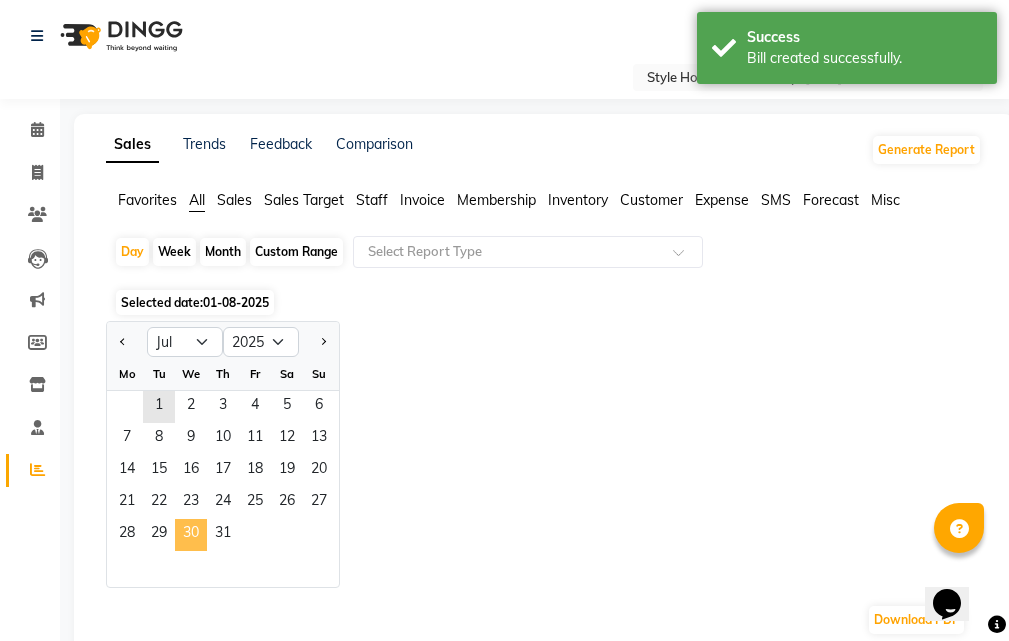 click on "30" 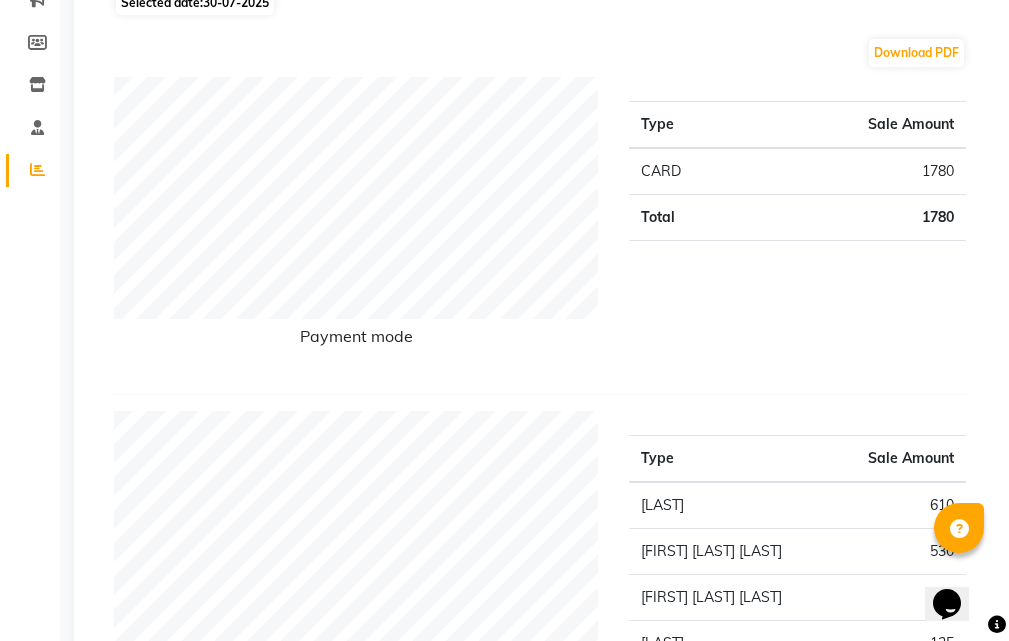 scroll, scrollTop: 600, scrollLeft: 0, axis: vertical 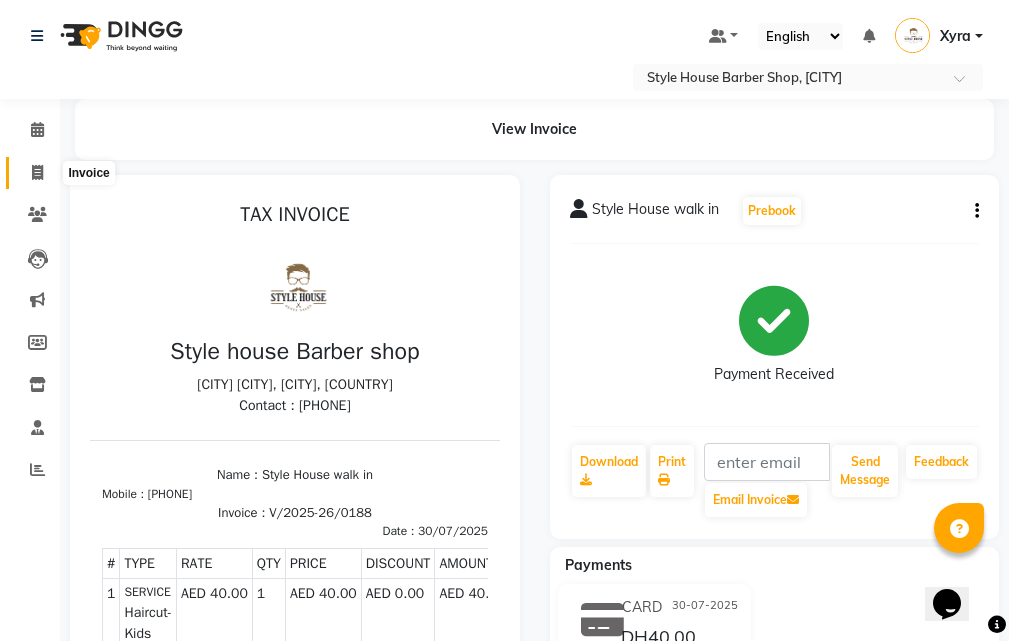 click 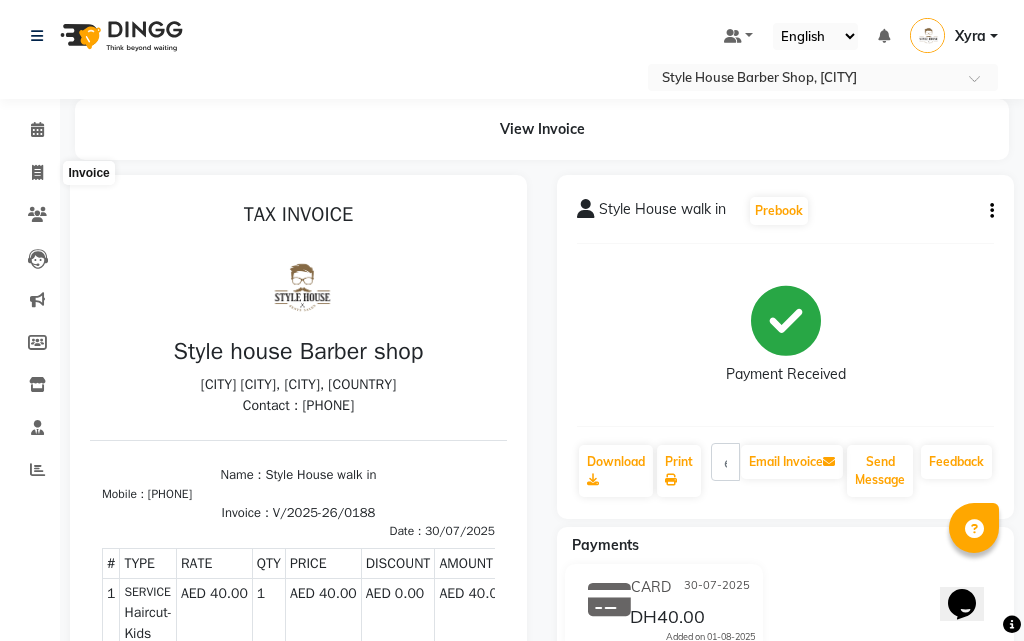 select on "service" 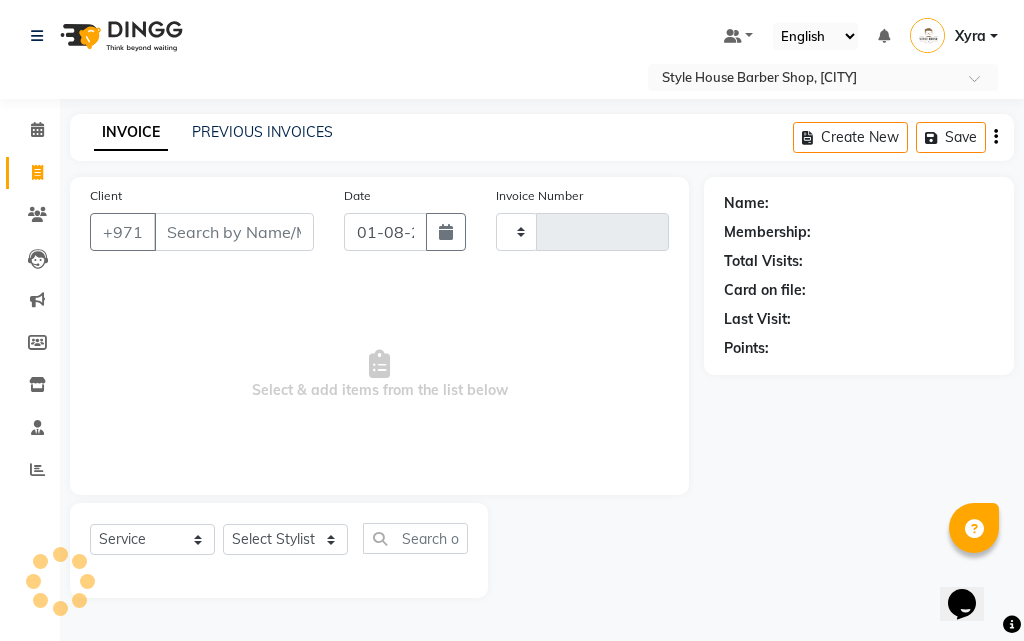 type on "0189" 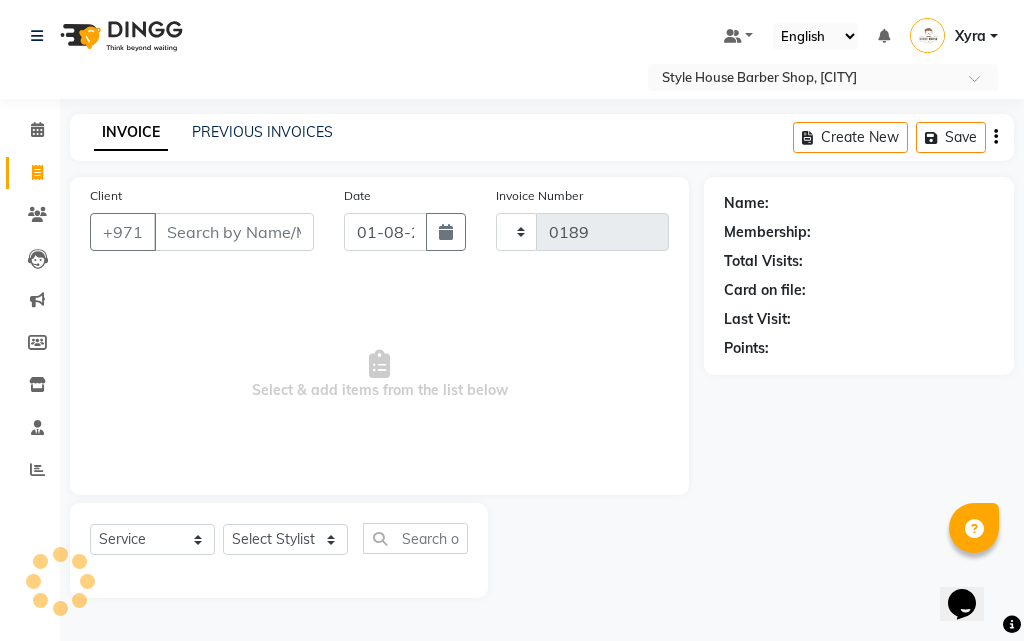 select on "8421" 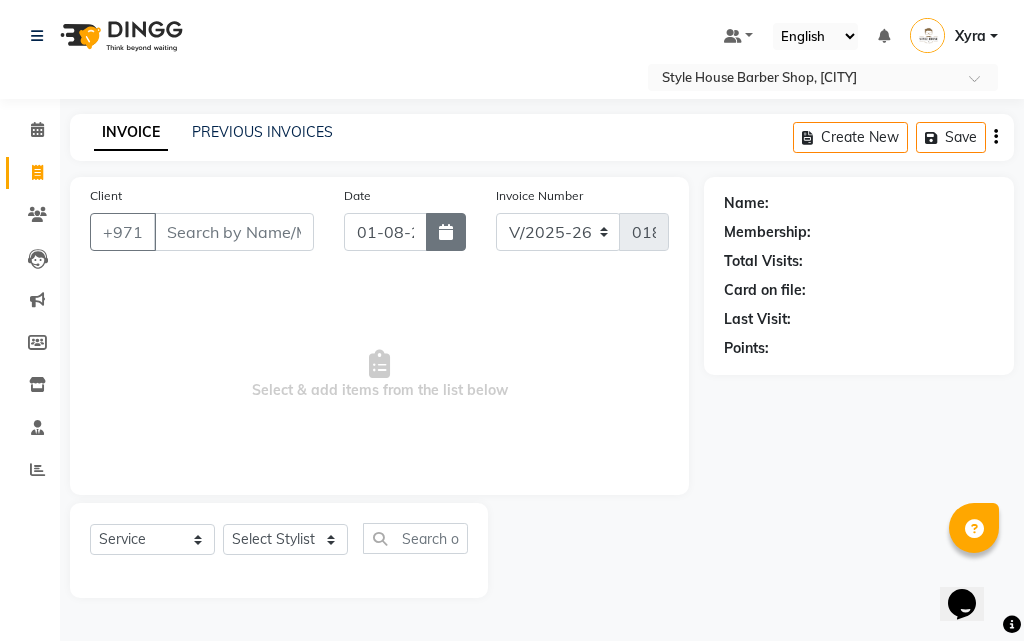 click 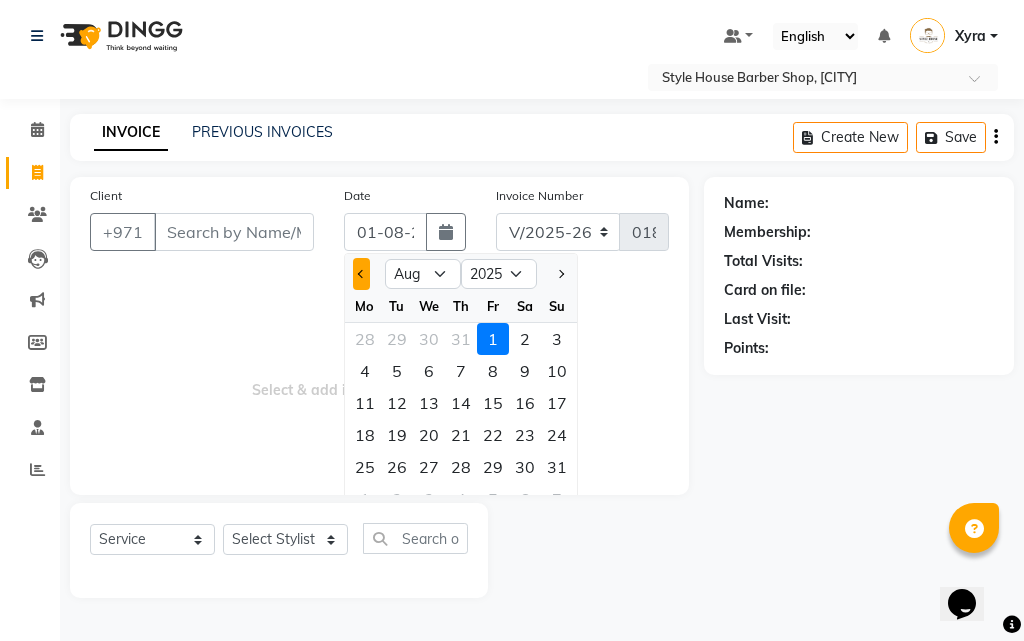 click 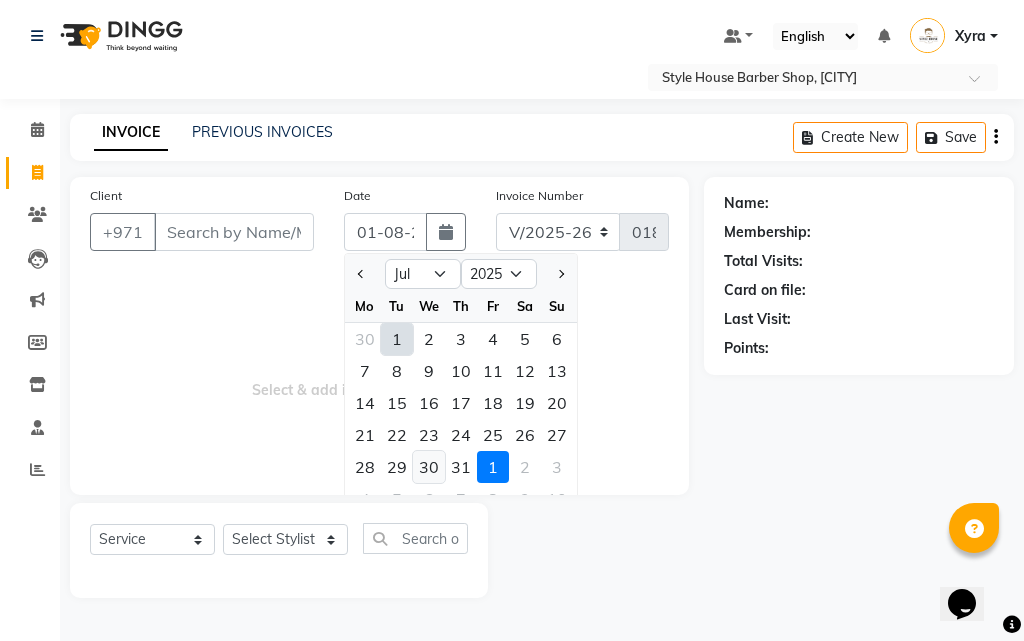 click on "30" 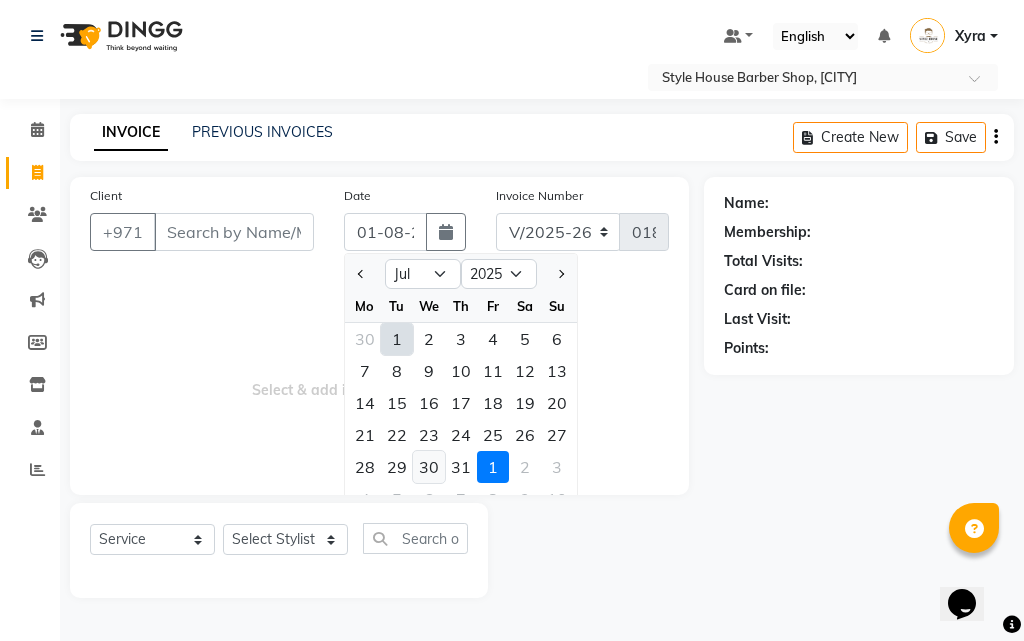 type on "30-07-2025" 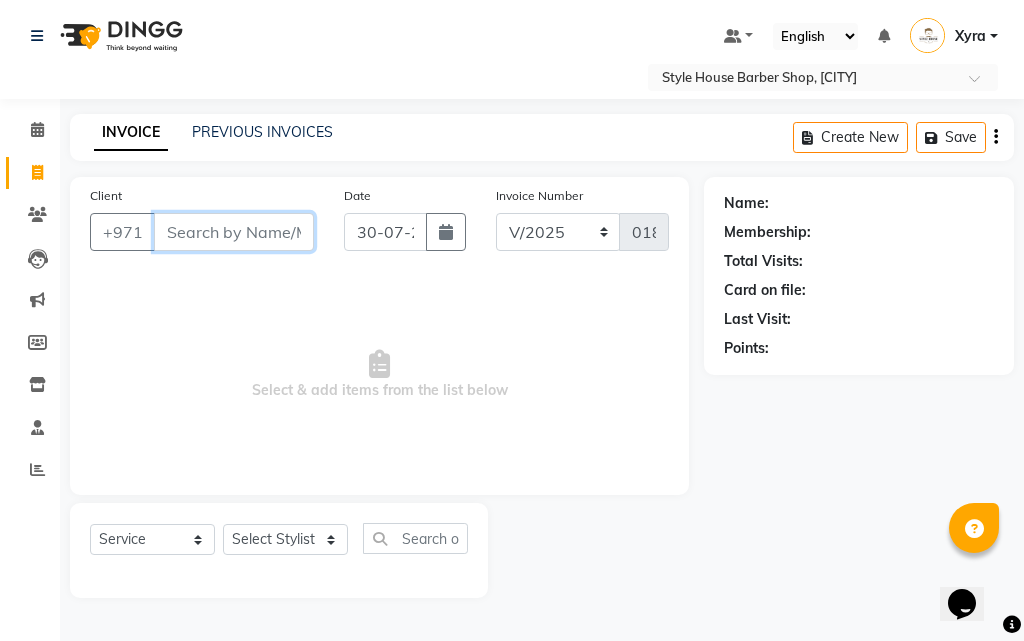 click on "Client" at bounding box center (234, 232) 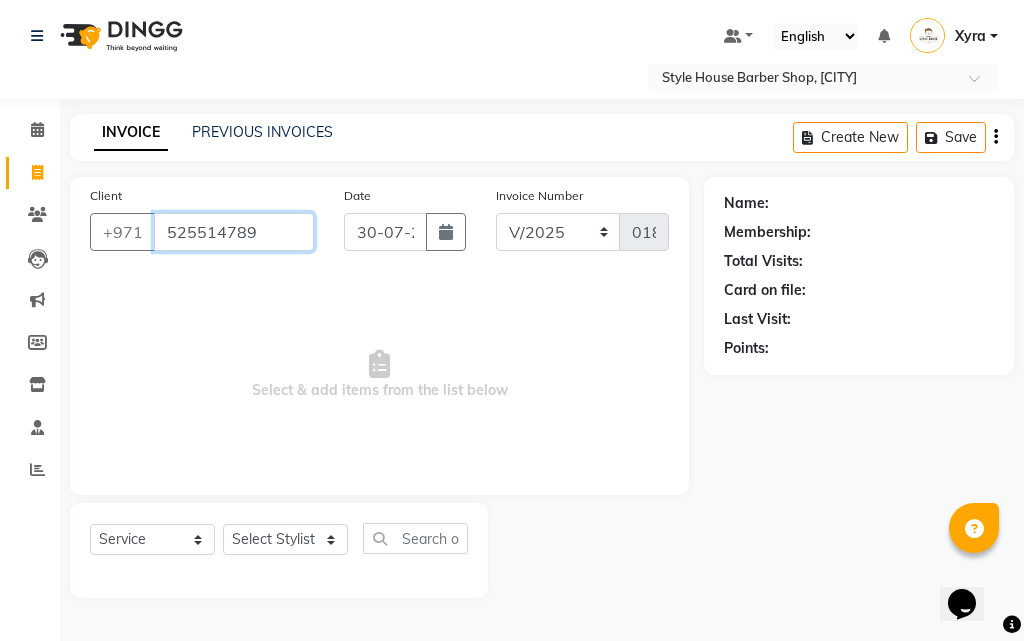 type on "525514789" 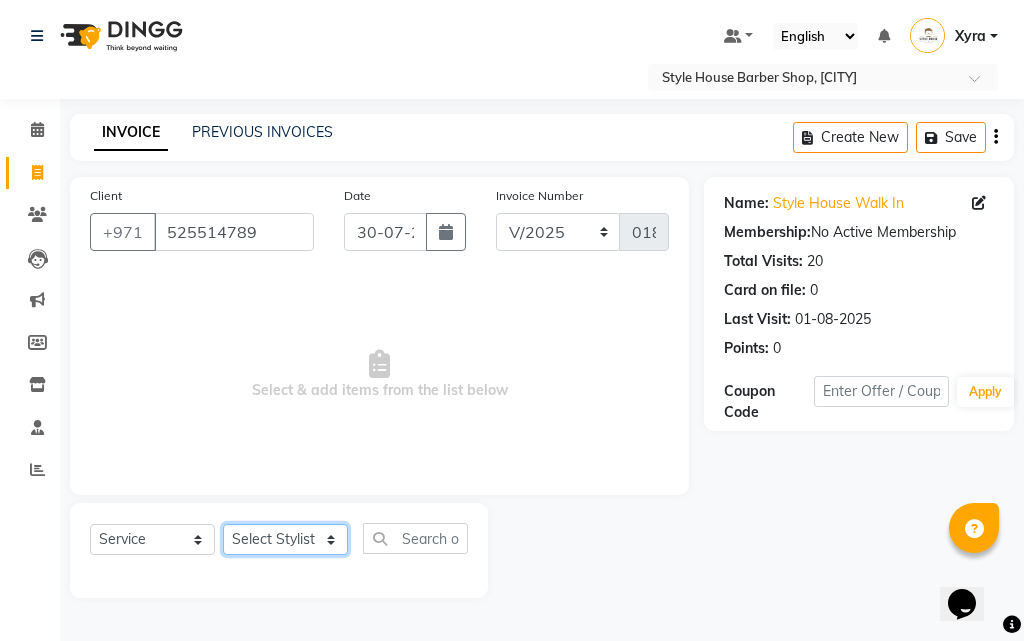 click on "Select Stylist [LAST] [LAST] [FIRST] [LAST] [LAST] [LAST] [FIRST] [LAST] [LAST] [LAST] [FIRST] [LAST] [LAST] [LAST] [FIRST] [LAST] [LAST] [LAST] [FIRST] [LAST] [LAST] [LAST] [FIRST] [LAST] [LAST] [LAST] Xyra" 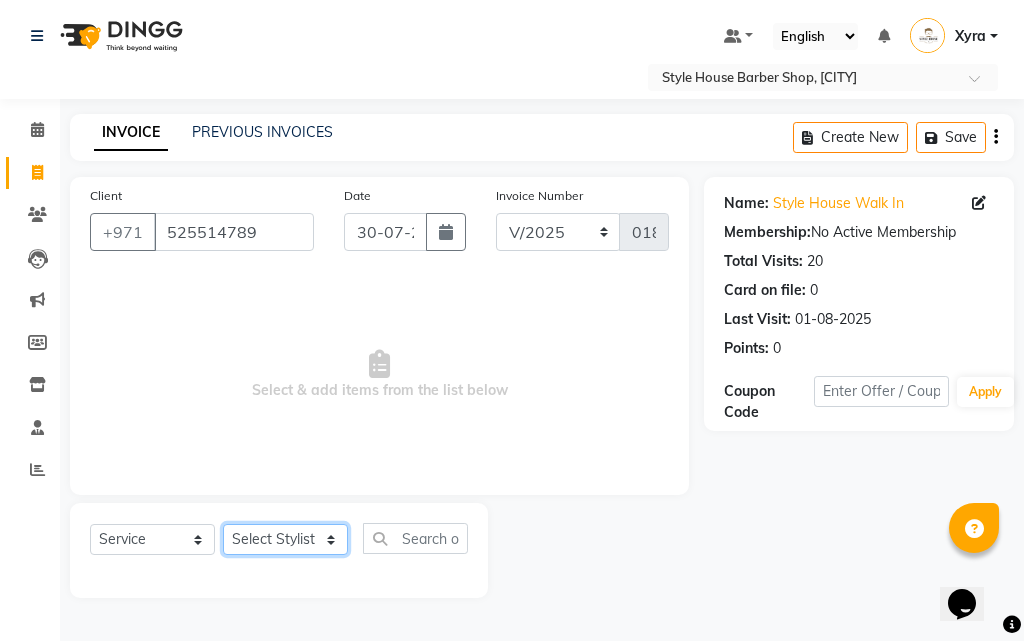 select on "83267" 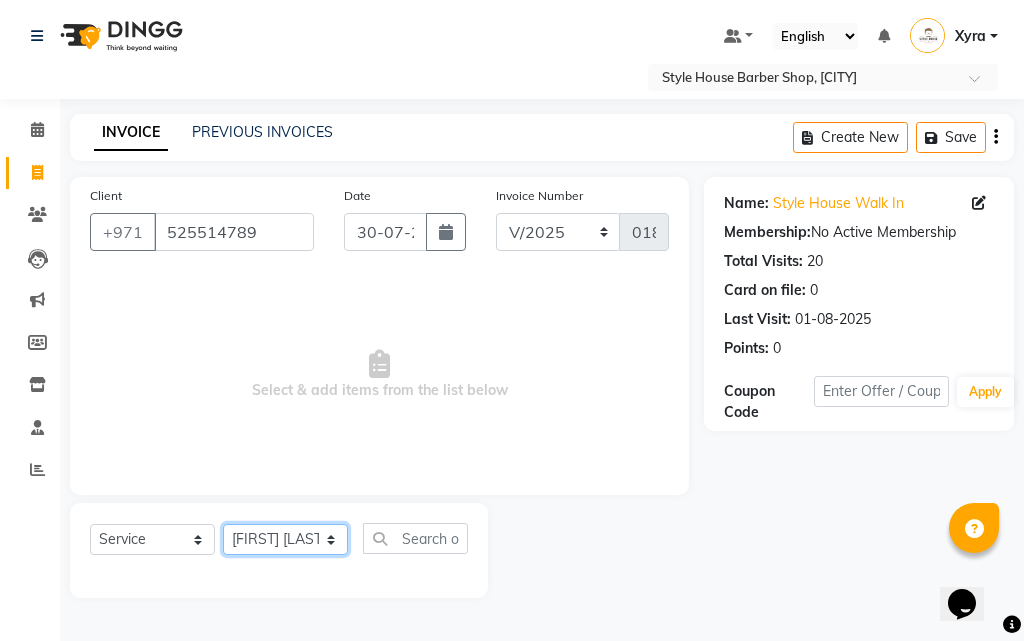 click on "Select Stylist [LAST] [LAST] [FIRST] [LAST] [LAST] [LAST] [FIRST] [LAST] [LAST] [LAST] [FIRST] [LAST] [LAST] [LAST] [FIRST] [LAST] [LAST] [LAST] [FIRST] [LAST] [LAST] [LAST] [FIRST] [LAST] [LAST] [LAST] Xyra" 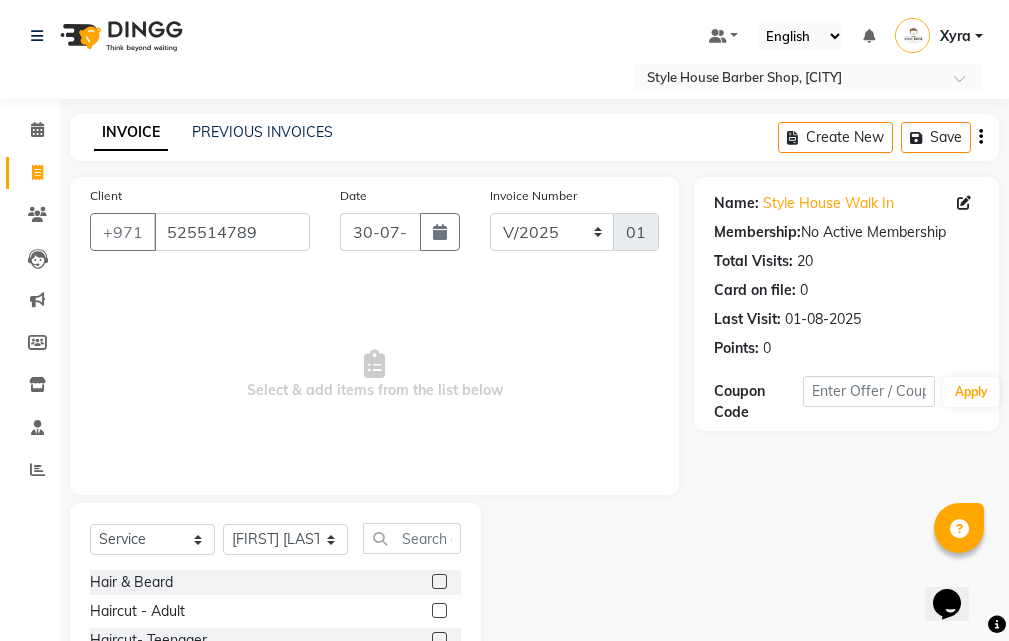 click 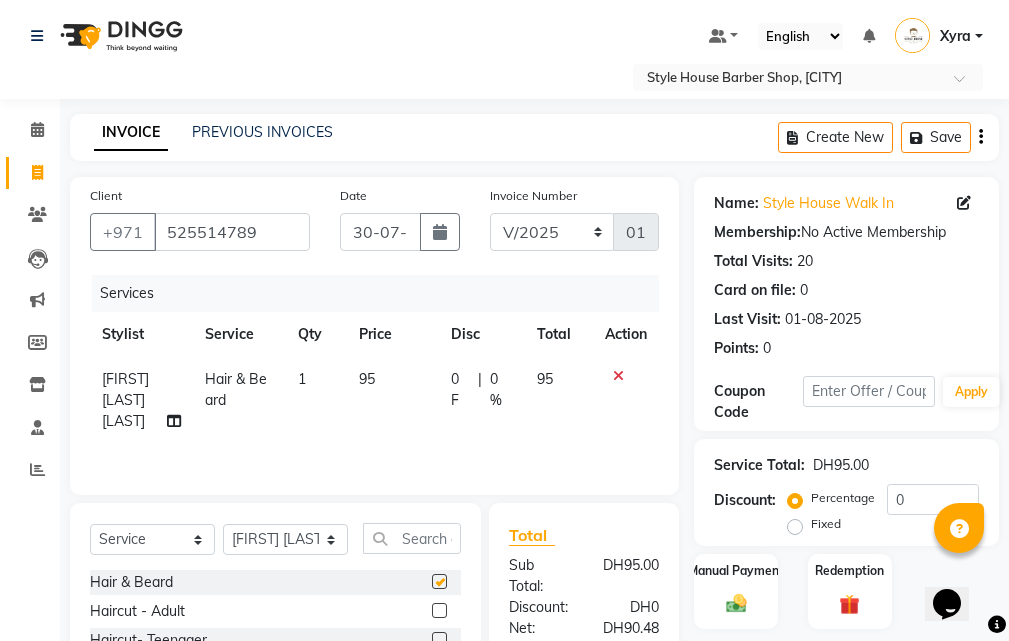 checkbox on "false" 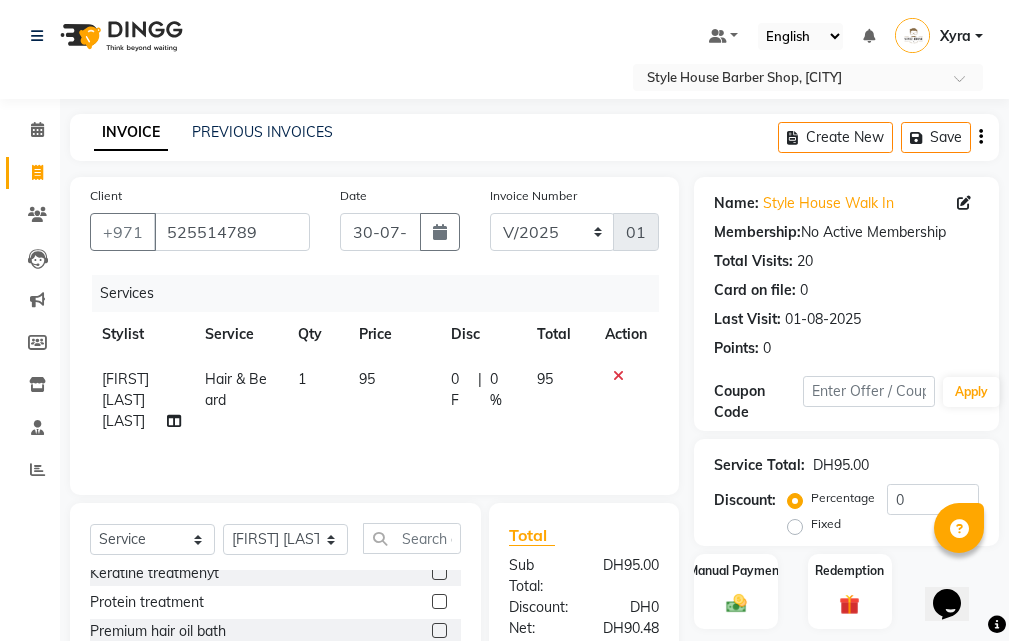 scroll, scrollTop: 300, scrollLeft: 0, axis: vertical 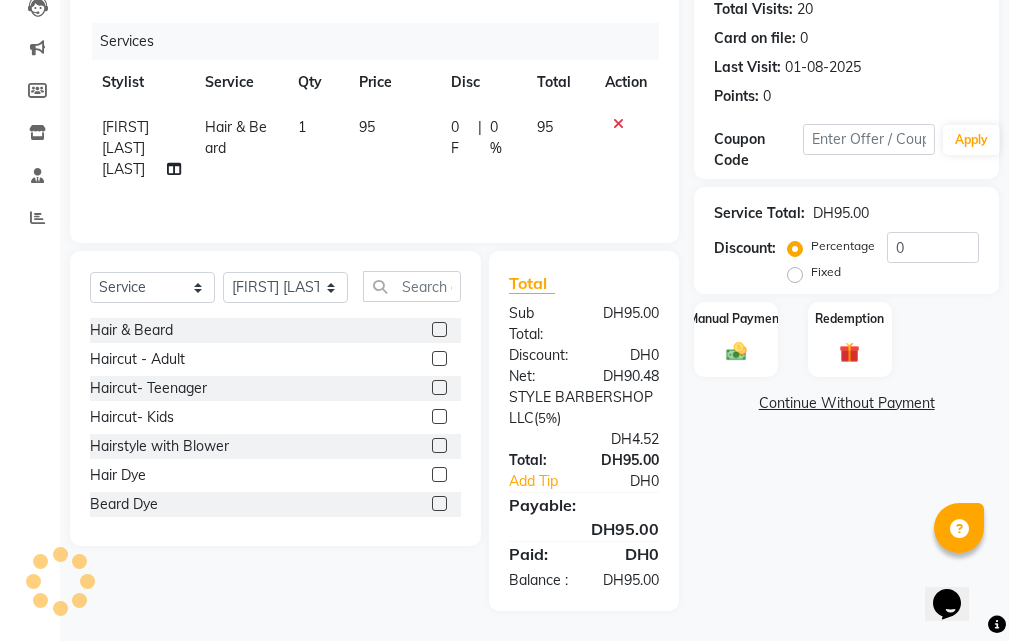 click 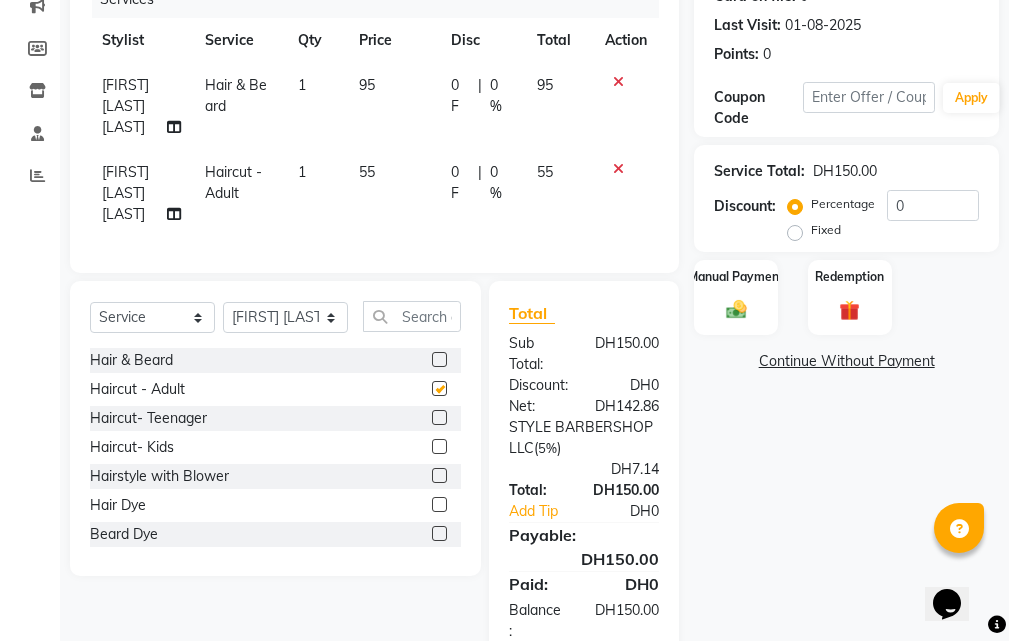 checkbox on "false" 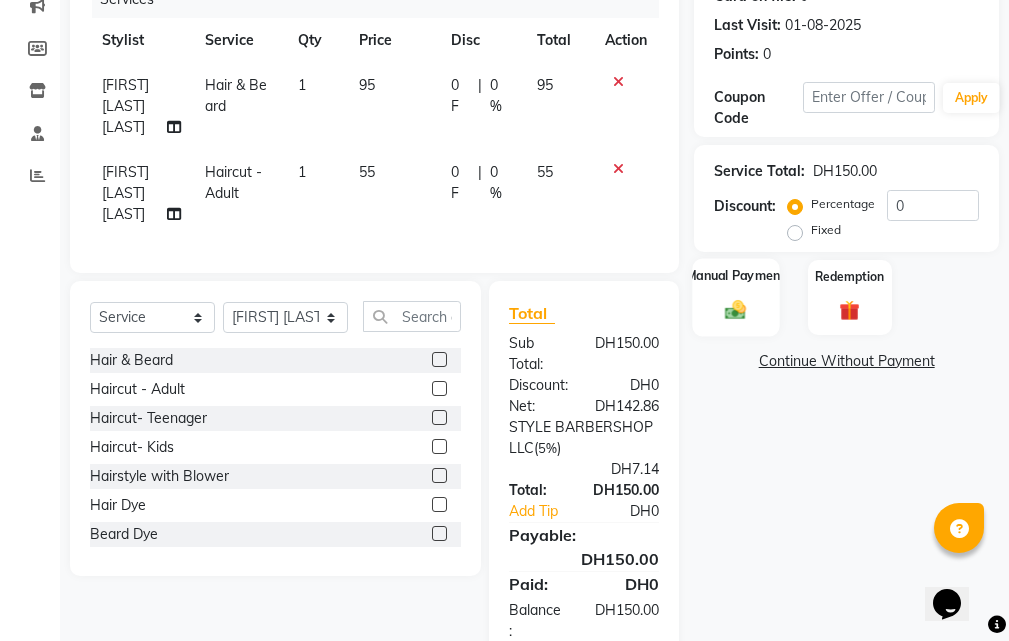 click 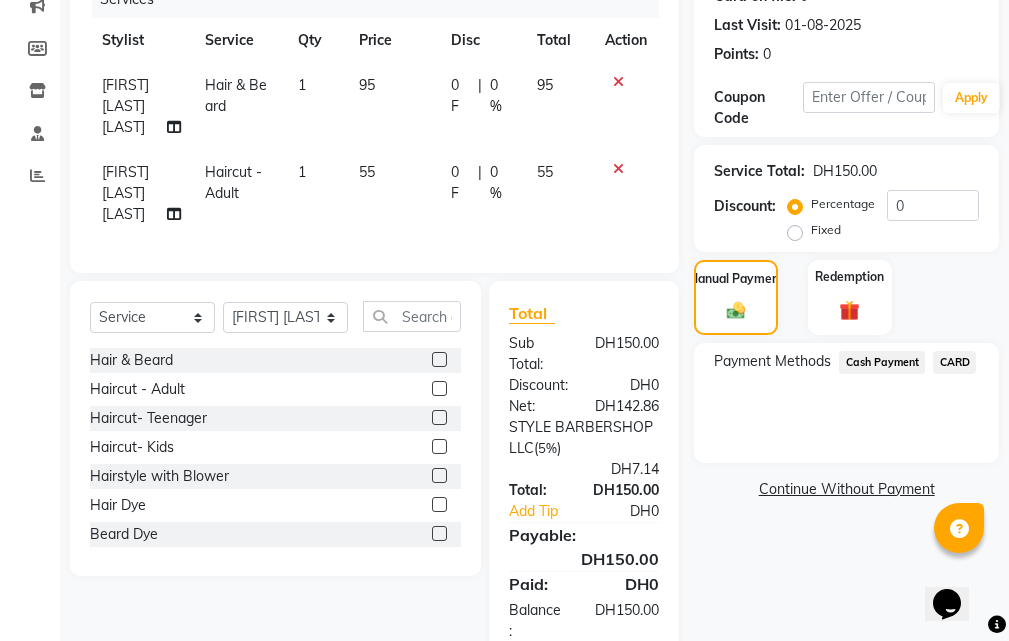 click on "CARD" 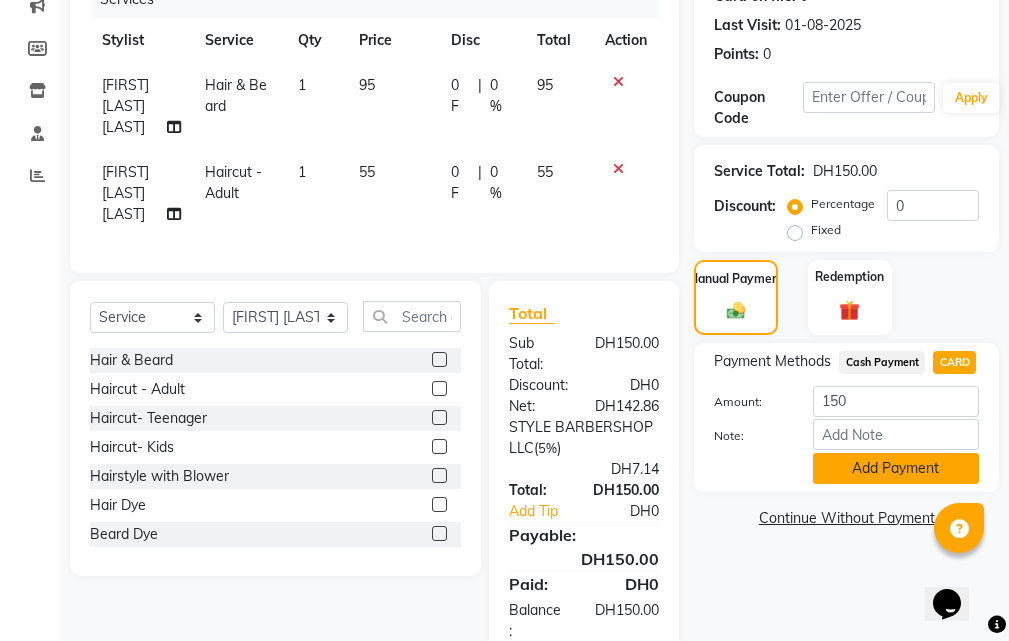 click on "Add Payment" 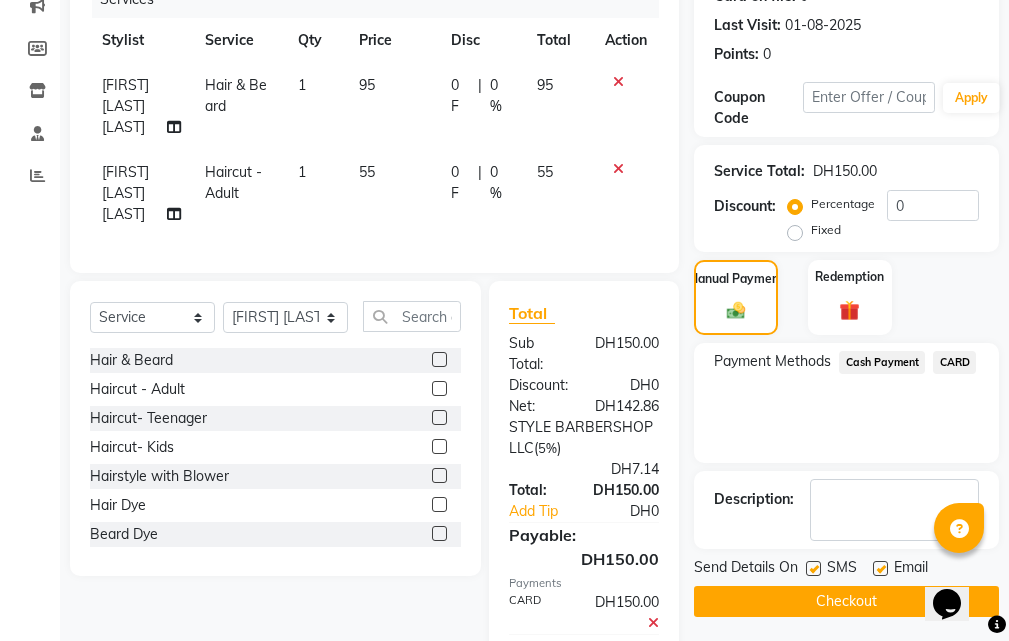 click on "Checkout" 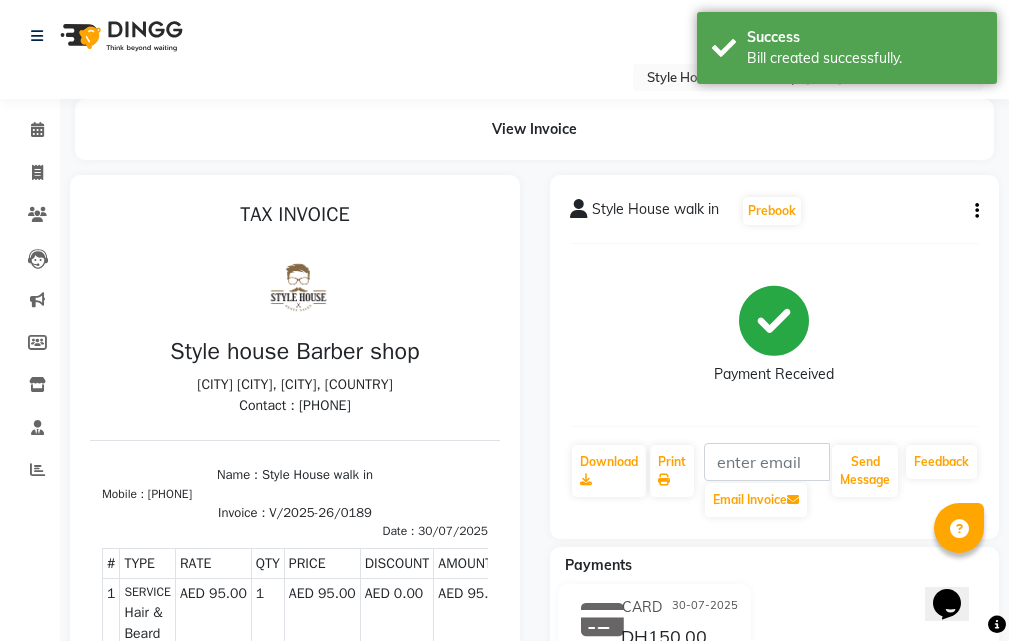 scroll, scrollTop: 0, scrollLeft: 0, axis: both 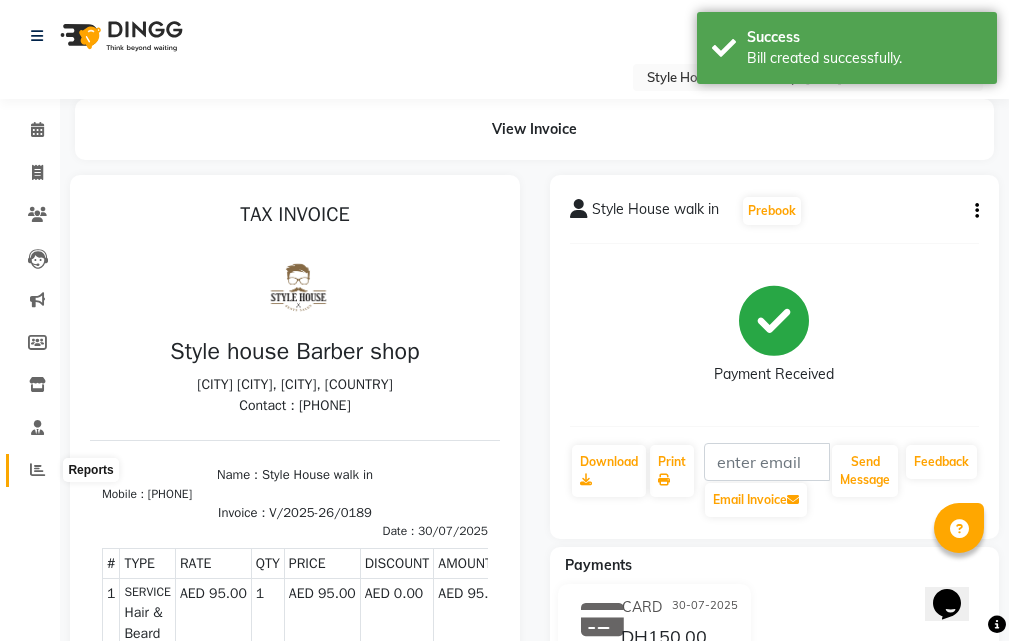 click 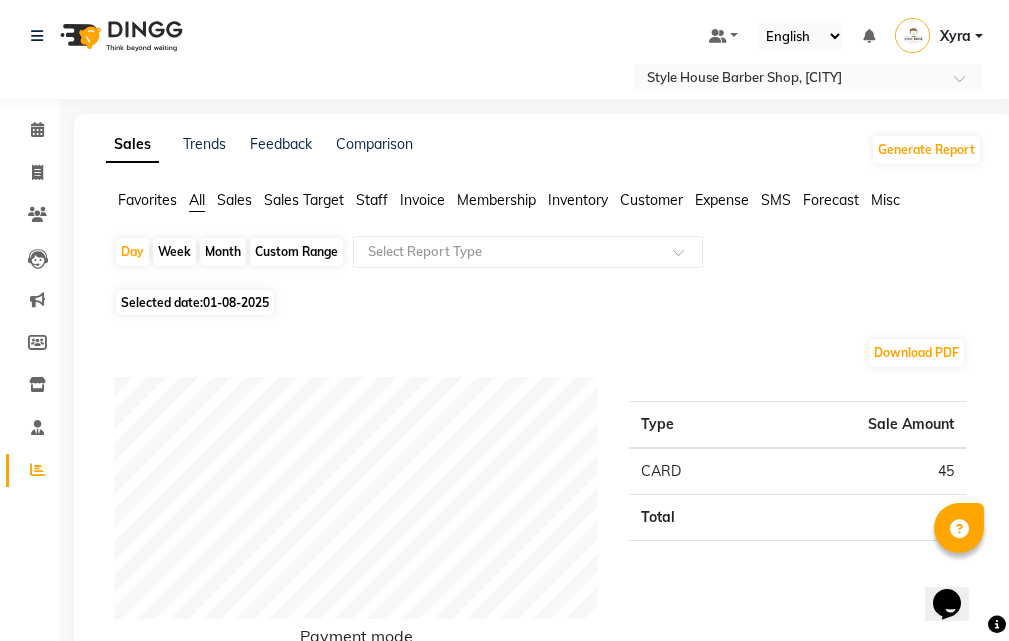click on "01-08-2025" 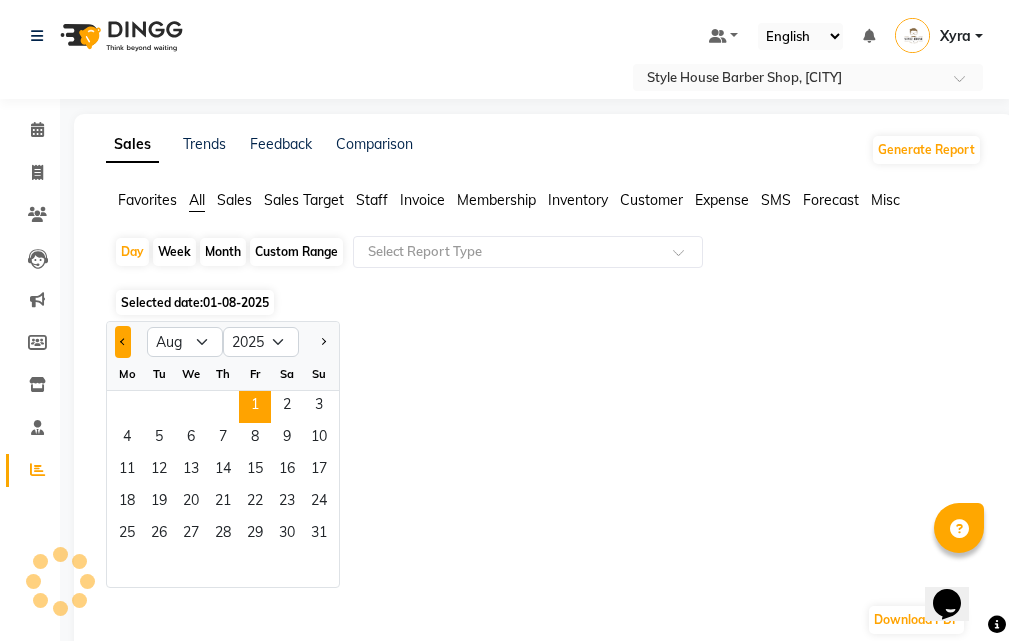 click 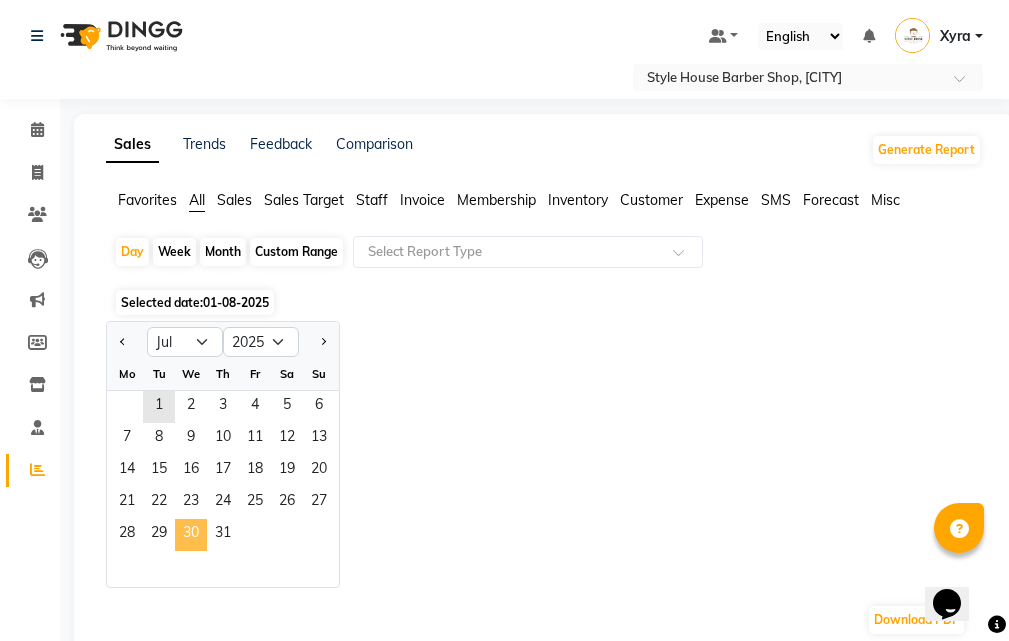 click on "30" 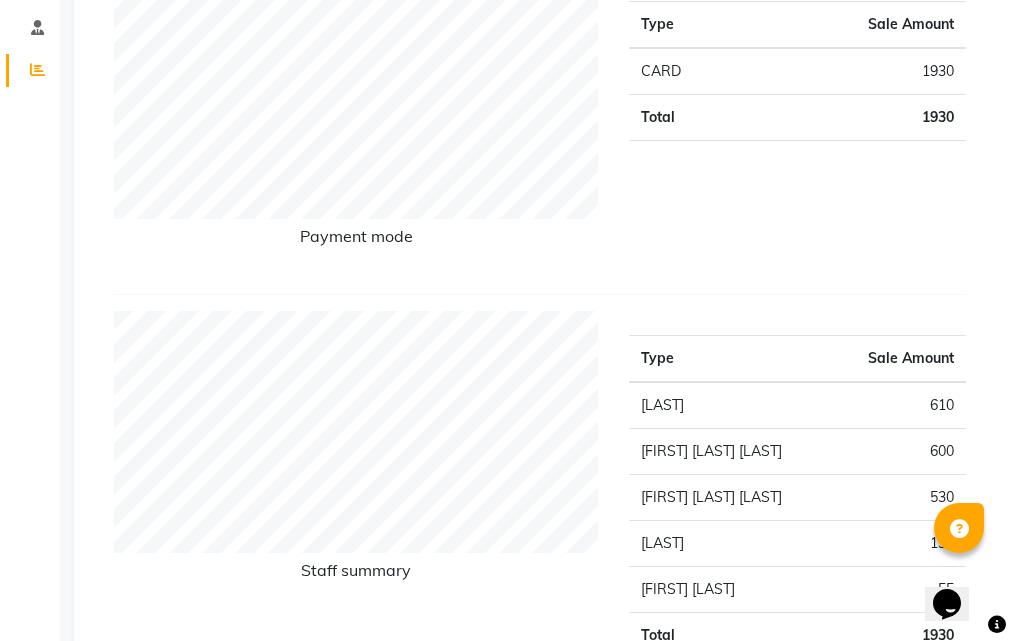scroll, scrollTop: 700, scrollLeft: 0, axis: vertical 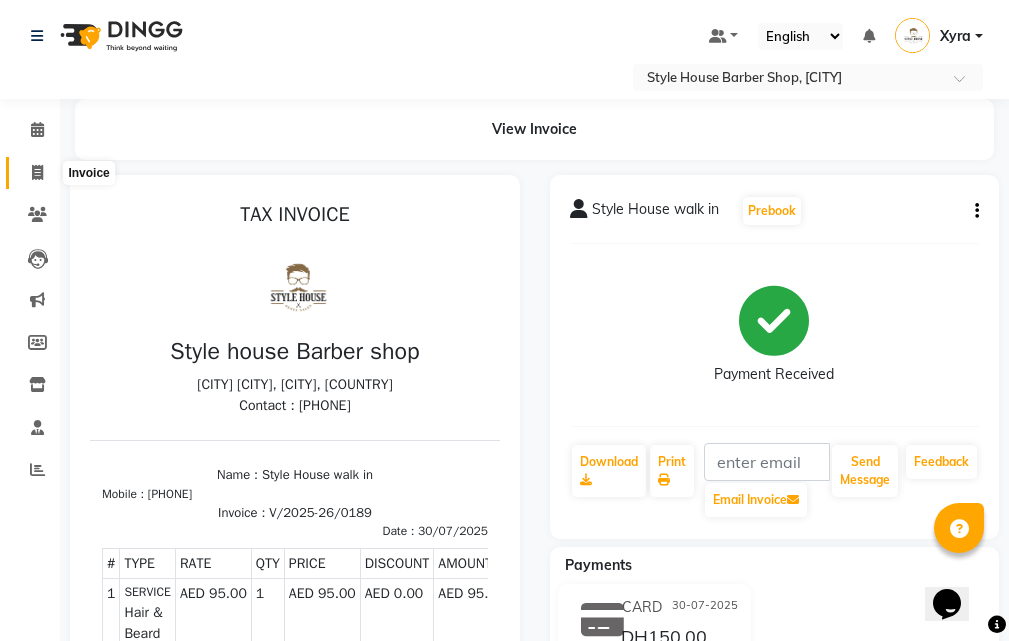 click 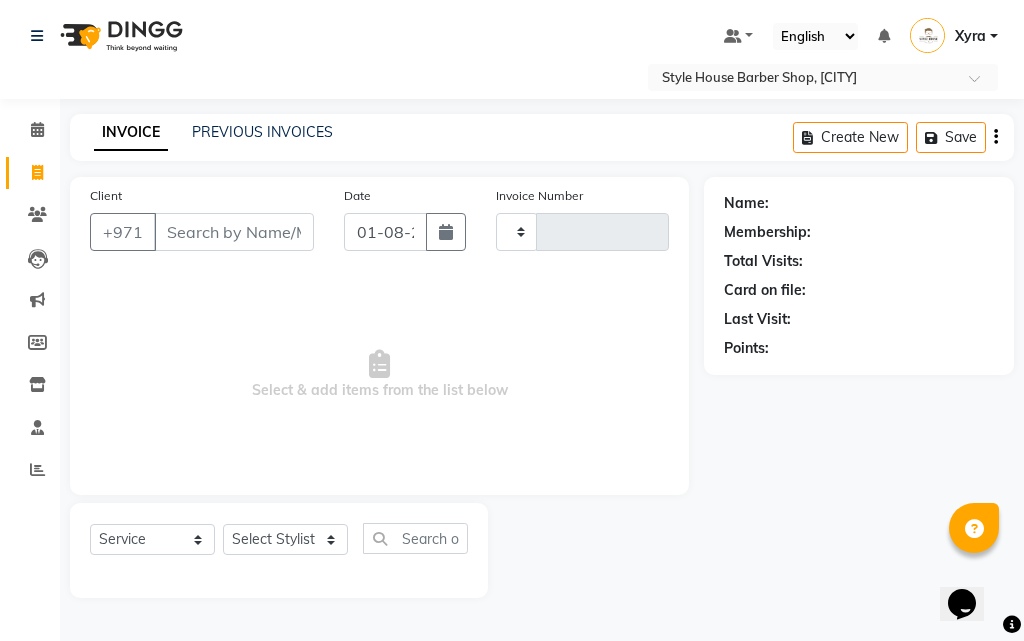 type on "0190" 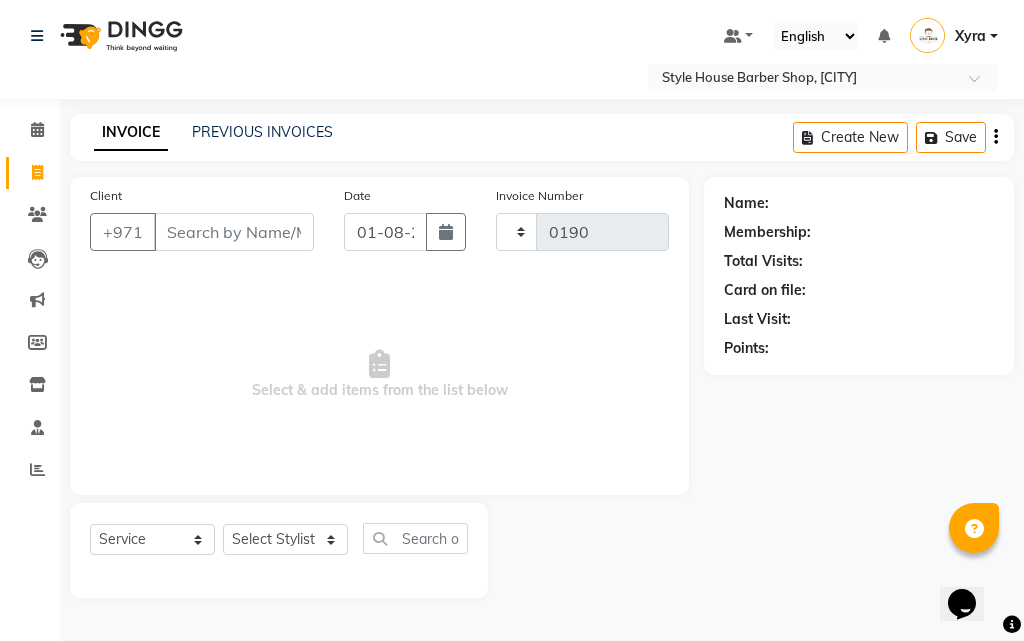 select on "8421" 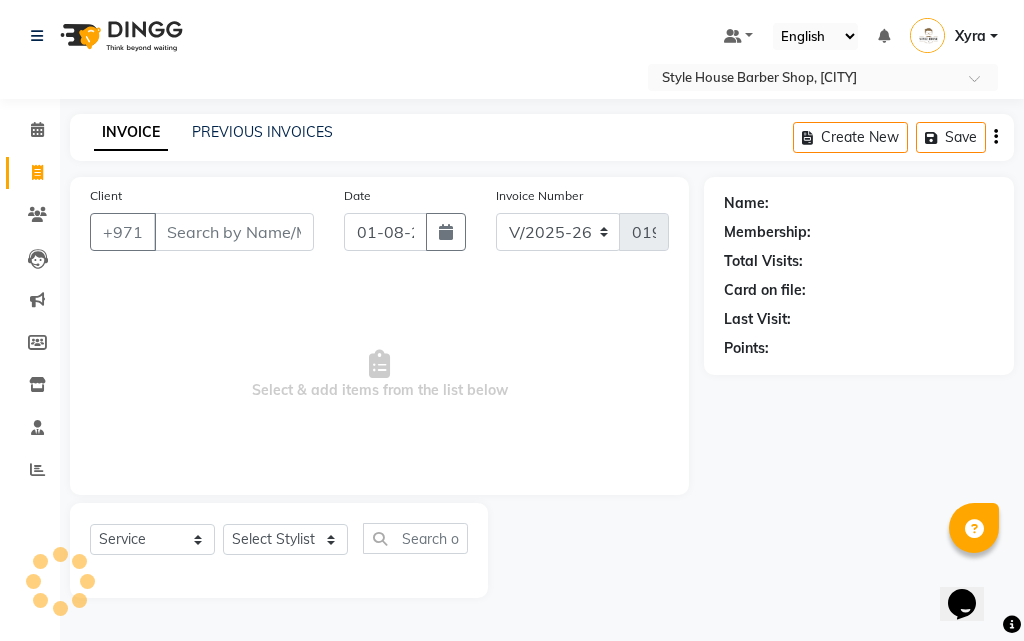 click on "Client" at bounding box center (234, 232) 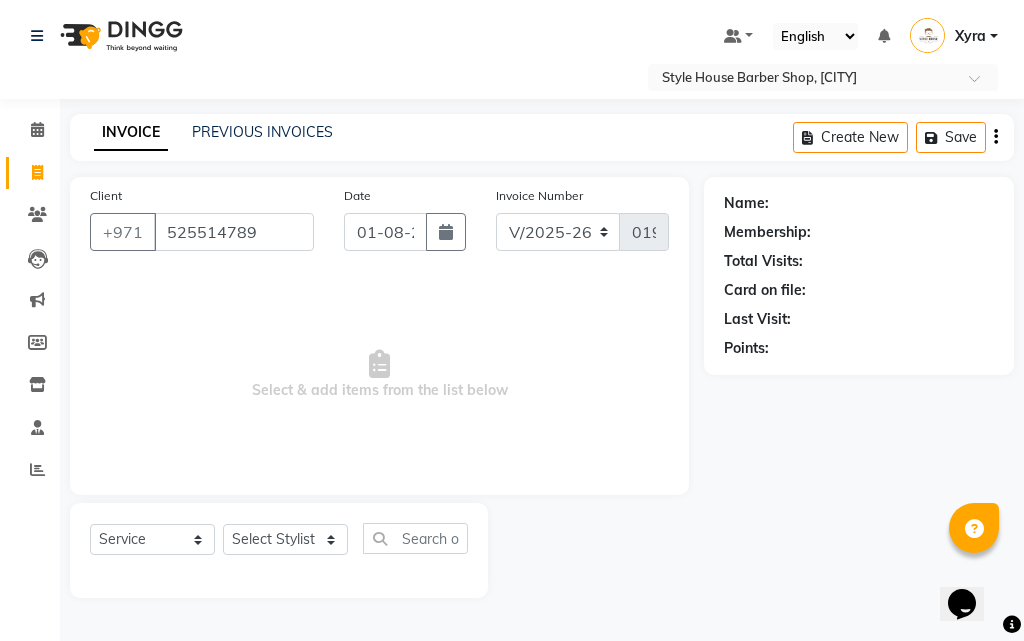 type on "525514789" 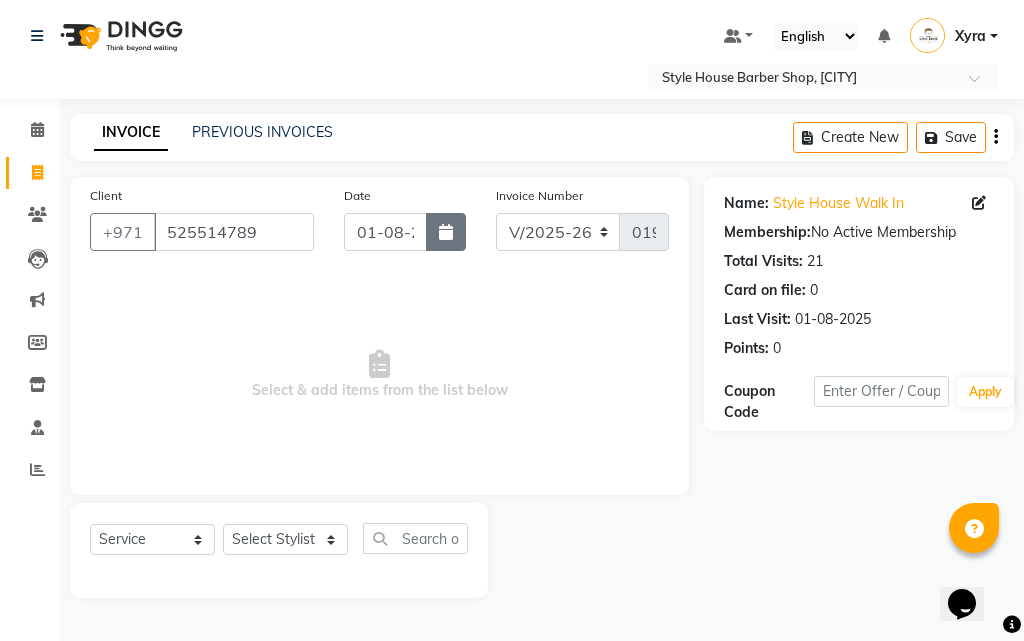 click 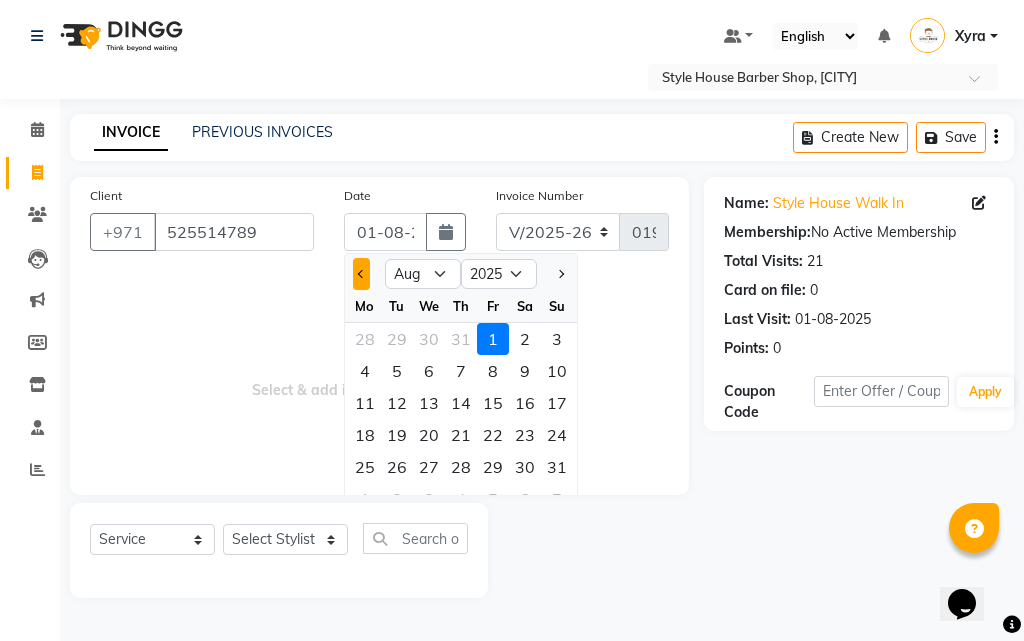 click 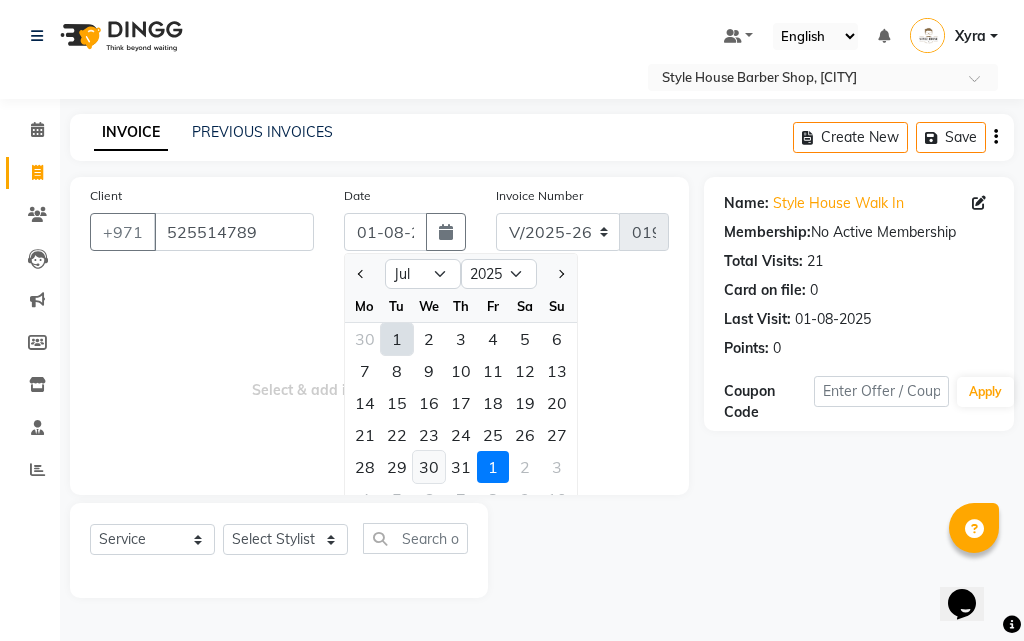 click on "30" 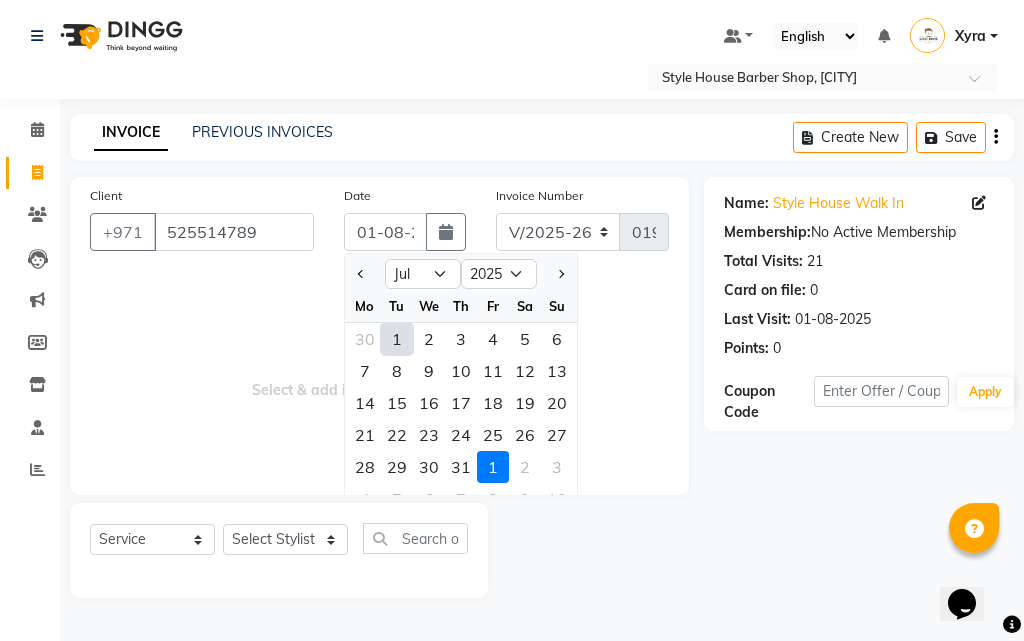 type on "30-07-2025" 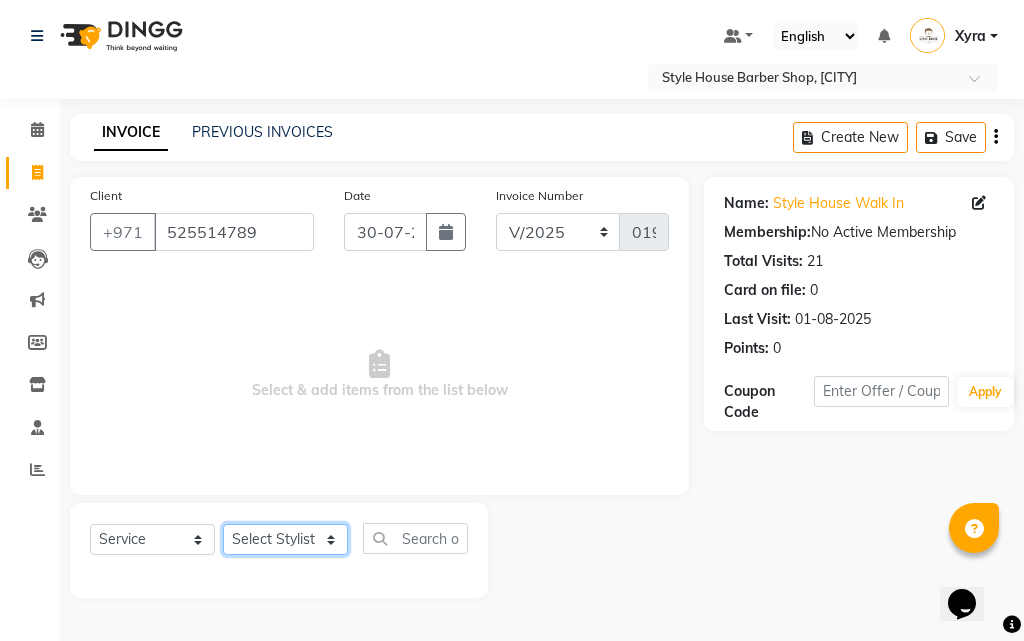 click on "Select Stylist [LAST] [LAST] [FIRST] [LAST] [LAST] [LAST] [FIRST] [LAST] [LAST] [LAST] [FIRST] [LAST] [LAST] [LAST] [FIRST] [LAST] [LAST] [LAST] [FIRST] [LAST] [LAST] [LAST] [FIRST] [LAST] [LAST] [LAST] Xyra" 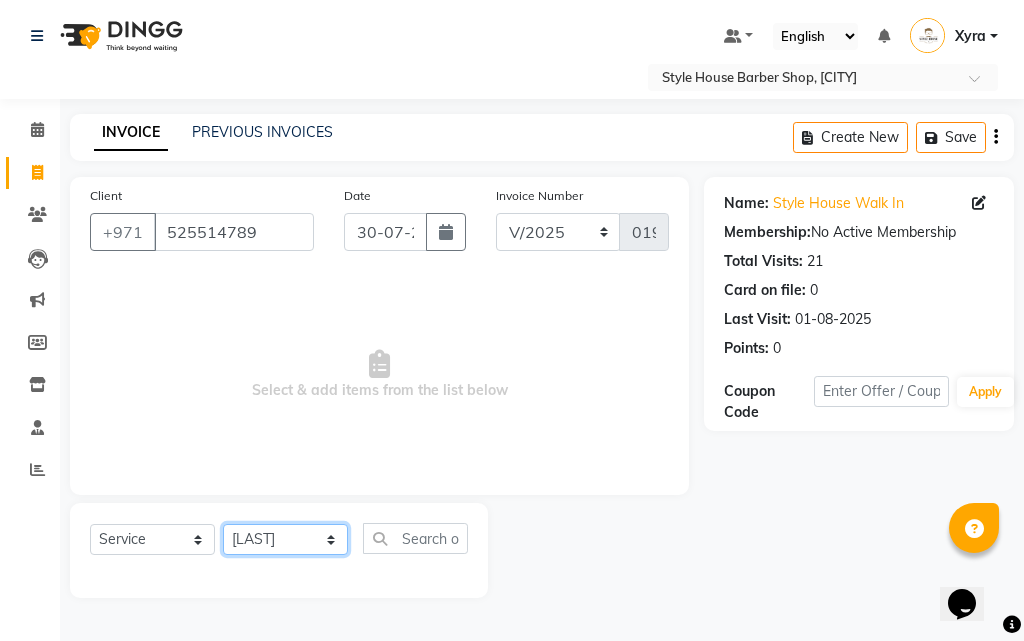 click on "Select Stylist [LAST] [LAST] [FIRST] [LAST] [LAST] [LAST] [FIRST] [LAST] [LAST] [LAST] [FIRST] [LAST] [LAST] [LAST] [FIRST] [LAST] [LAST] [LAST] [FIRST] [LAST] [LAST] [LAST] [FIRST] [LAST] [LAST] [LAST] Xyra" 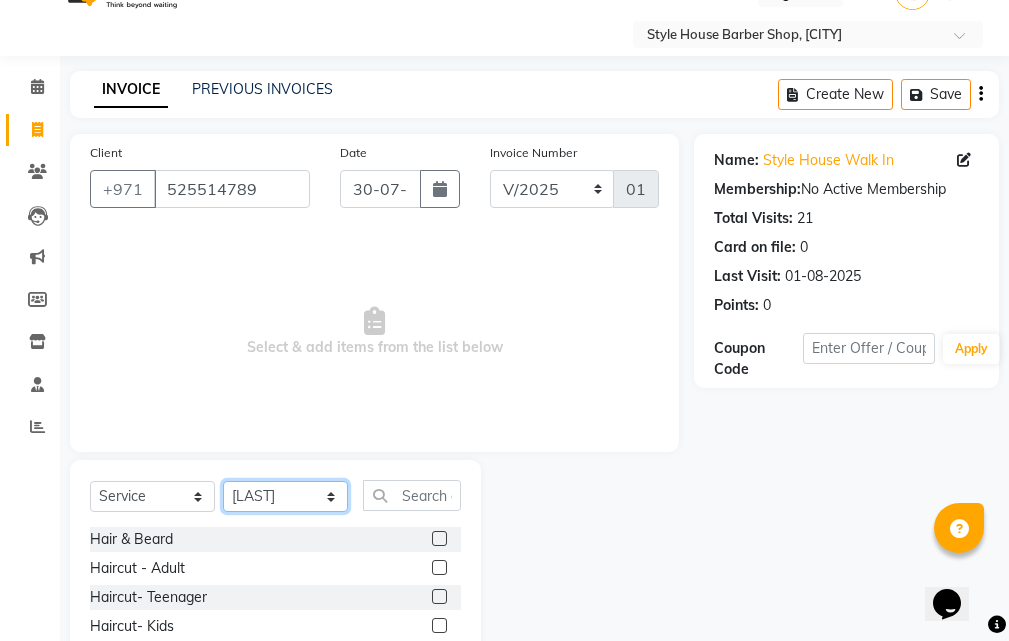 scroll, scrollTop: 187, scrollLeft: 0, axis: vertical 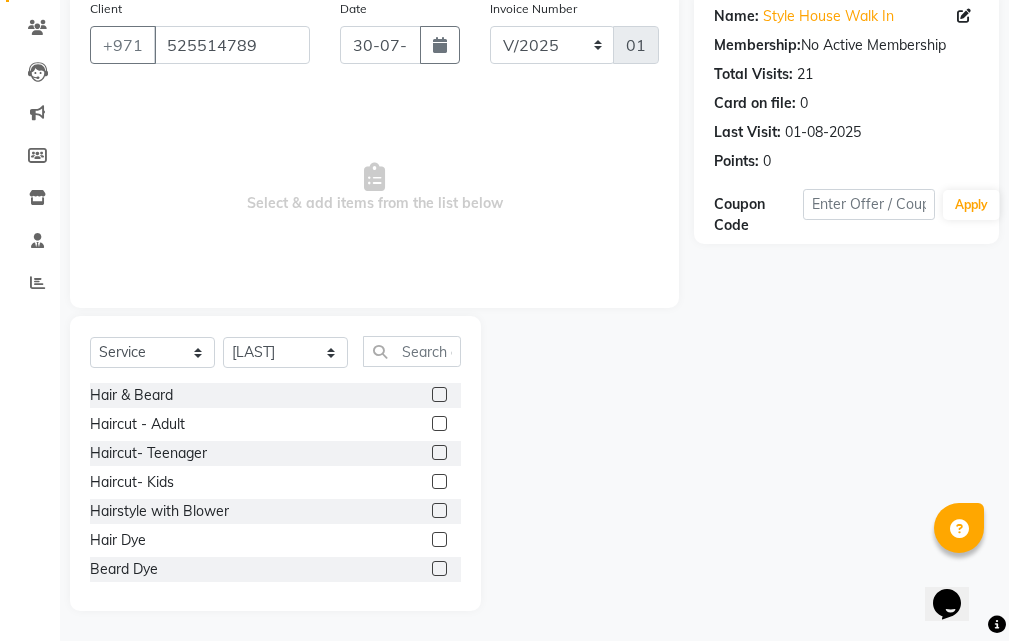 click 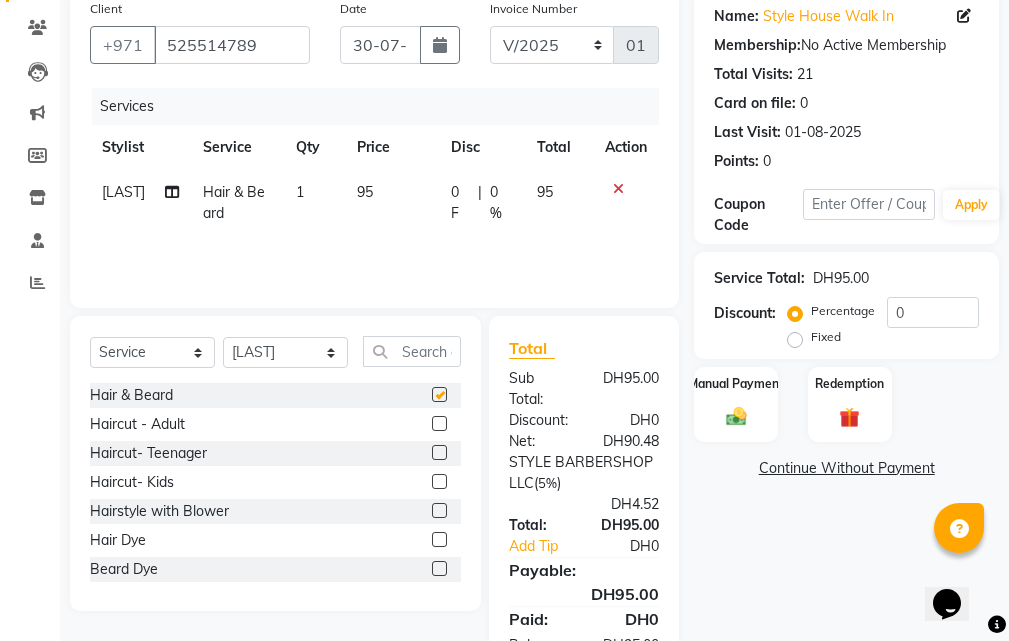 checkbox on "false" 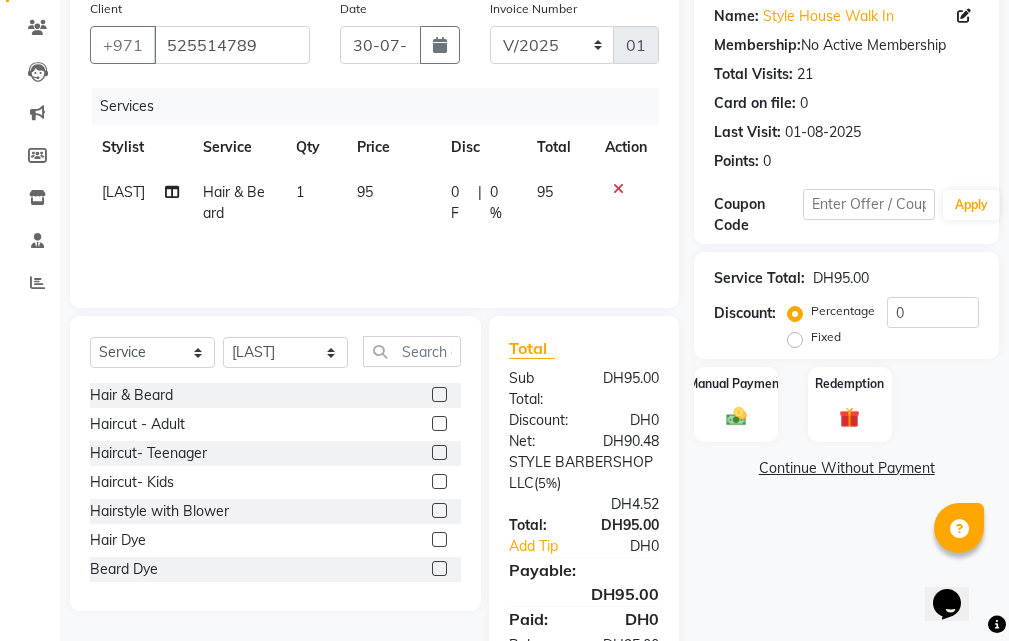 click 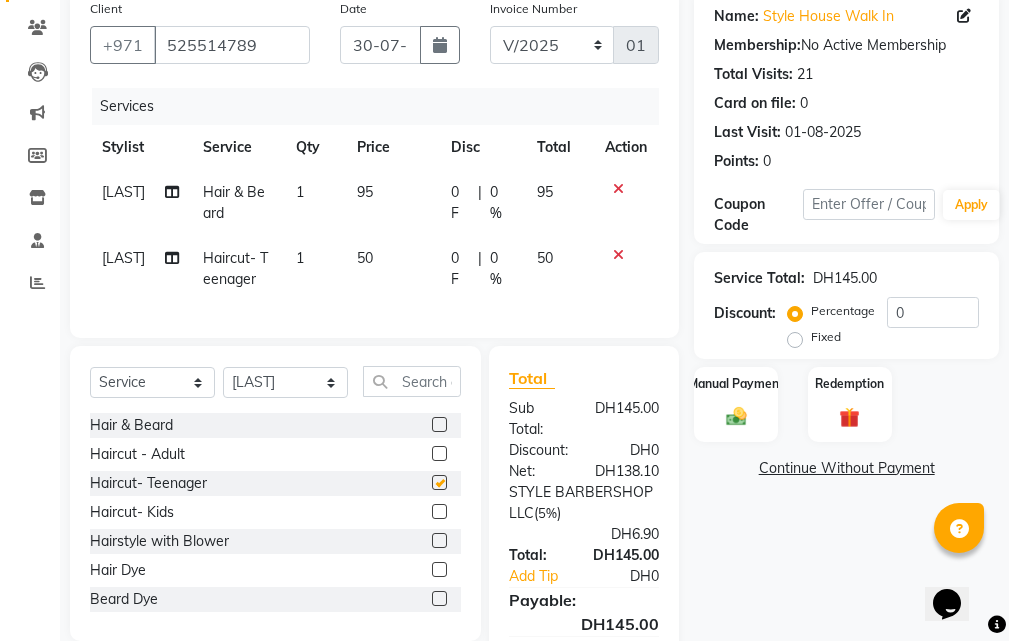 checkbox on "false" 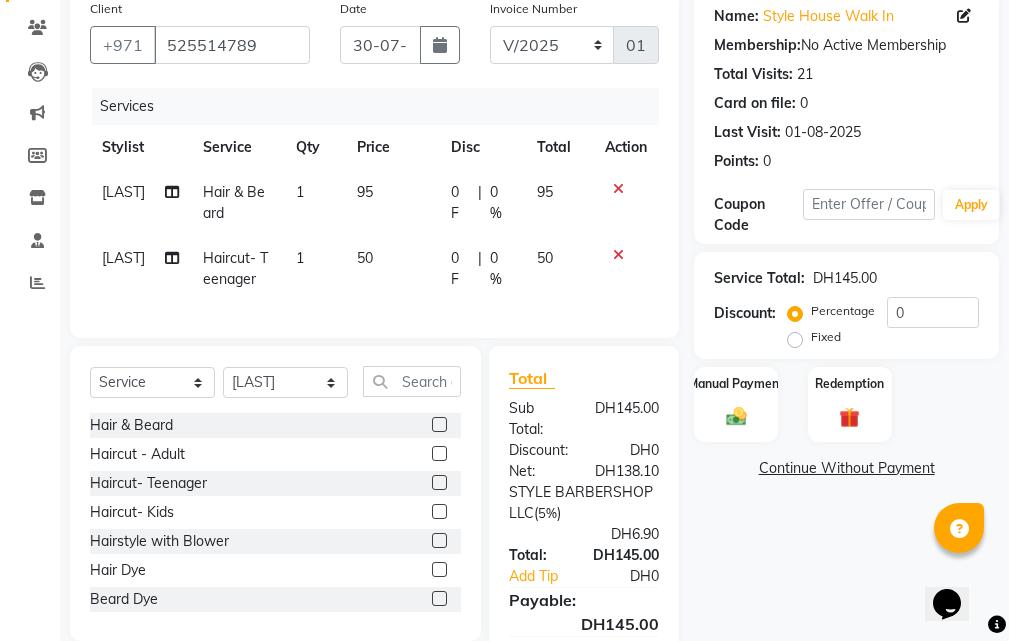 click 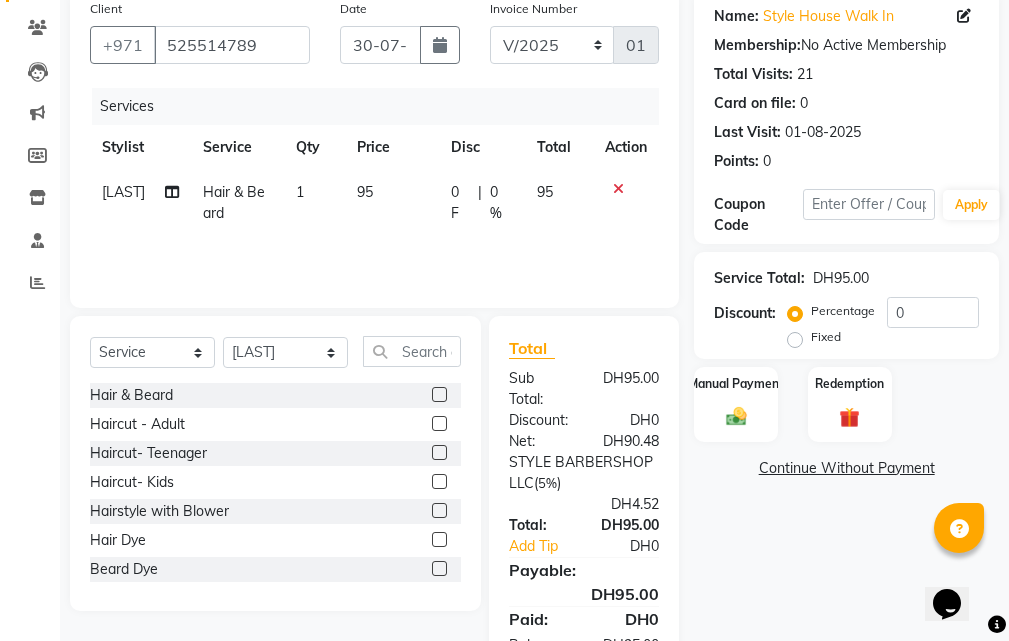 click 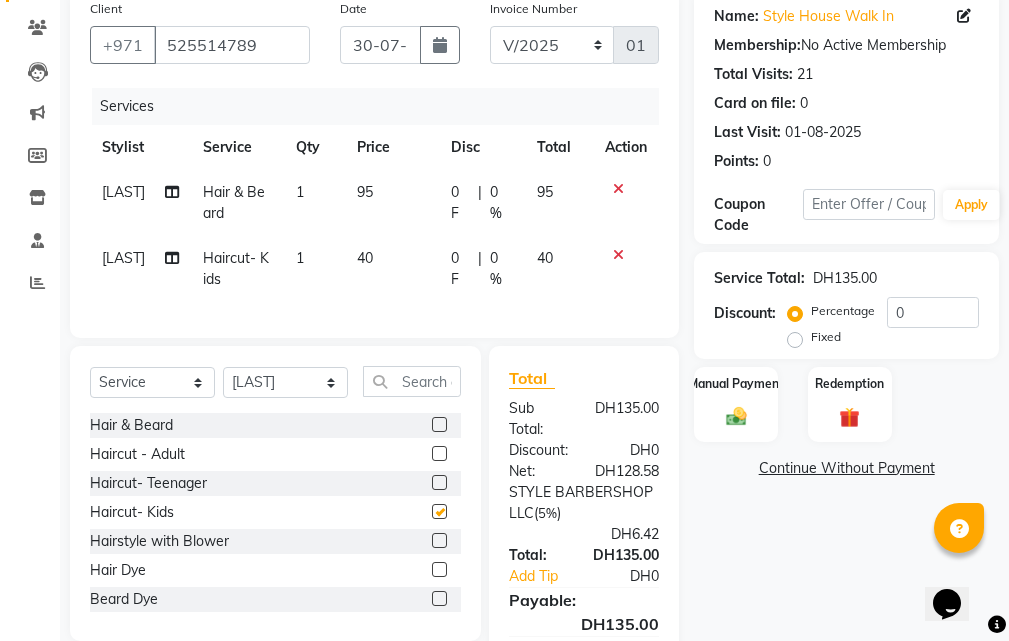 checkbox on "false" 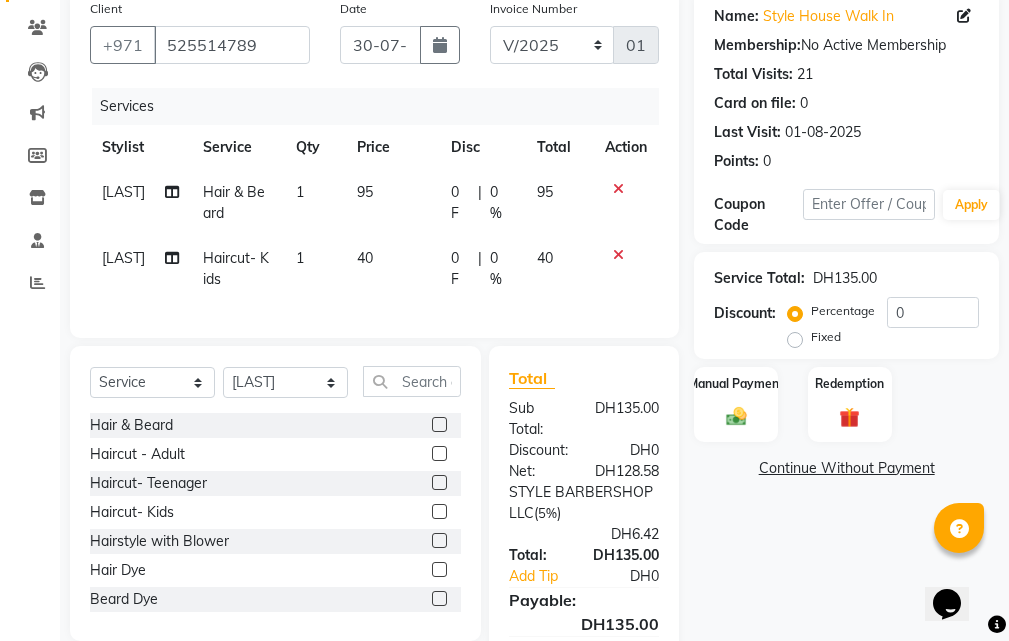 click 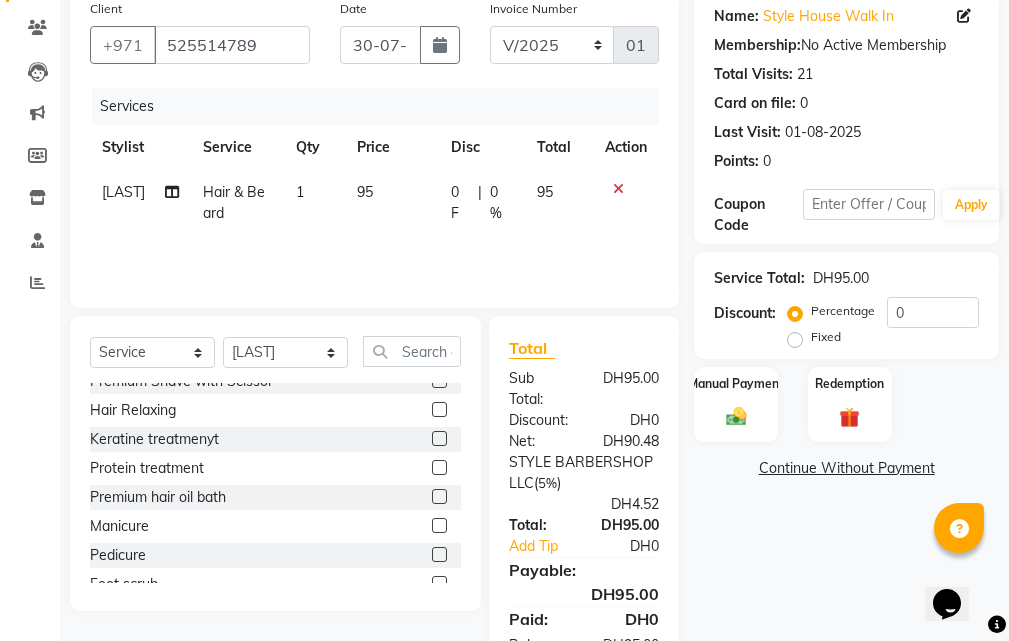 scroll, scrollTop: 200, scrollLeft: 0, axis: vertical 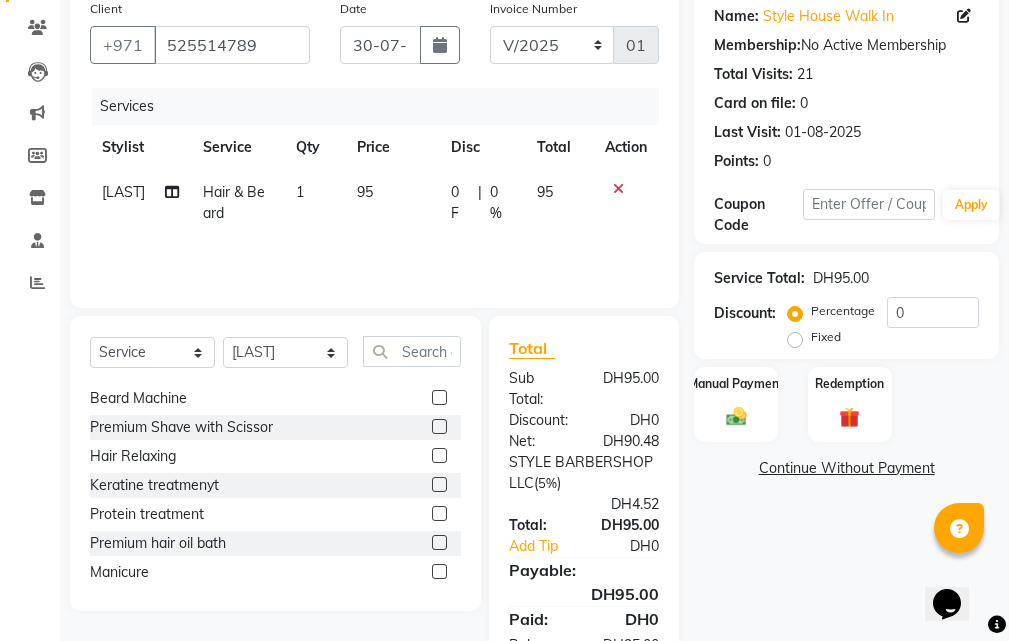 click 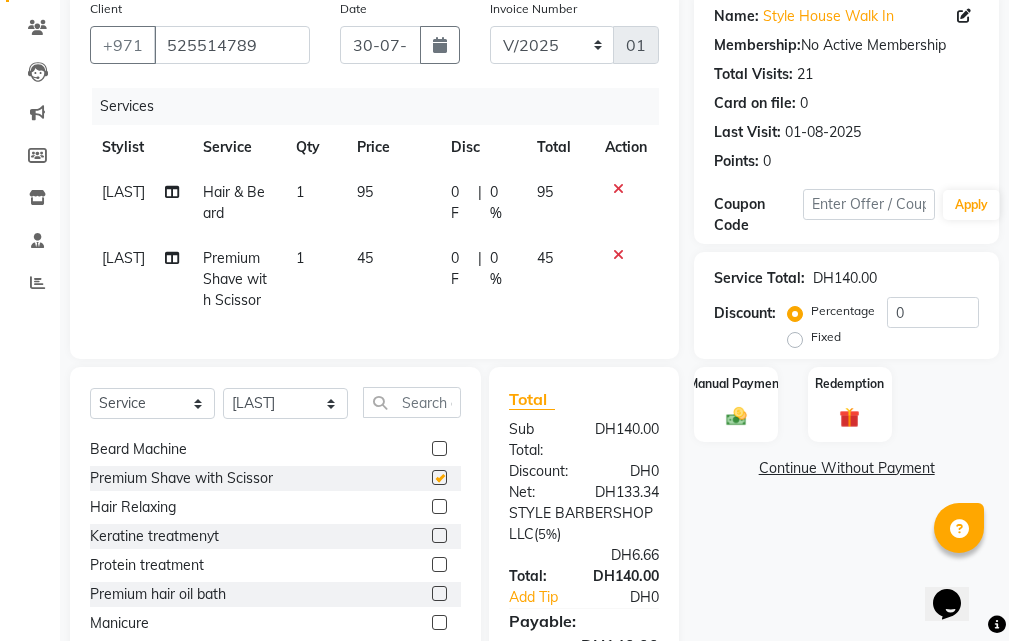 checkbox on "false" 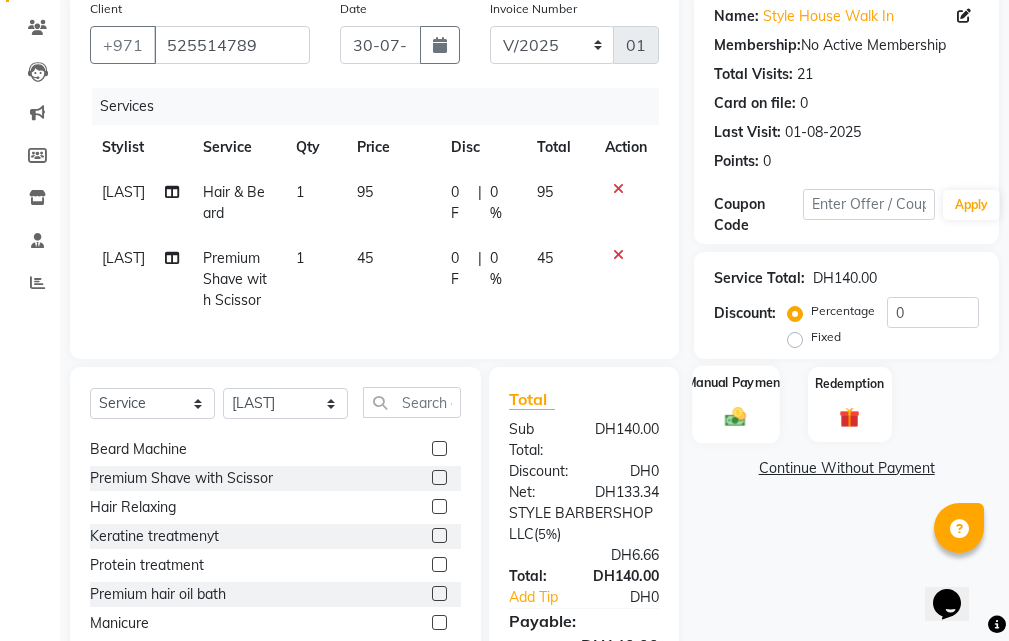 click 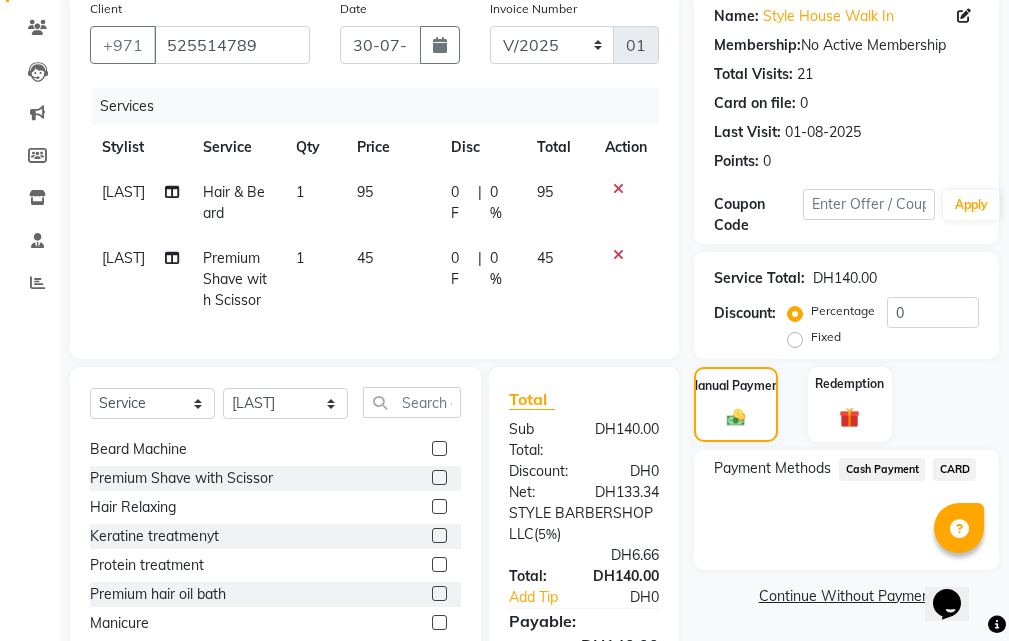 click on "CARD" 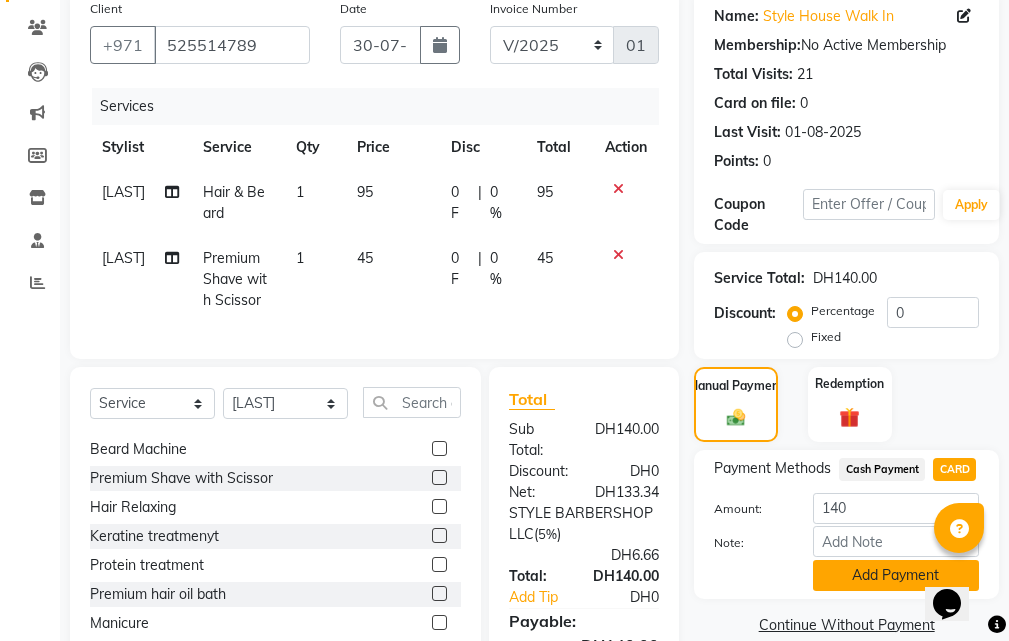 click on "Add Payment" 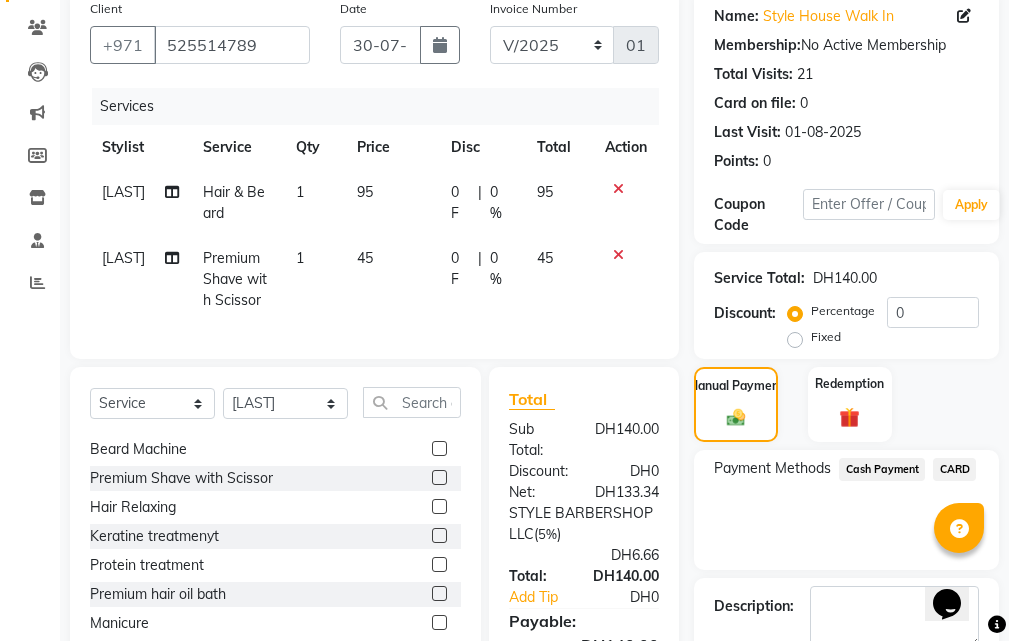 scroll, scrollTop: 387, scrollLeft: 0, axis: vertical 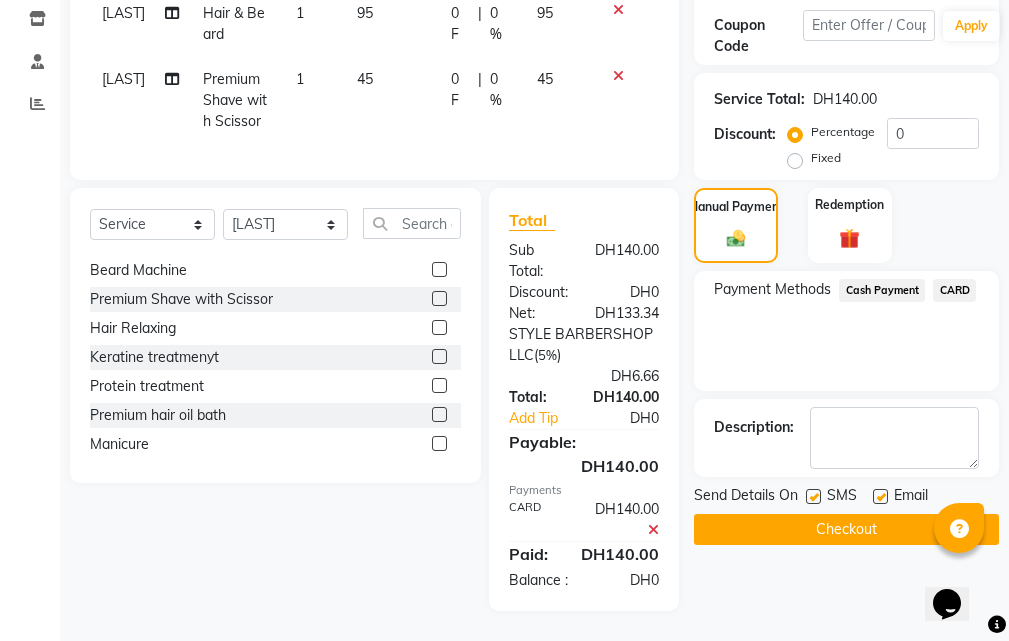 click on "Checkout" 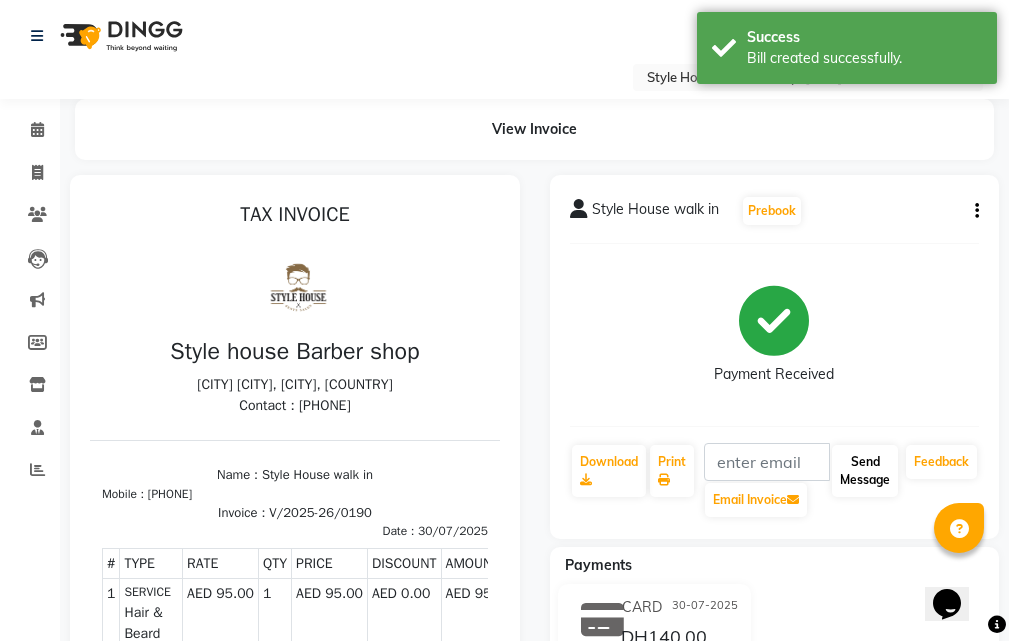 scroll, scrollTop: 0, scrollLeft: 0, axis: both 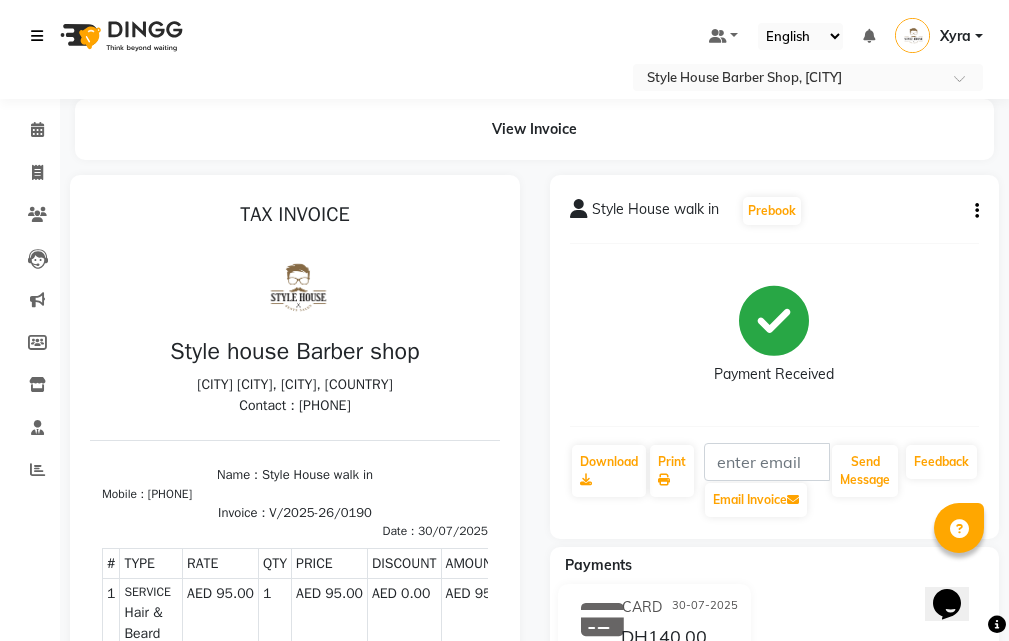 click at bounding box center [37, 36] 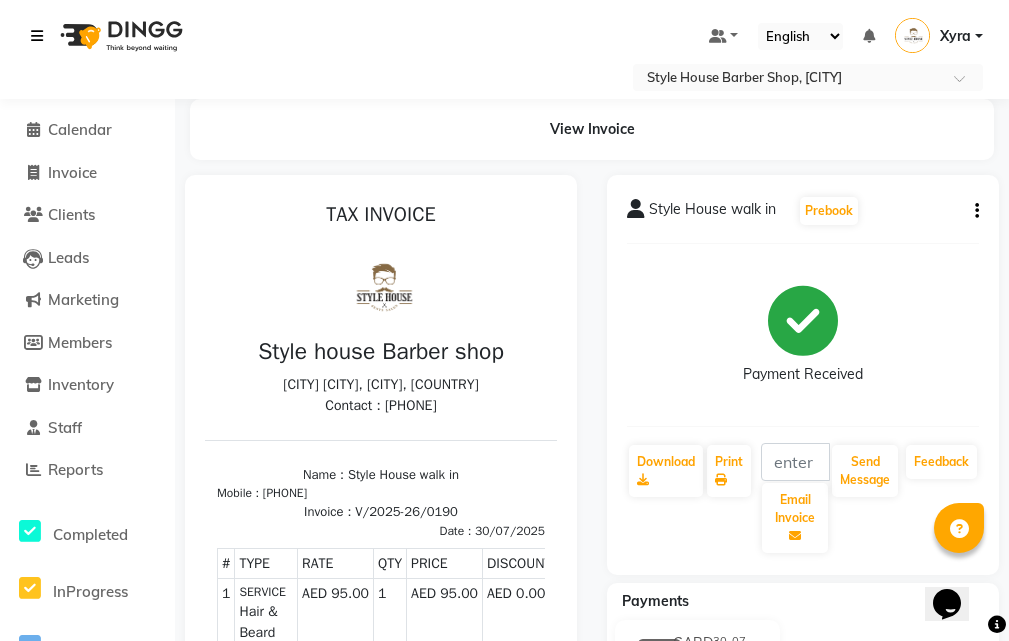 click at bounding box center (37, 36) 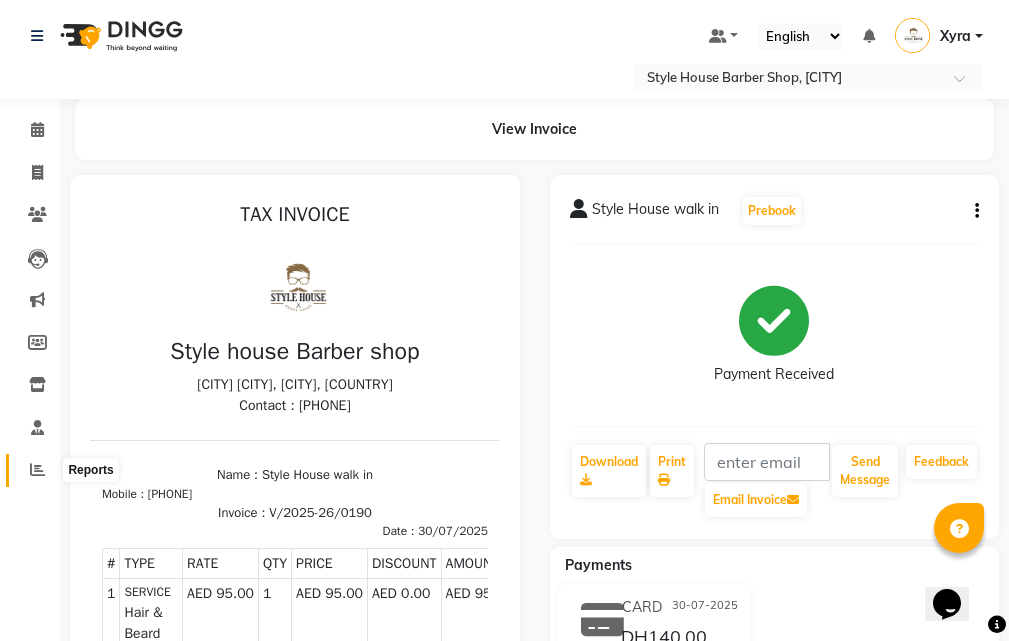 click 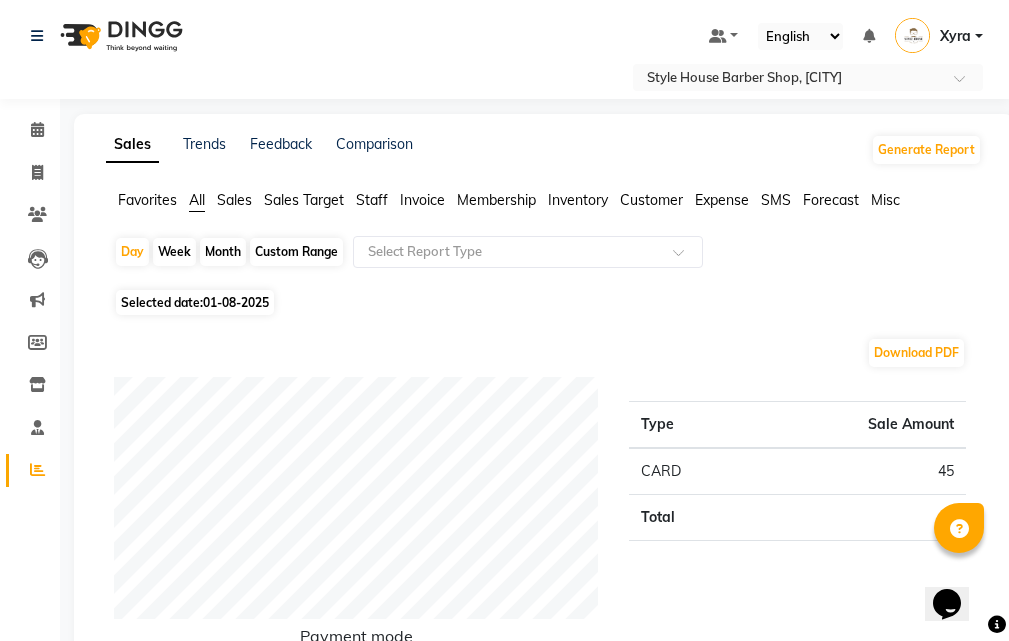 click on "01-08-2025" 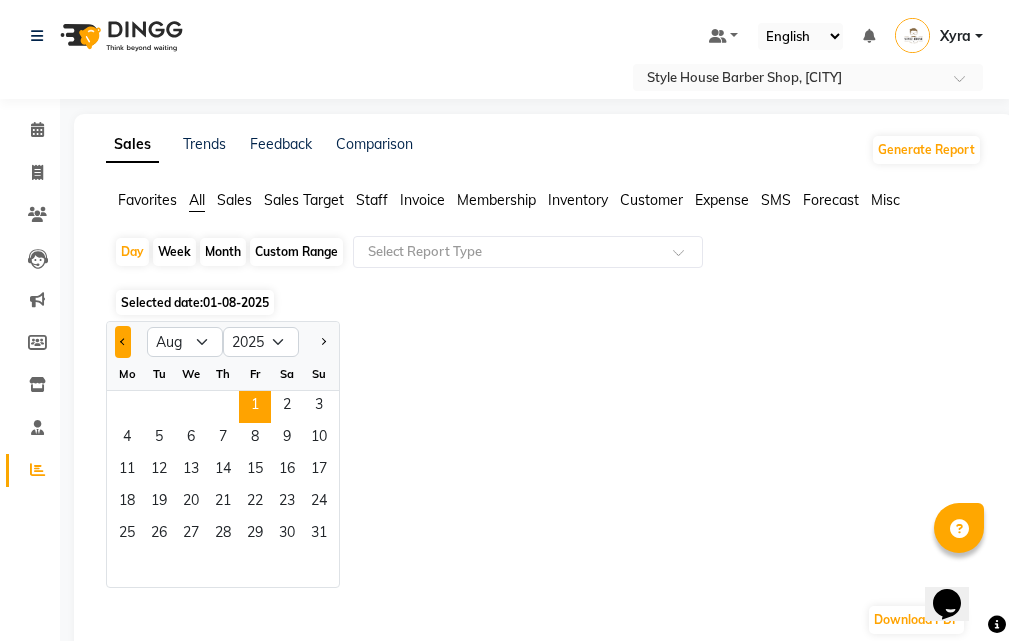 click 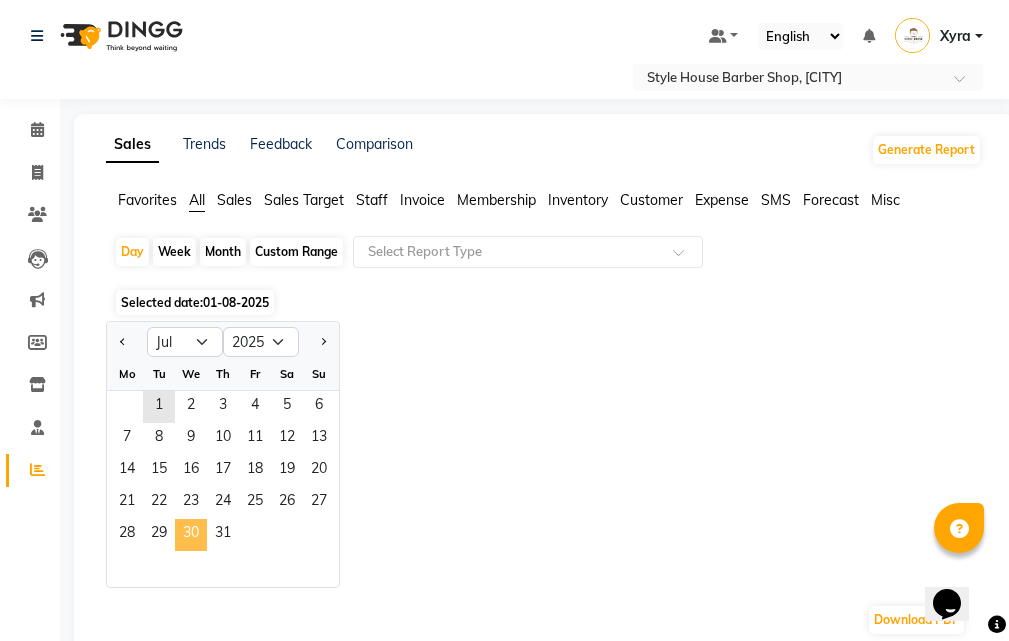 click on "30" 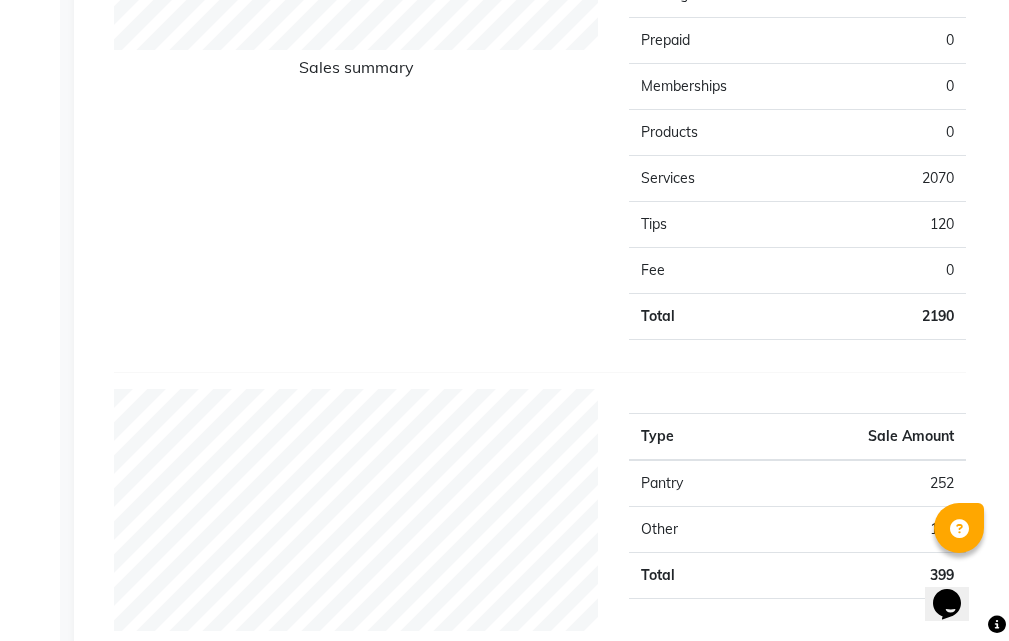 scroll, scrollTop: 1500, scrollLeft: 0, axis: vertical 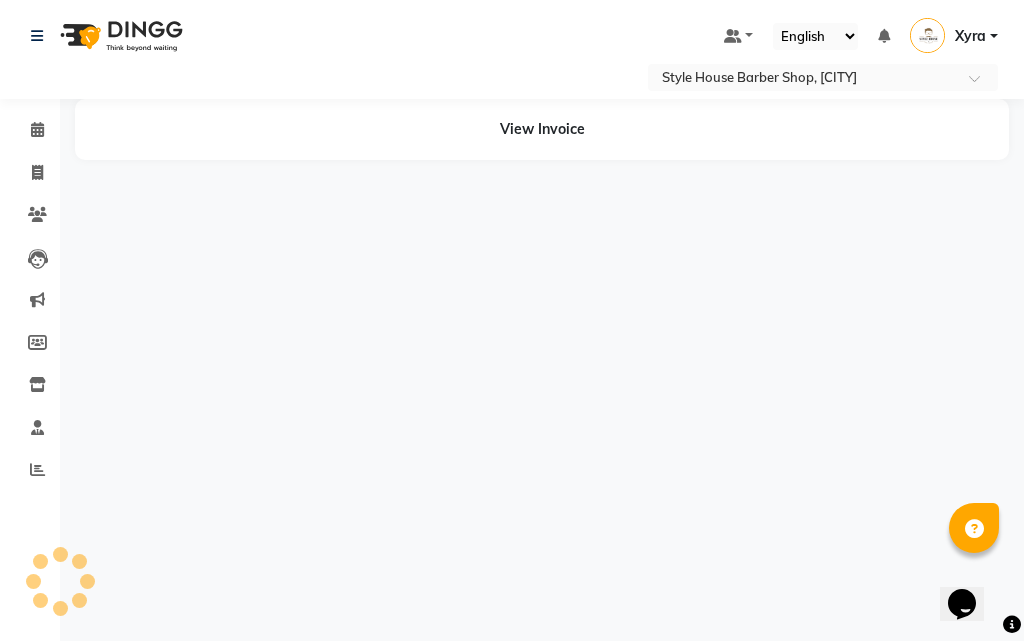 select on "8421" 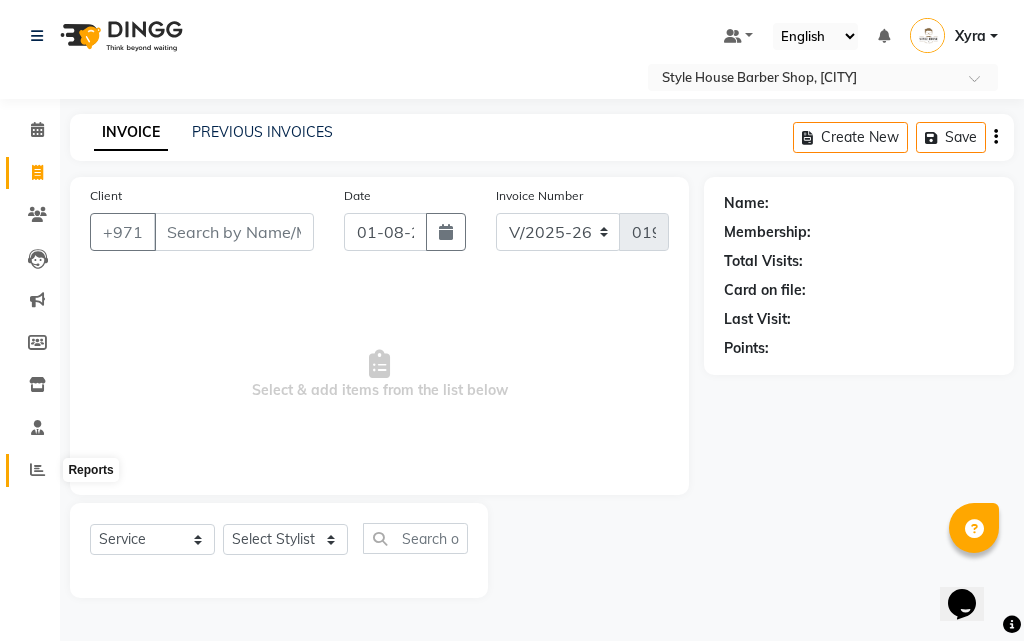 click 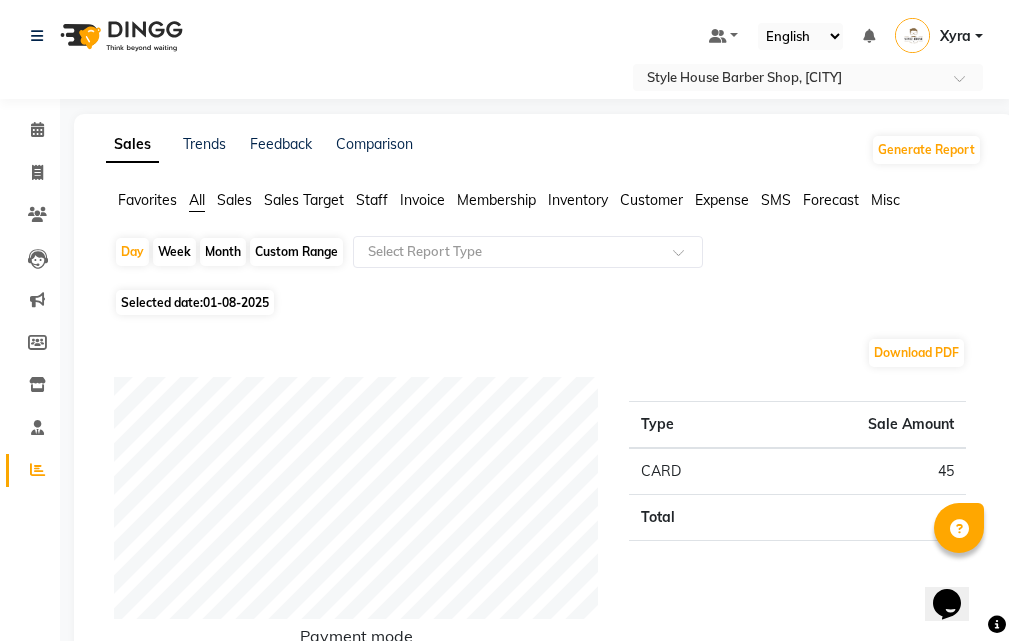 click on "01-08-2025" 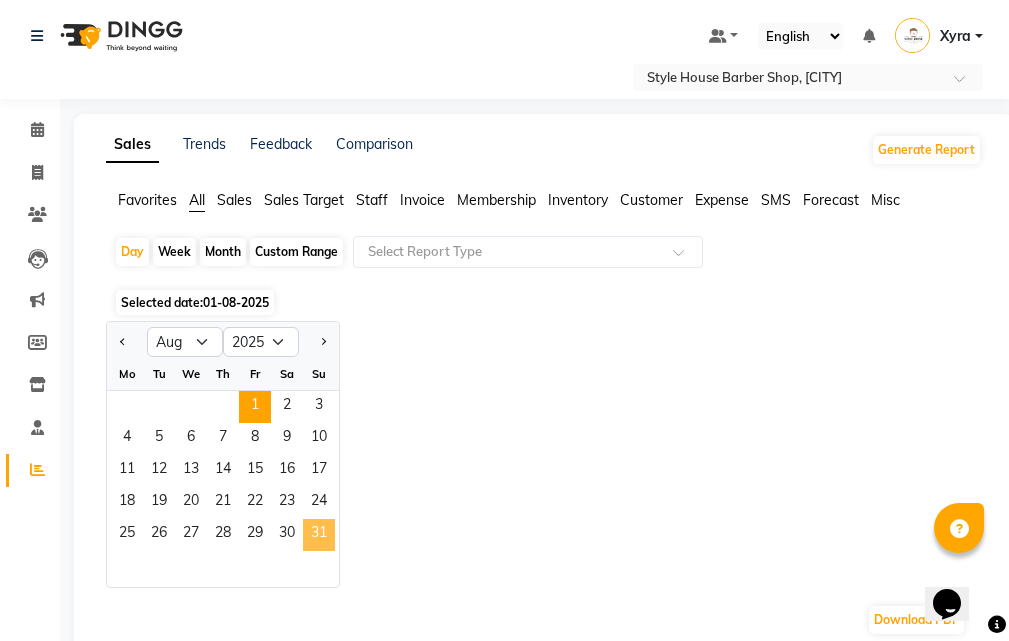 click on "31" 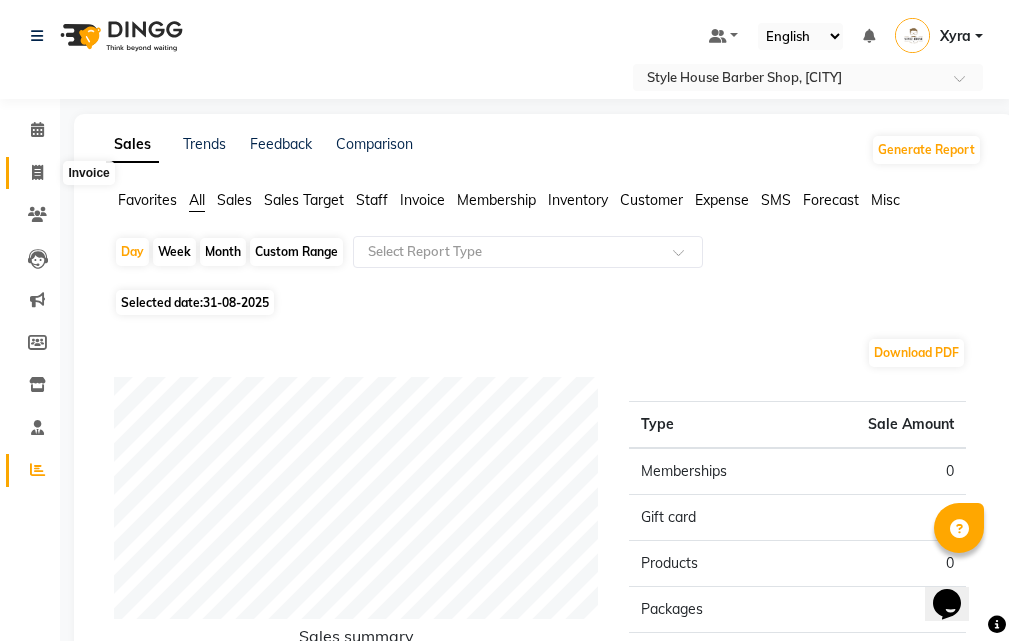 drag, startPoint x: 43, startPoint y: 165, endPoint x: 71, endPoint y: 174, distance: 29.410883 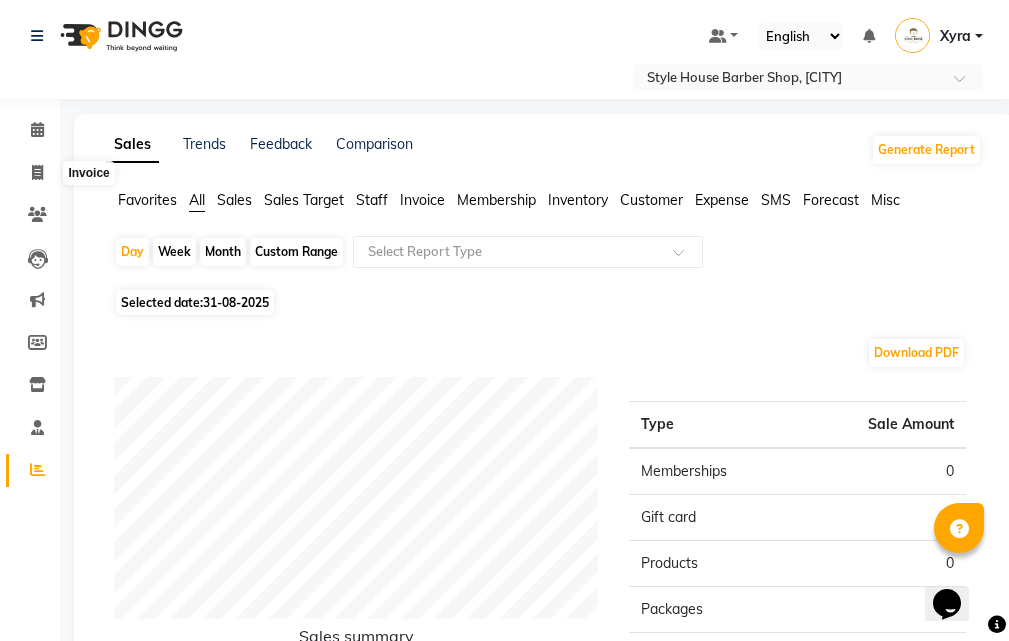 select on "service" 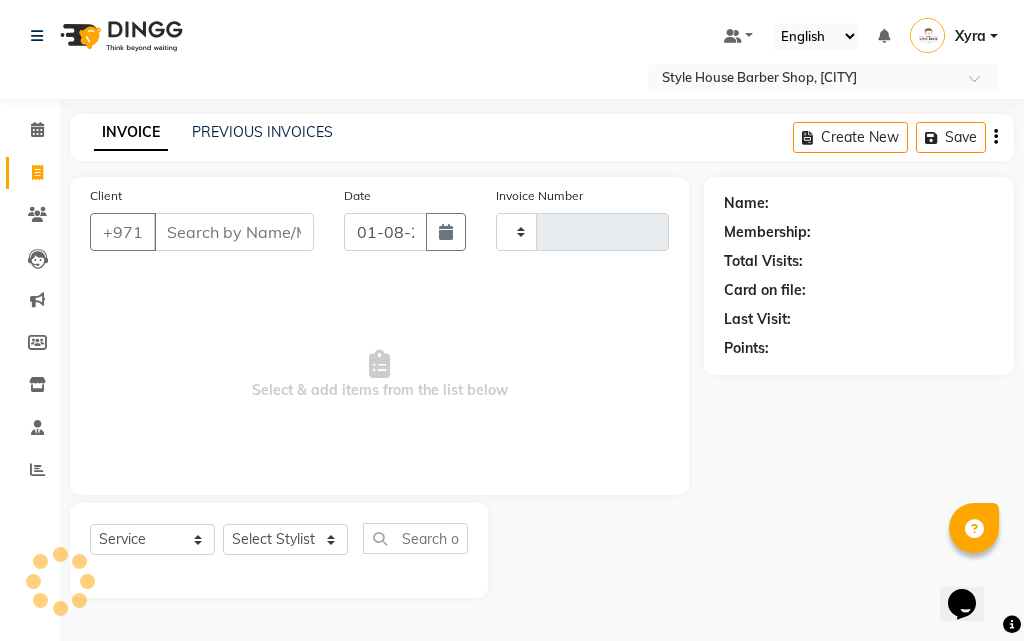 type on "0191" 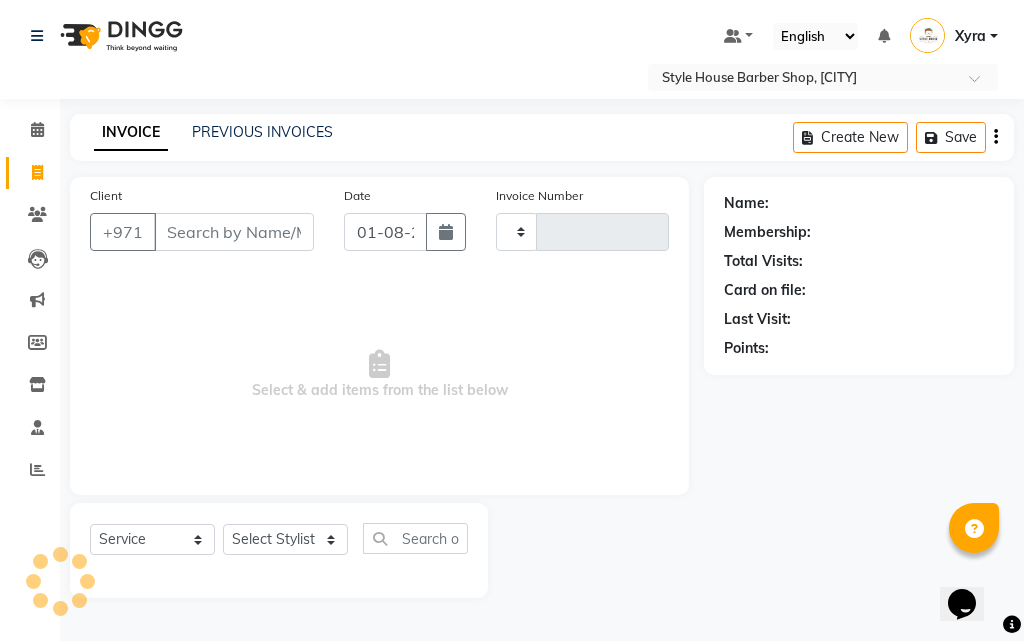 select on "8421" 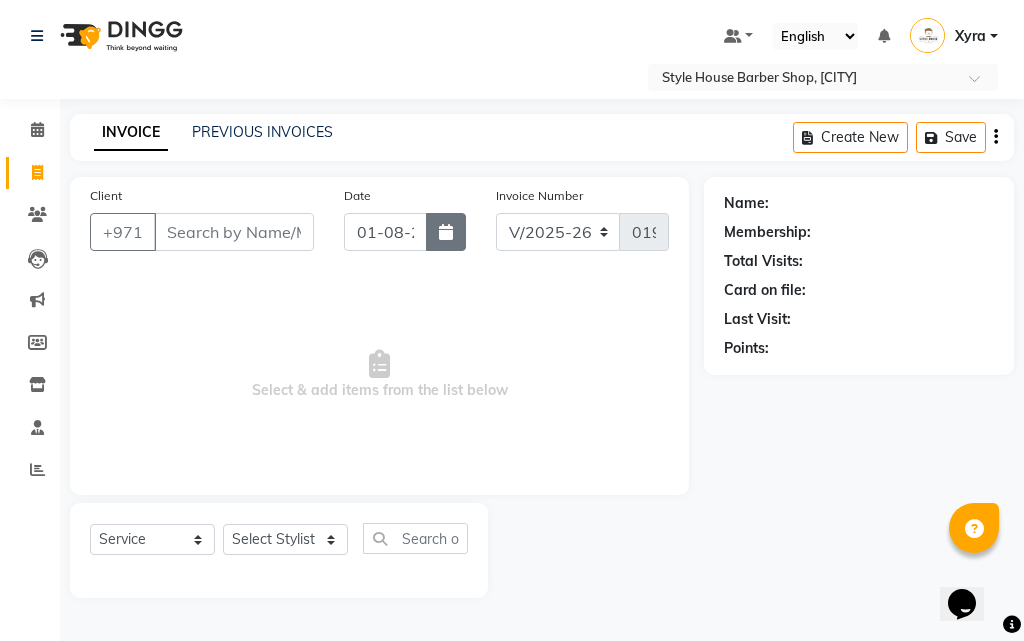 click 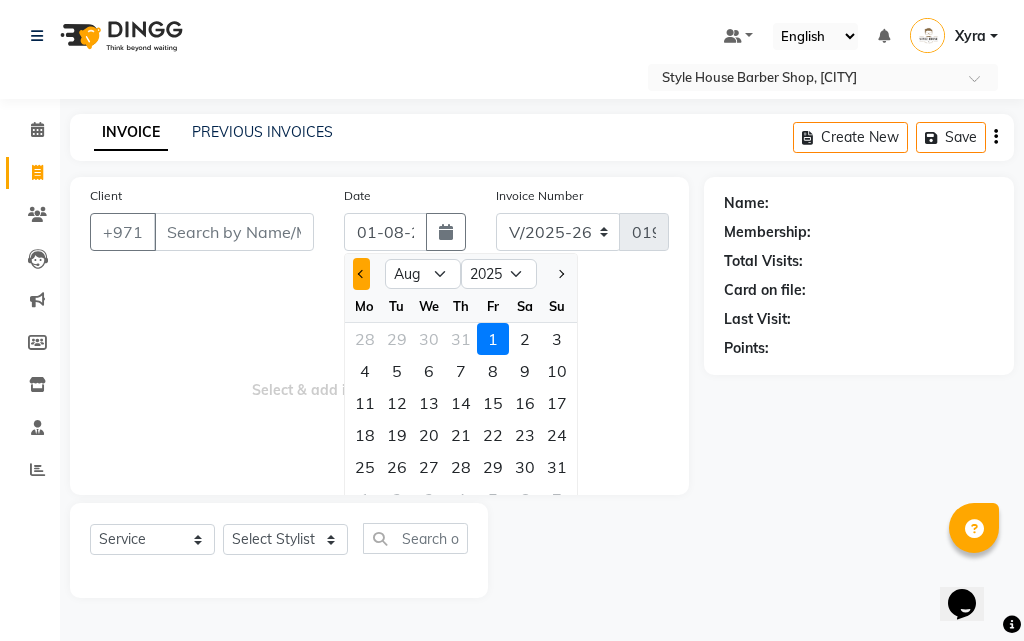 click 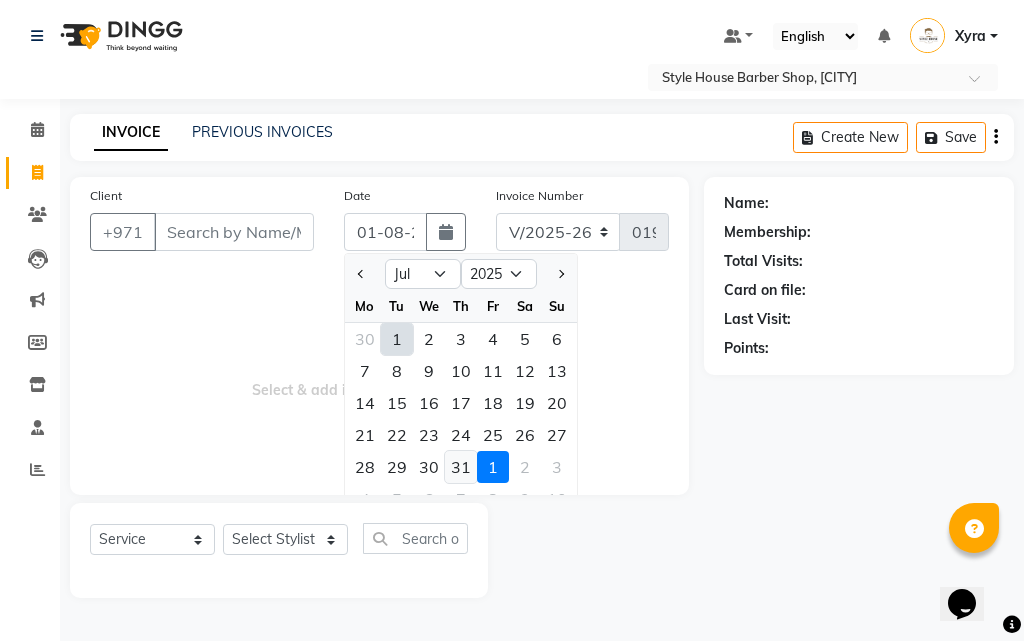 click on "31" 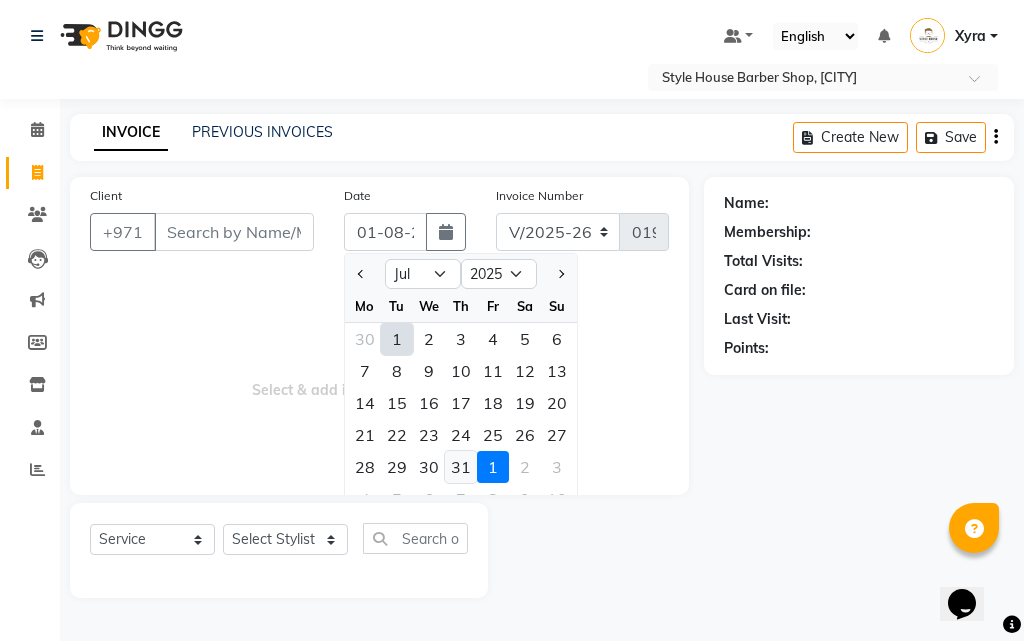 type on "31-07-2025" 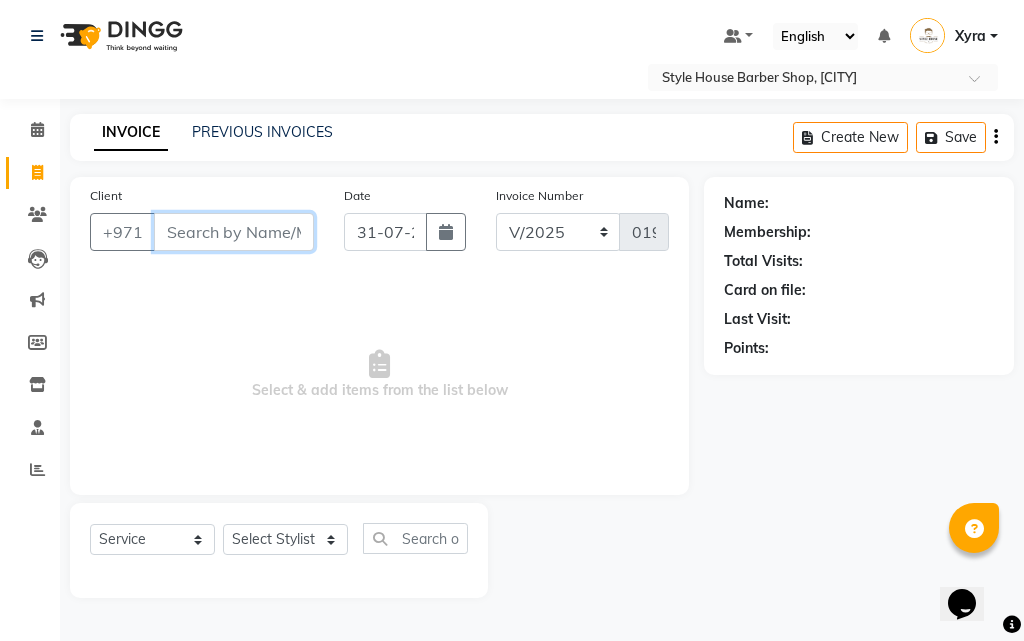 click on "Client" at bounding box center (234, 232) 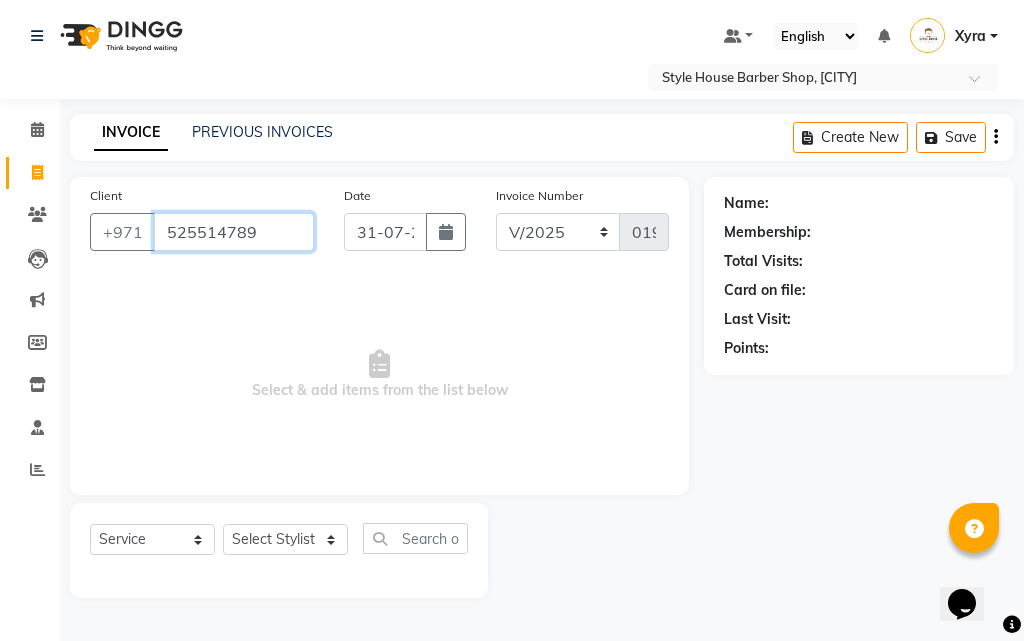 type on "525514789" 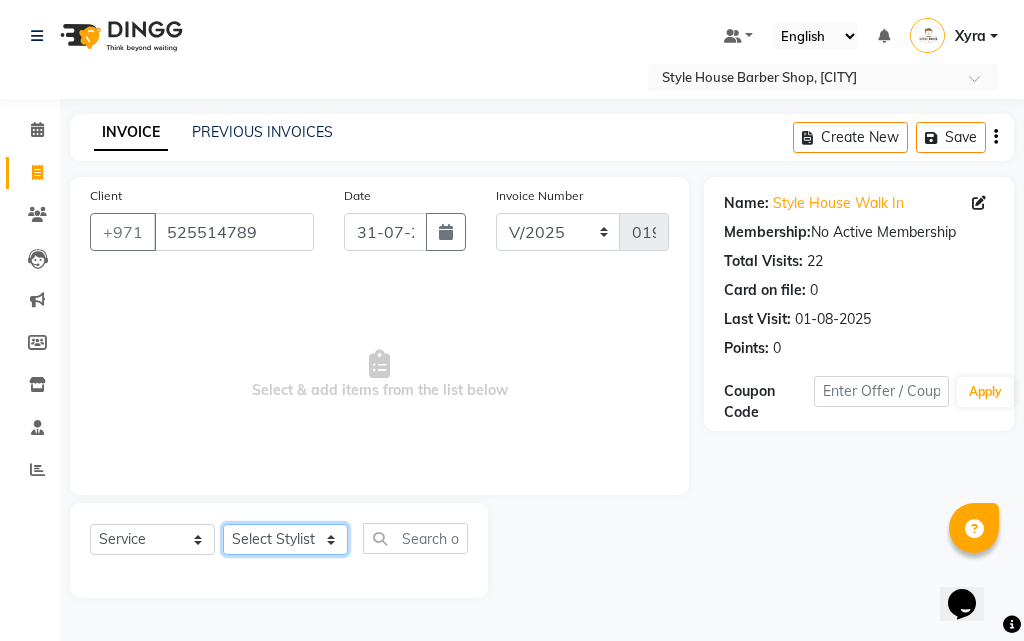 click on "Select Stylist [LAST] [LAST] [FIRST] [LAST] [LAST] [LAST] [FIRST] [LAST] [LAST] [LAST] [FIRST] [LAST] [LAST] [LAST] [FIRST] [LAST] [LAST] [LAST] [FIRST] [LAST] [LAST] [LAST] [FIRST] [LAST] [LAST] [LAST] Xyra" 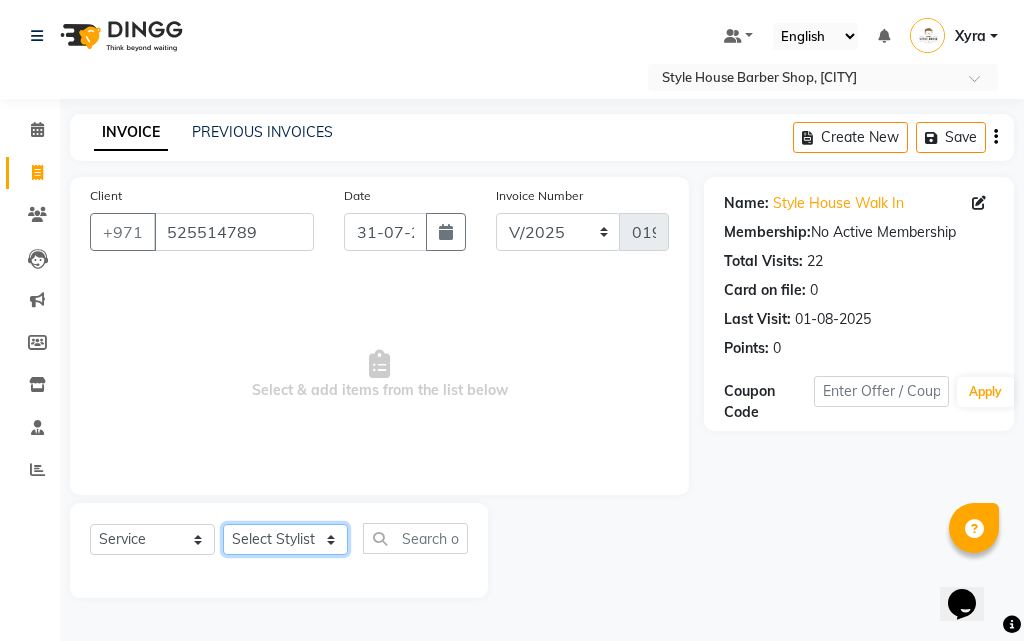 click on "Select Stylist [LAST] [LAST] [FIRST] [LAST] [LAST] [LAST] [FIRST] [LAST] [LAST] [LAST] [FIRST] [LAST] [LAST] [LAST] [FIRST] [LAST] [LAST] [LAST] [FIRST] [LAST] [LAST] [LAST] [FIRST] [LAST] [LAST] [LAST] Xyra" 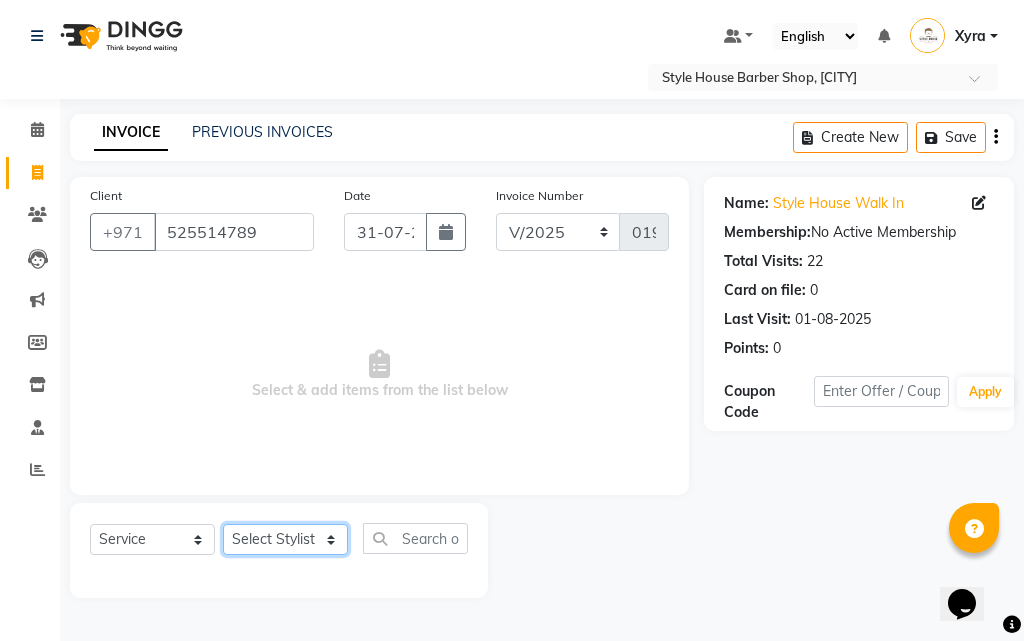 select on "83272" 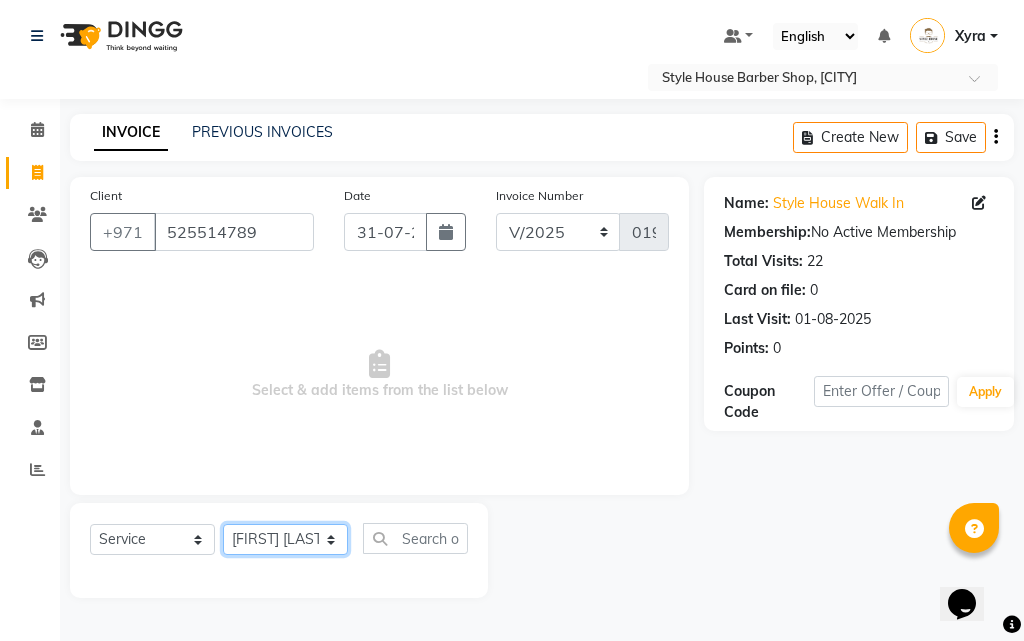 click on "Select Stylist [LAST] [LAST] [FIRST] [LAST] [LAST] [LAST] [FIRST] [LAST] [LAST] [LAST] [FIRST] [LAST] [LAST] [LAST] [FIRST] [LAST] [LAST] [LAST] [FIRST] [LAST] [LAST] [LAST] [FIRST] [LAST] [LAST] [LAST] Xyra" 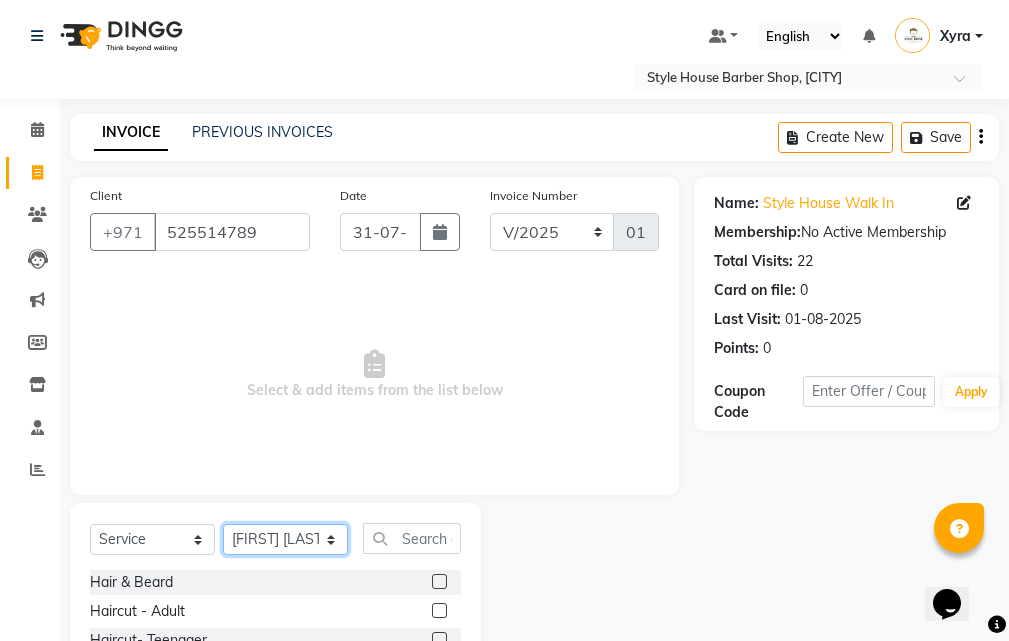 scroll, scrollTop: 187, scrollLeft: 0, axis: vertical 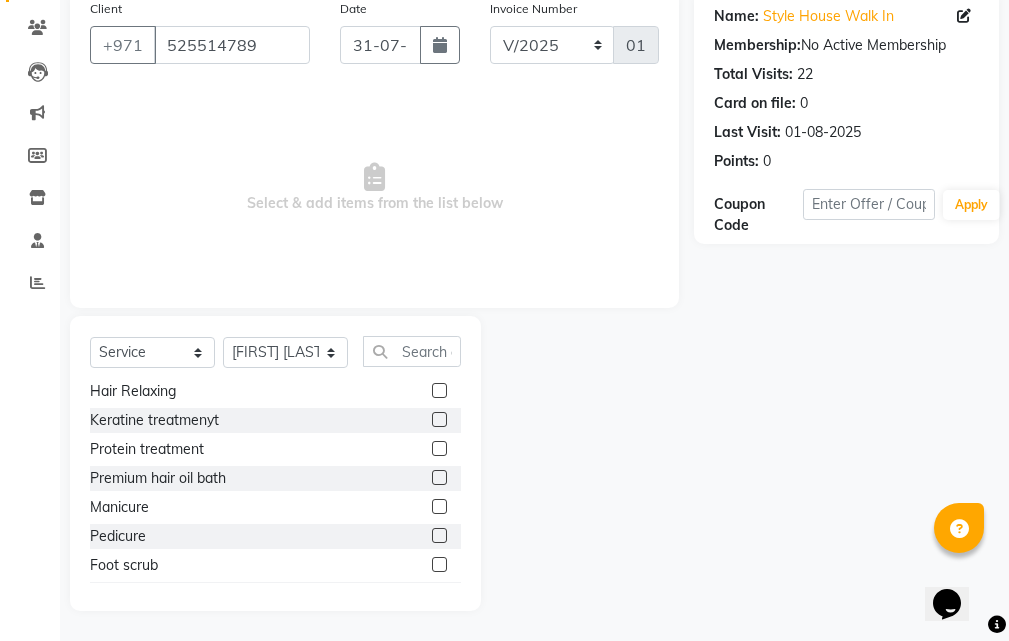 click 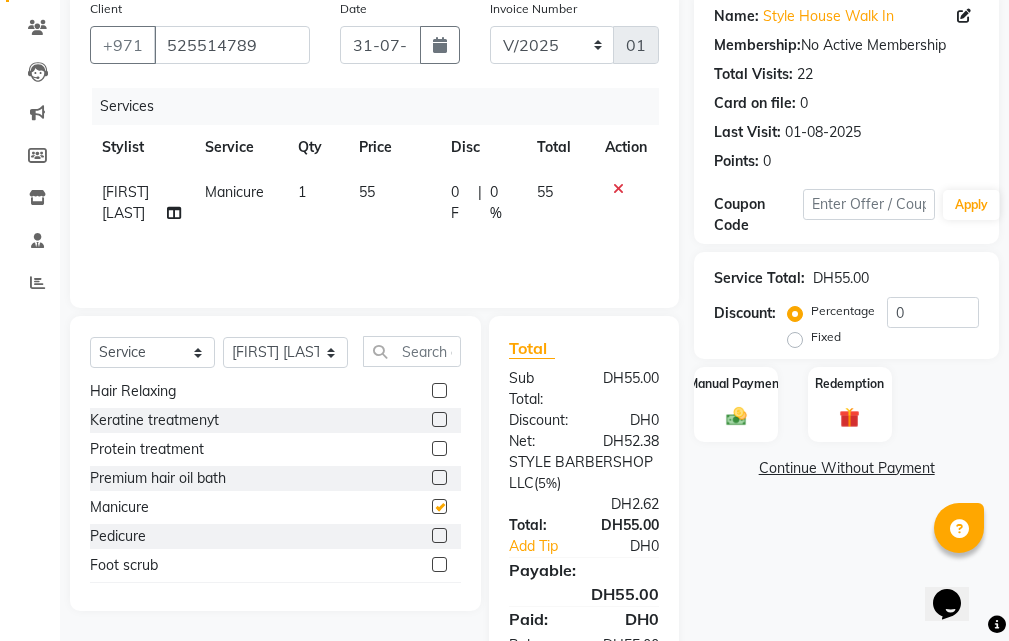 checkbox on "false" 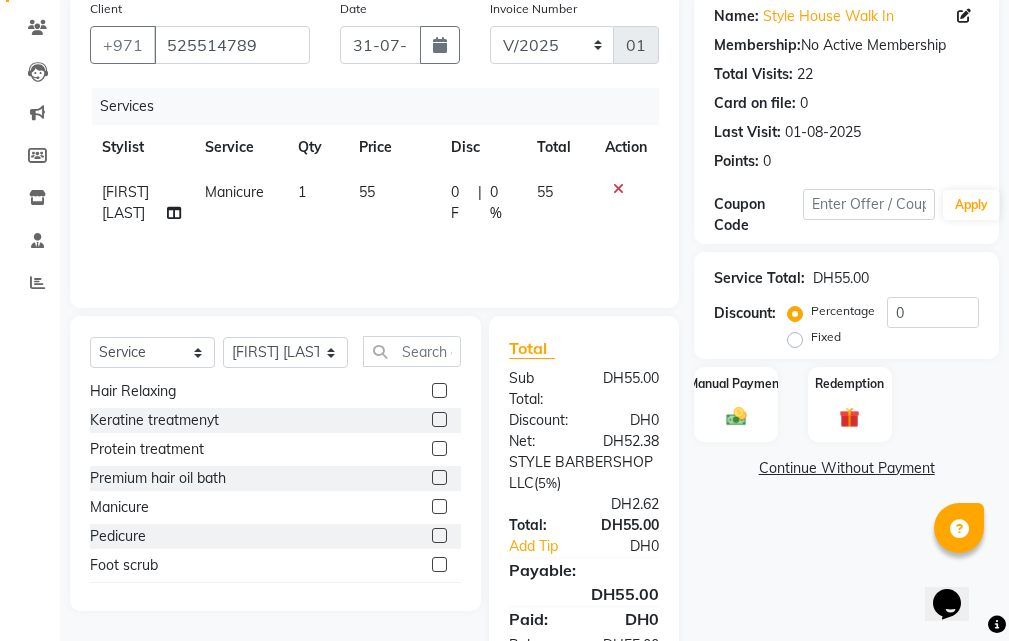 click 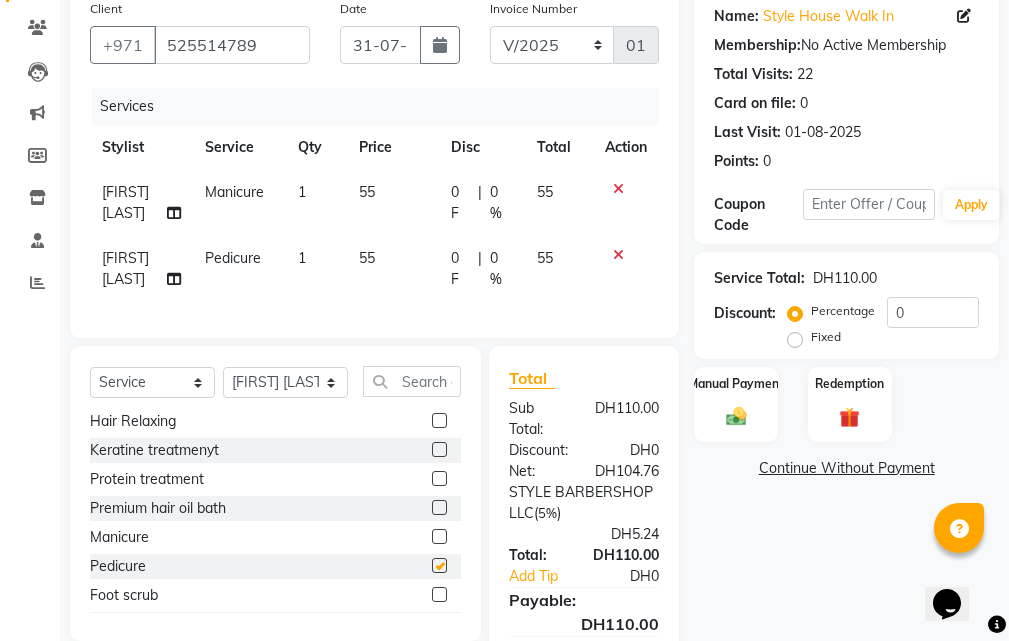 checkbox on "false" 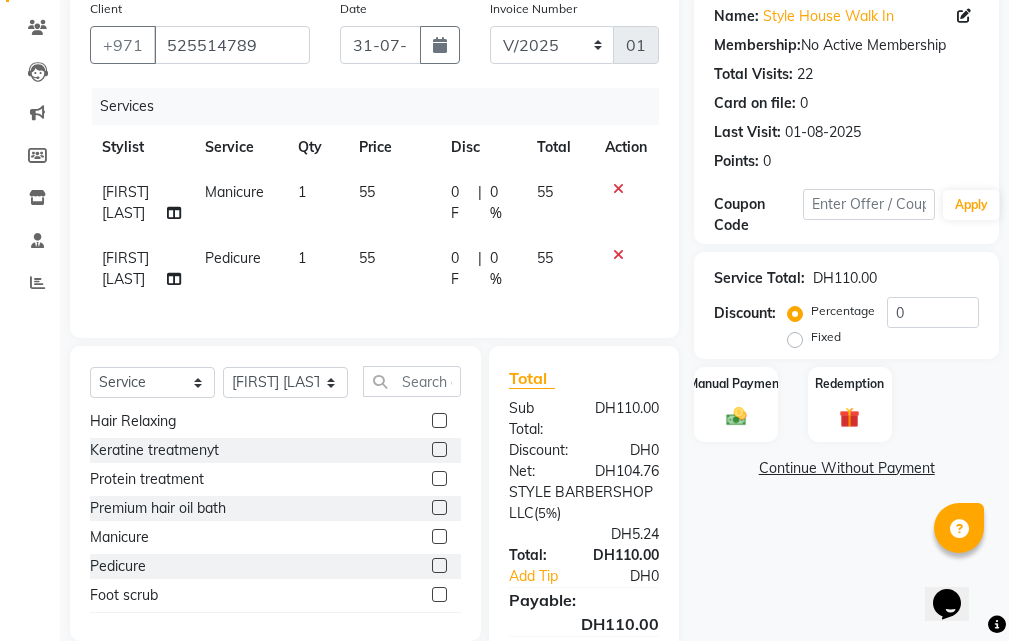 click 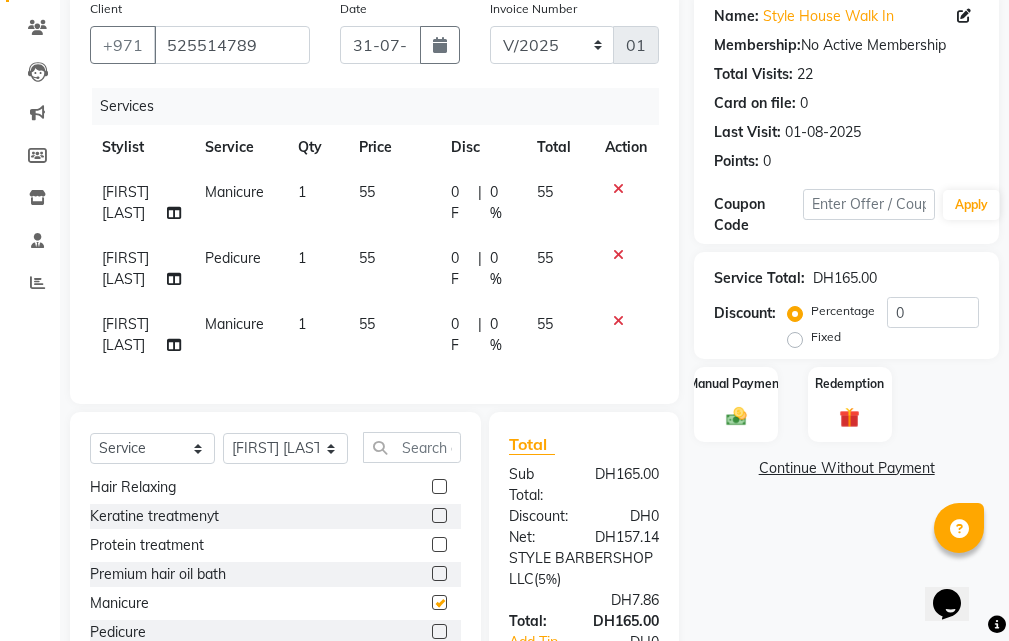 checkbox on "false" 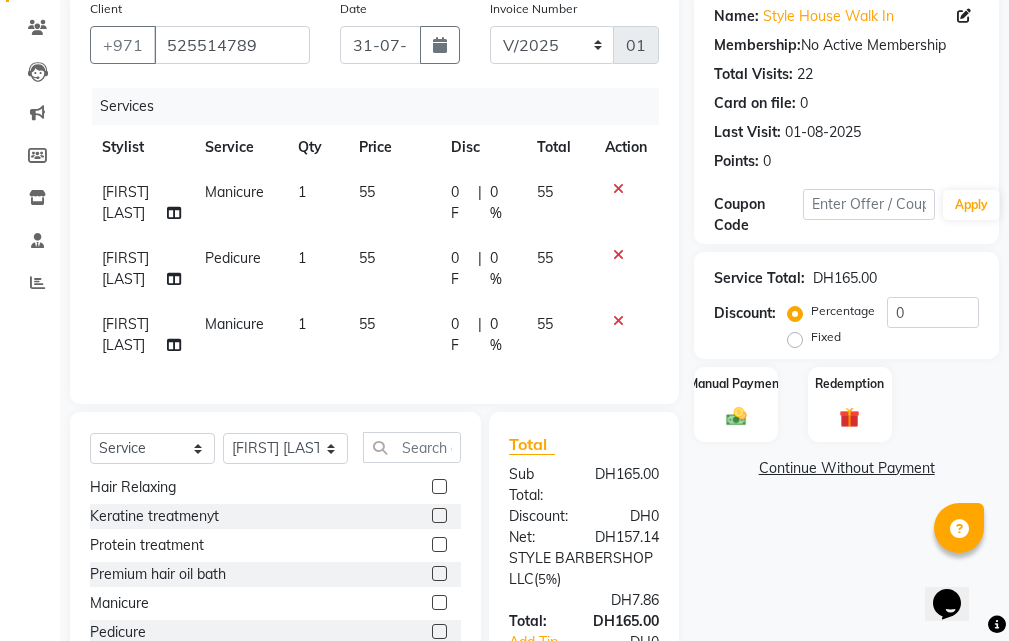 click 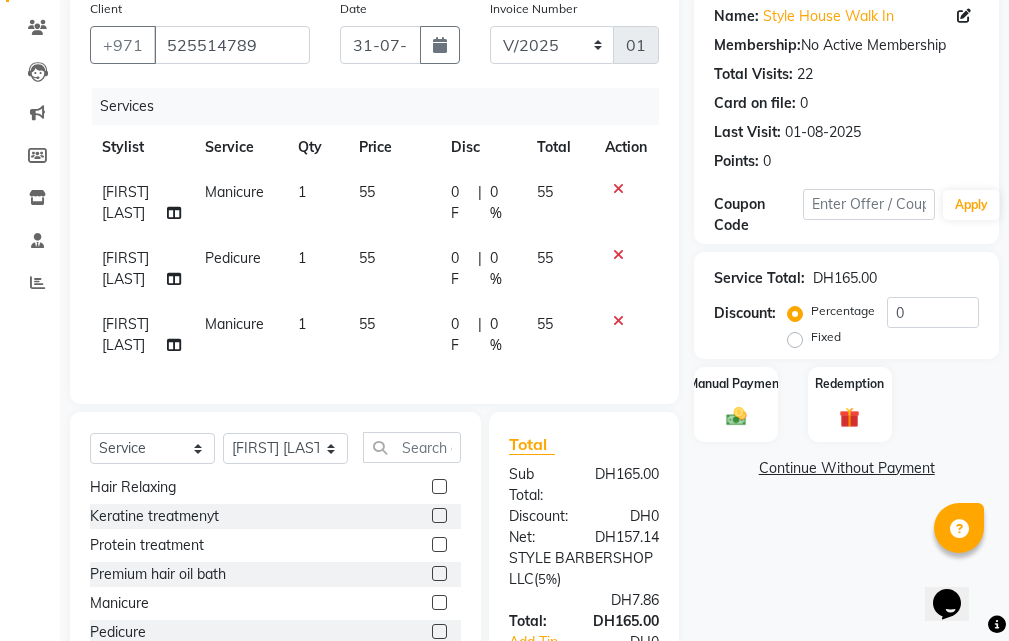 scroll, scrollTop: 365, scrollLeft: 0, axis: vertical 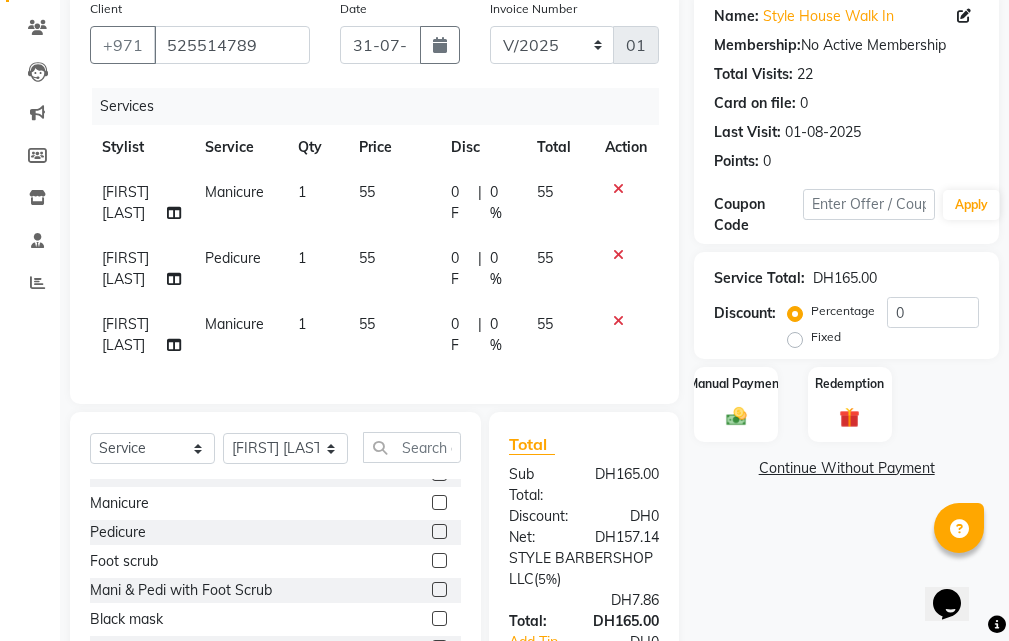 click 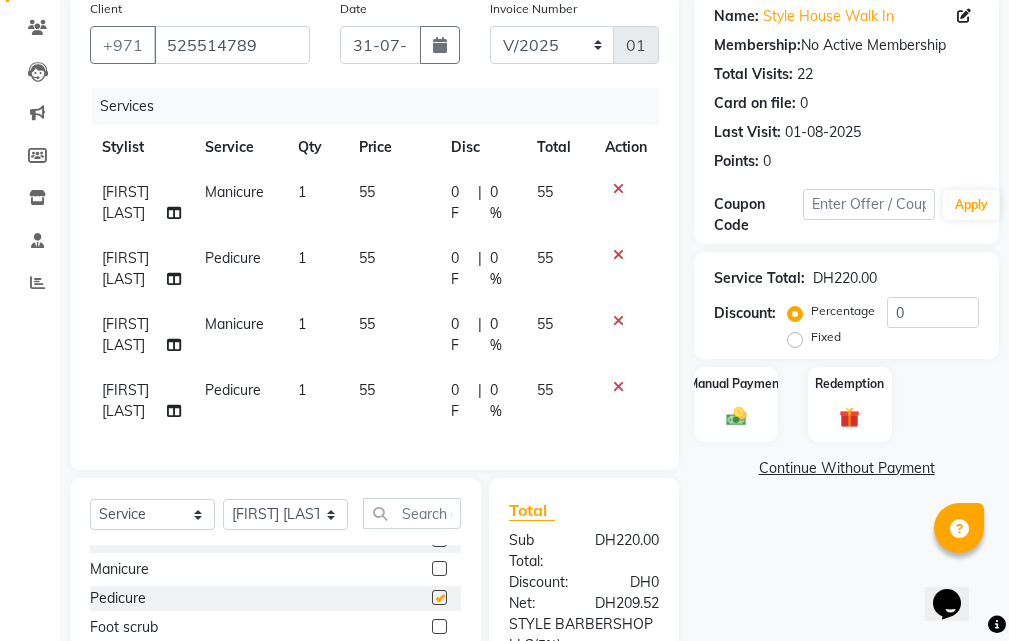 checkbox on "false" 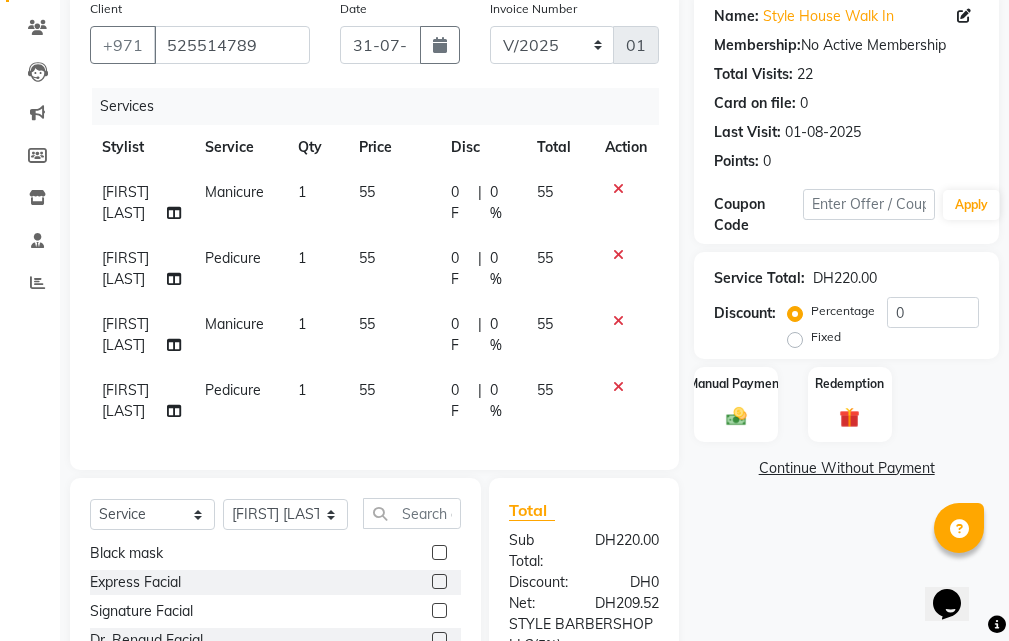 scroll, scrollTop: 665, scrollLeft: 0, axis: vertical 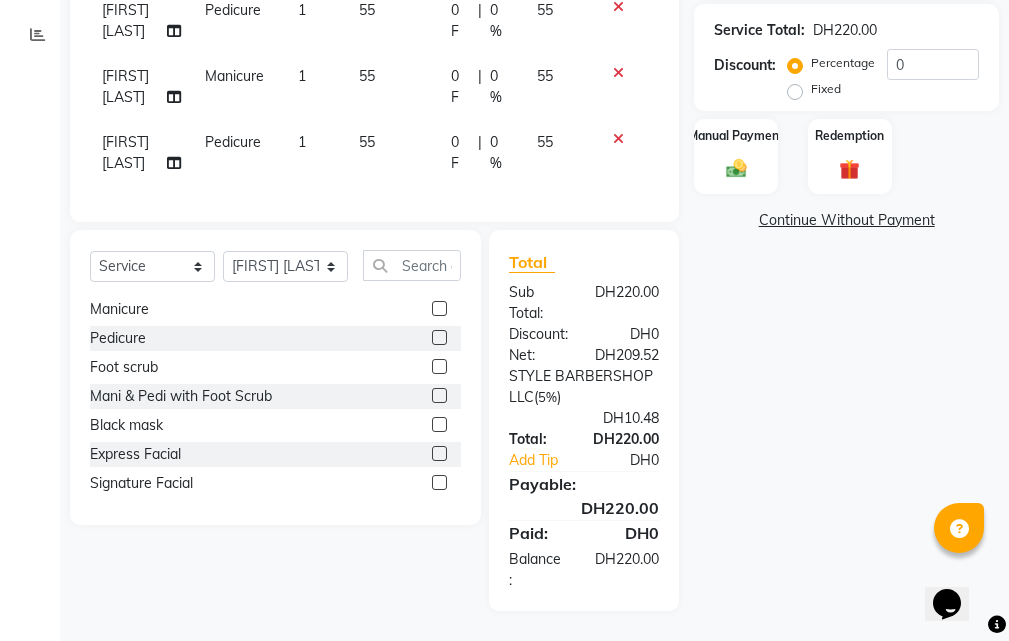 click 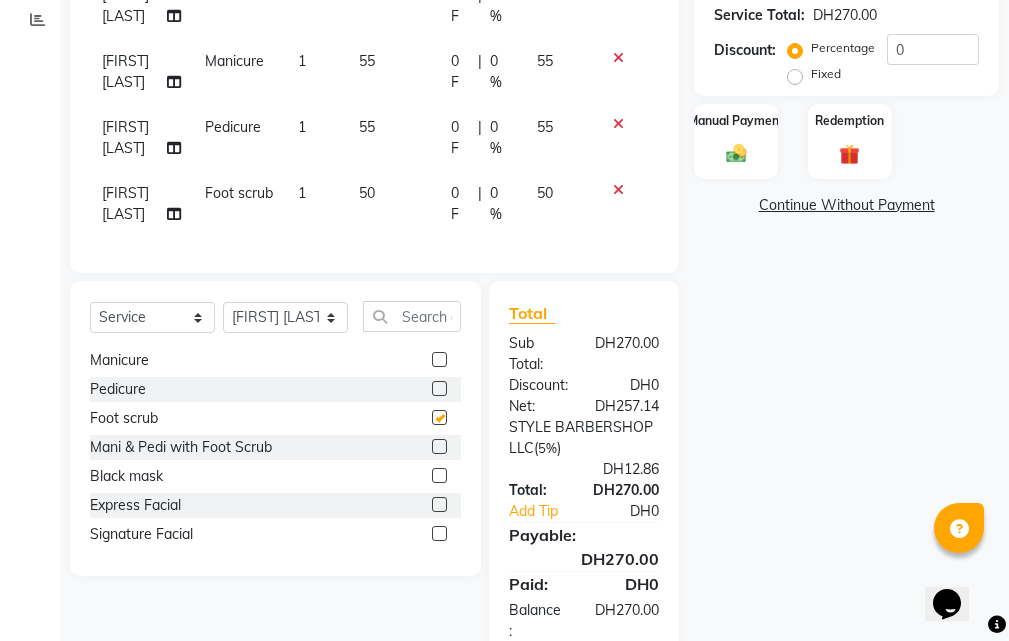 checkbox on "false" 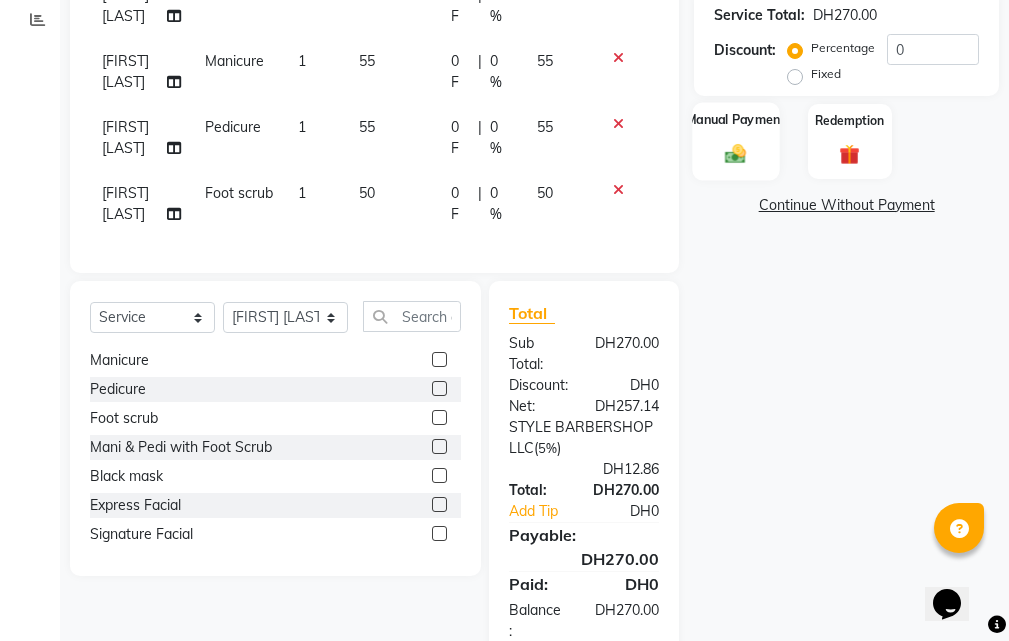 click on "Manual Payment" 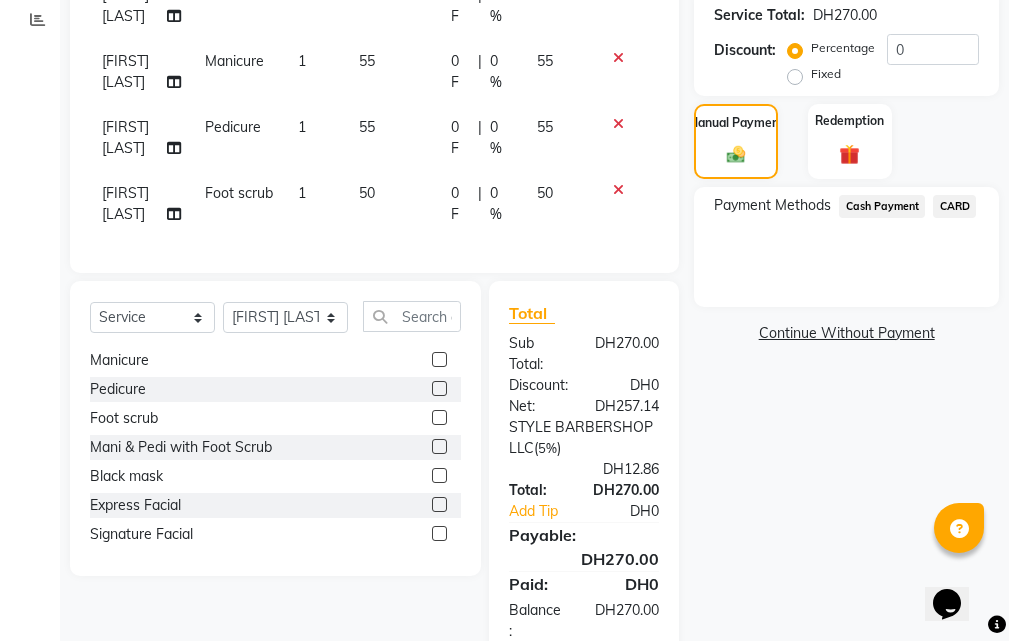 click on "Cash Payment" 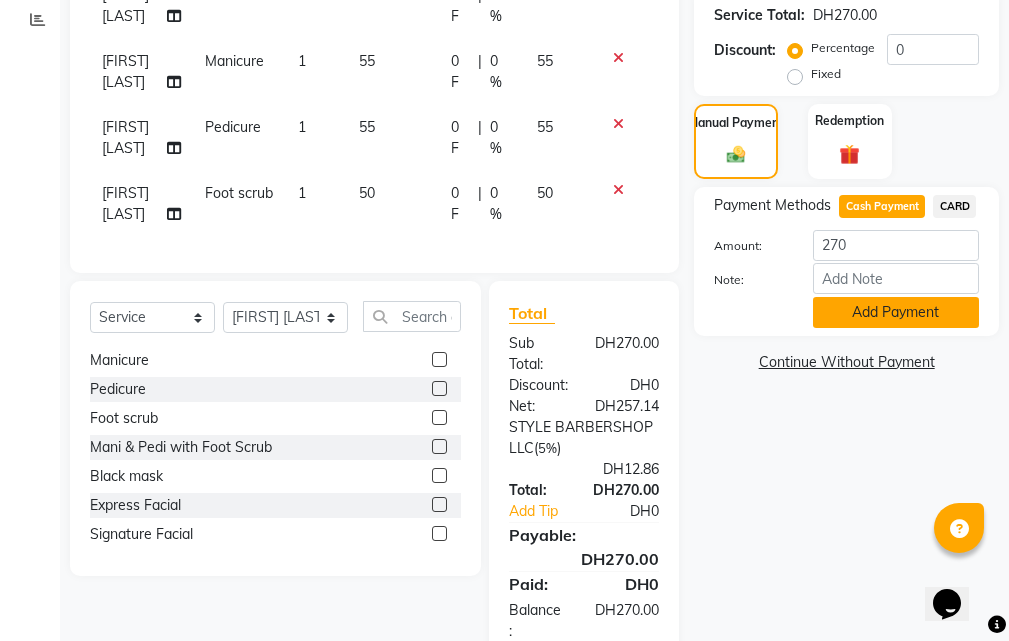 click on "Add Payment" 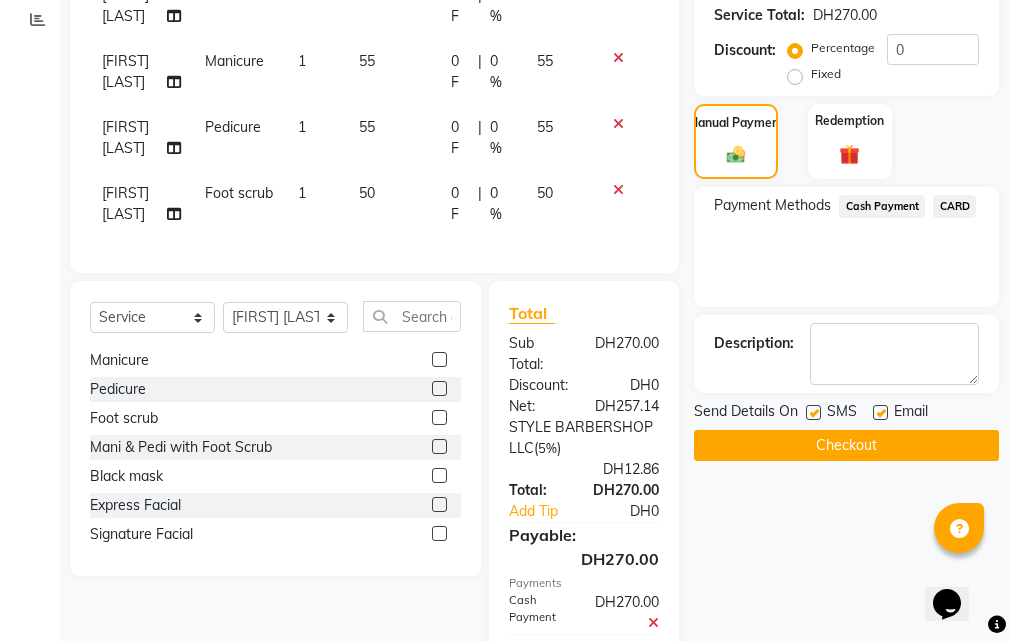 click on "Checkout" 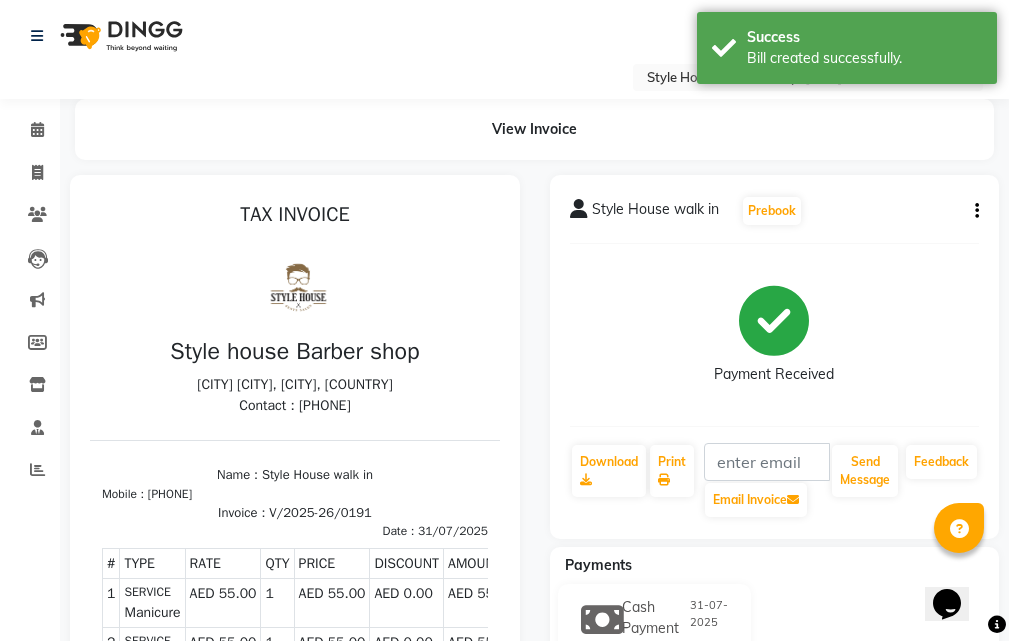 scroll, scrollTop: 0, scrollLeft: 0, axis: both 